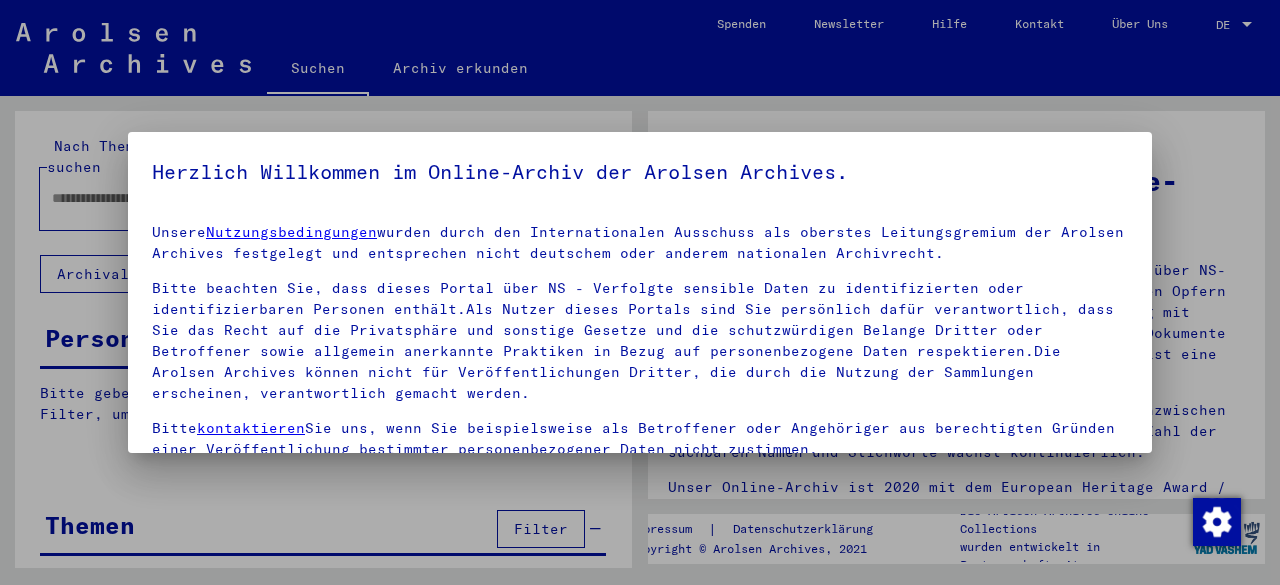 scroll, scrollTop: 0, scrollLeft: 0, axis: both 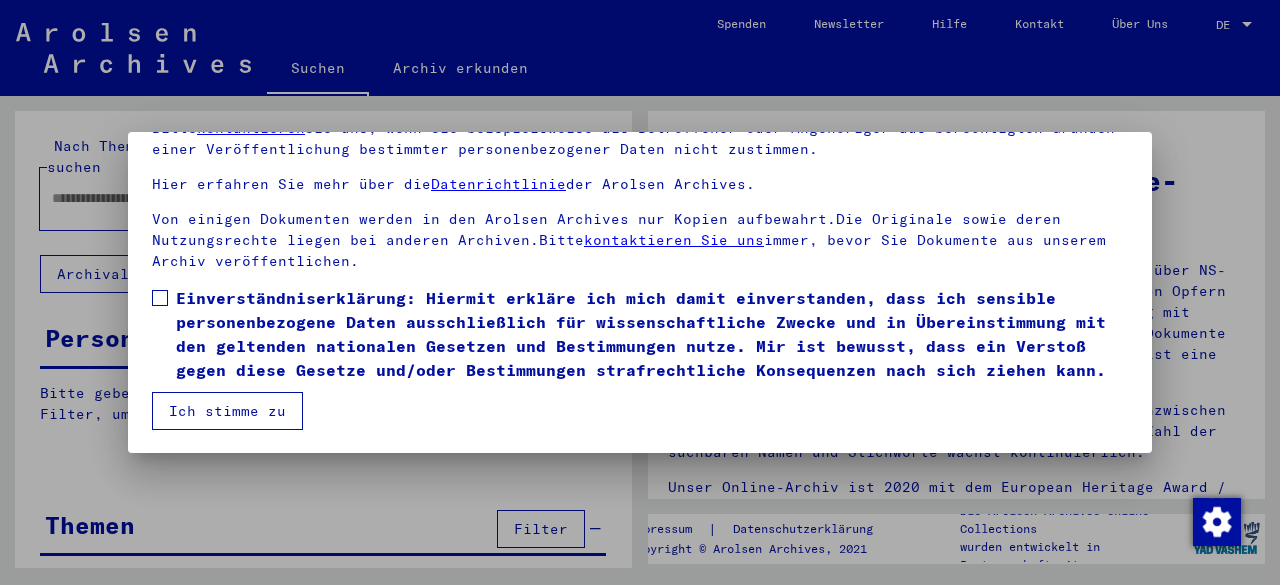 click at bounding box center [160, 298] 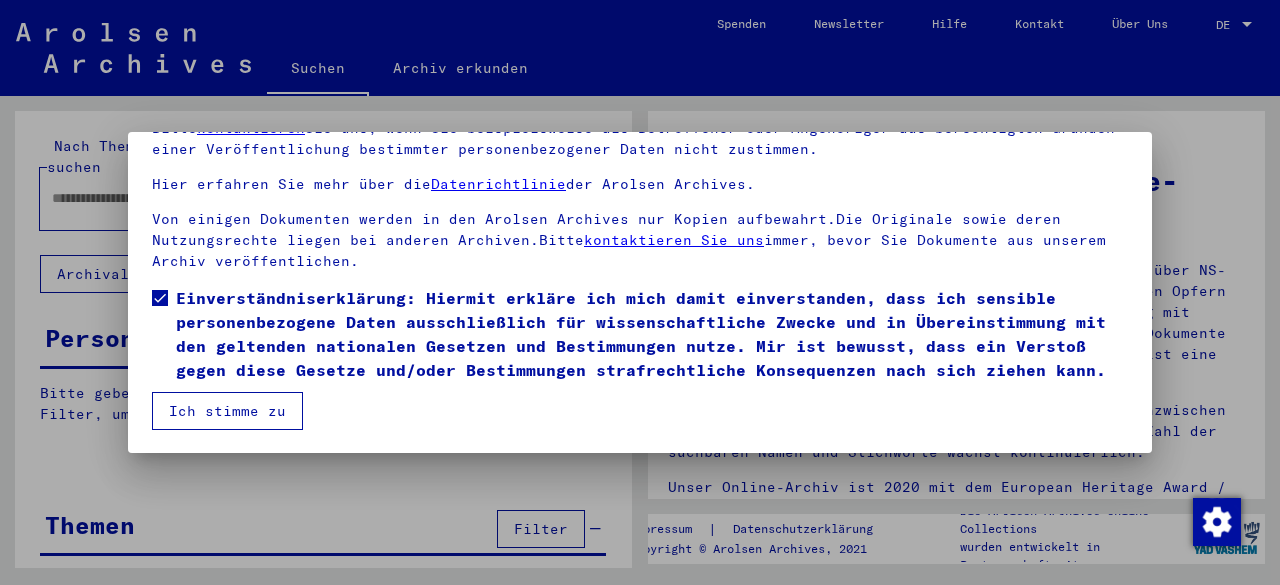 click on "Ich stimme zu" at bounding box center (227, 411) 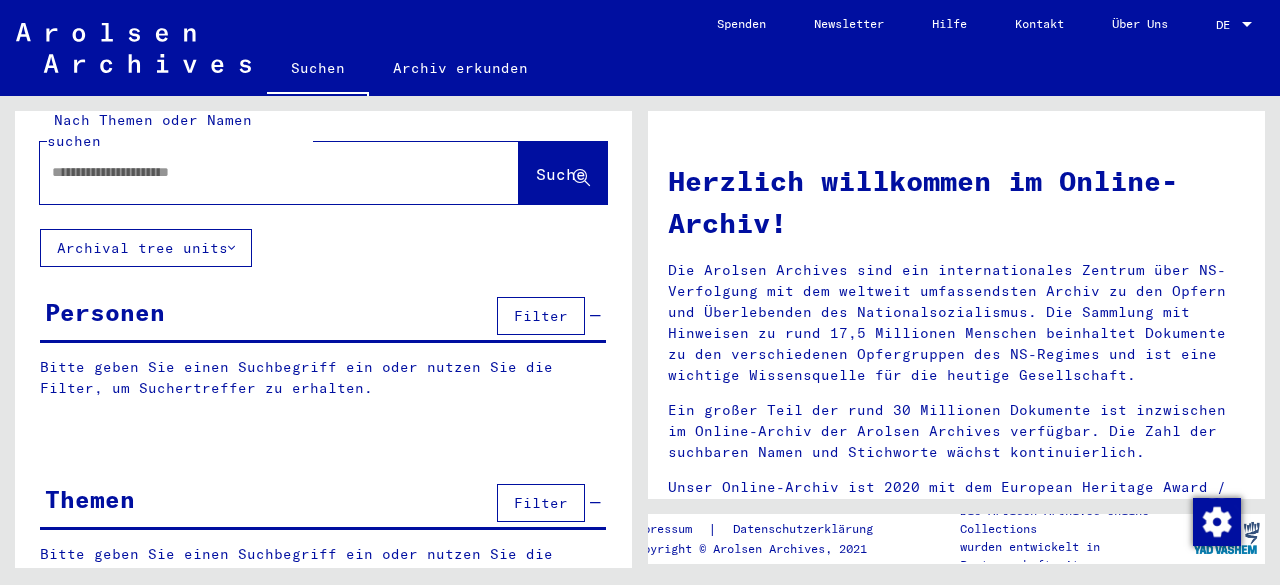 scroll, scrollTop: 40, scrollLeft: 0, axis: vertical 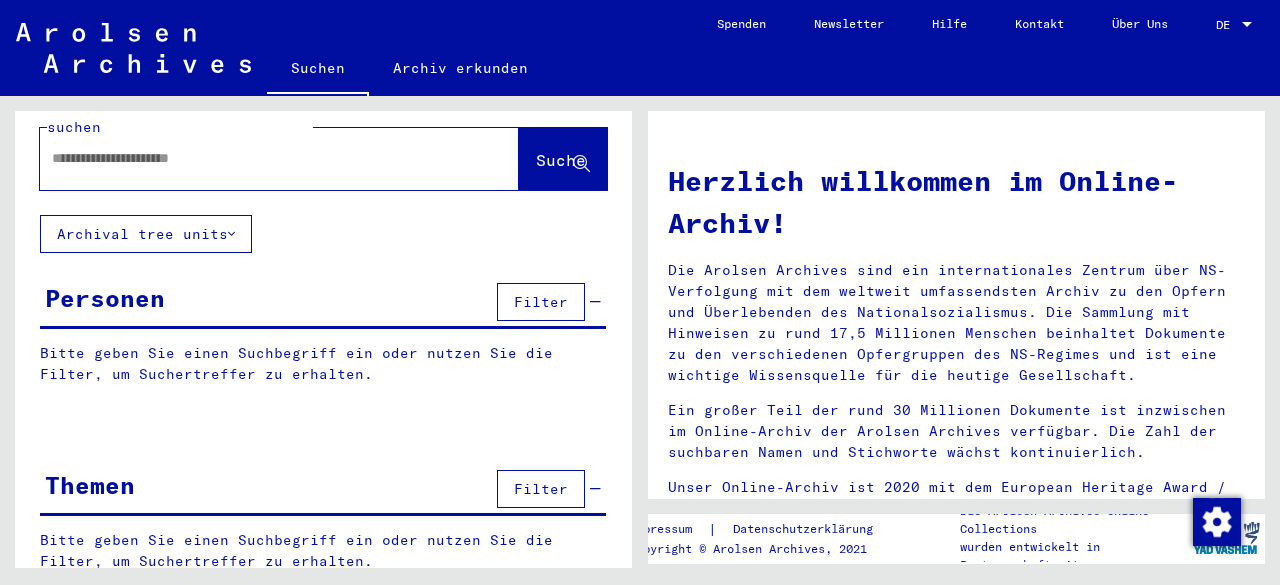 click on "Filter" at bounding box center [541, 489] 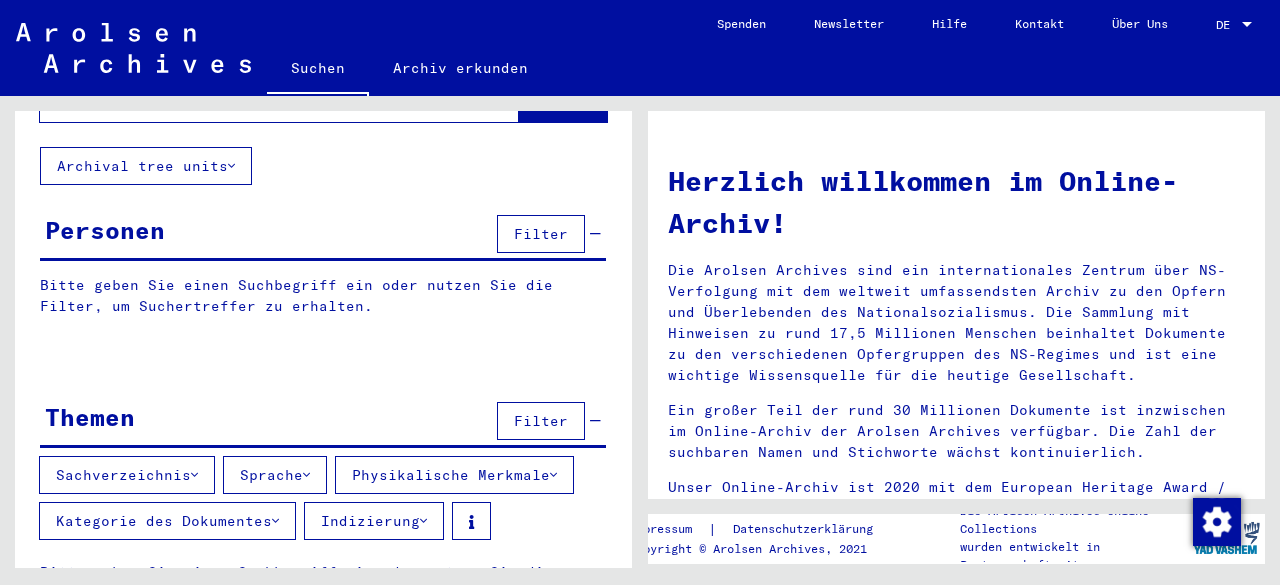 scroll, scrollTop: 138, scrollLeft: 0, axis: vertical 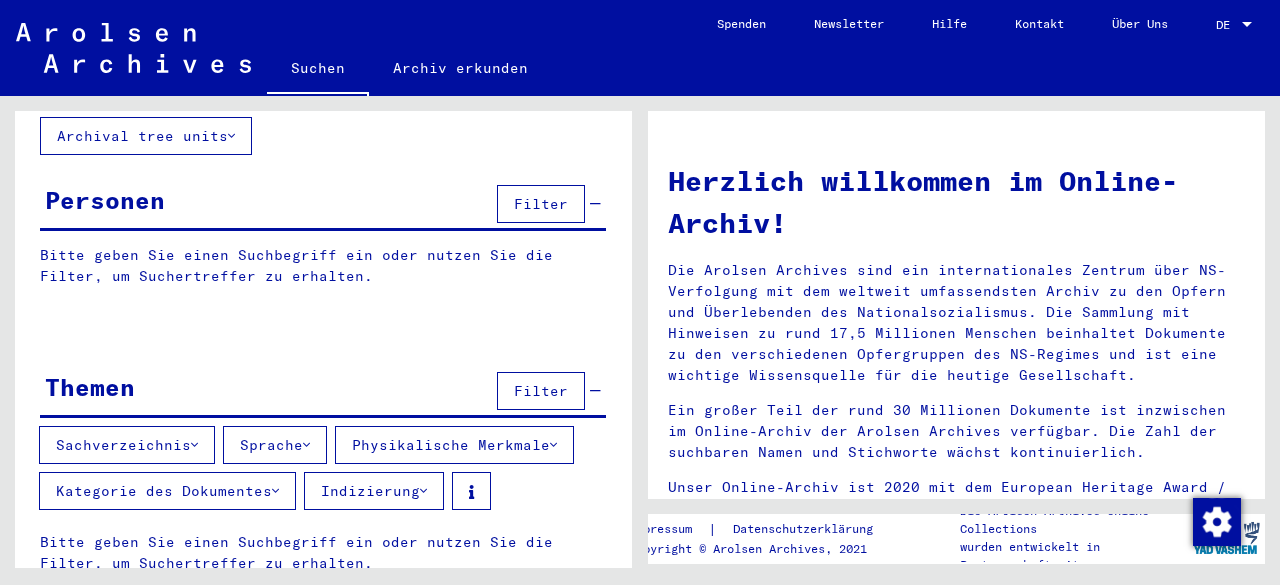 click on "Sachverzeichnis" at bounding box center (127, 445) 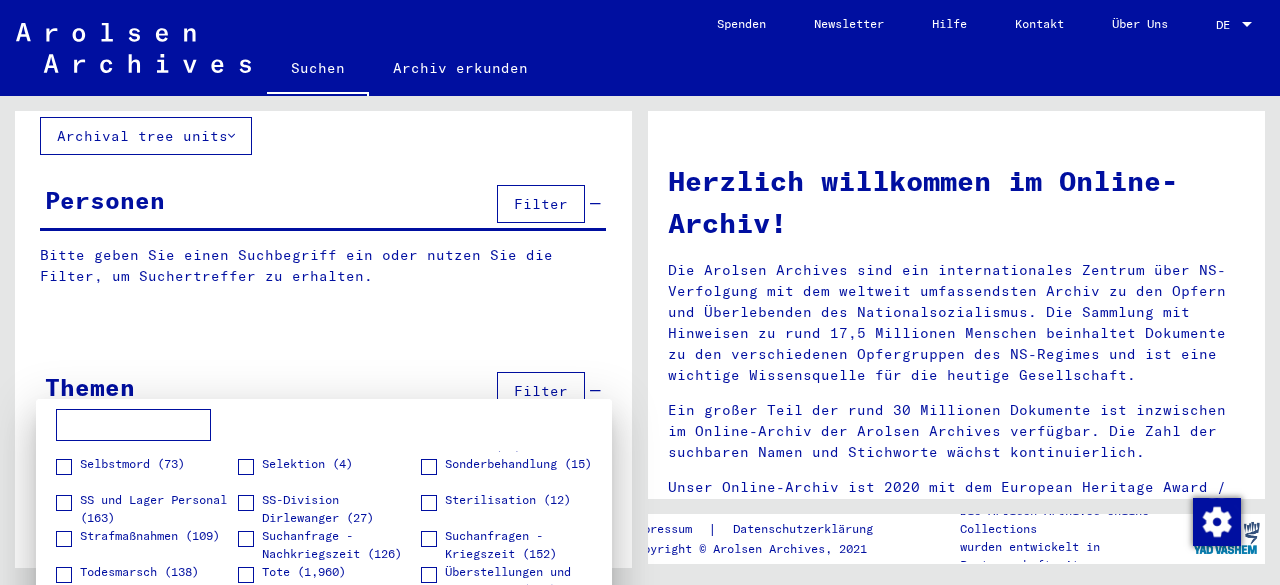 scroll, scrollTop: 600, scrollLeft: 0, axis: vertical 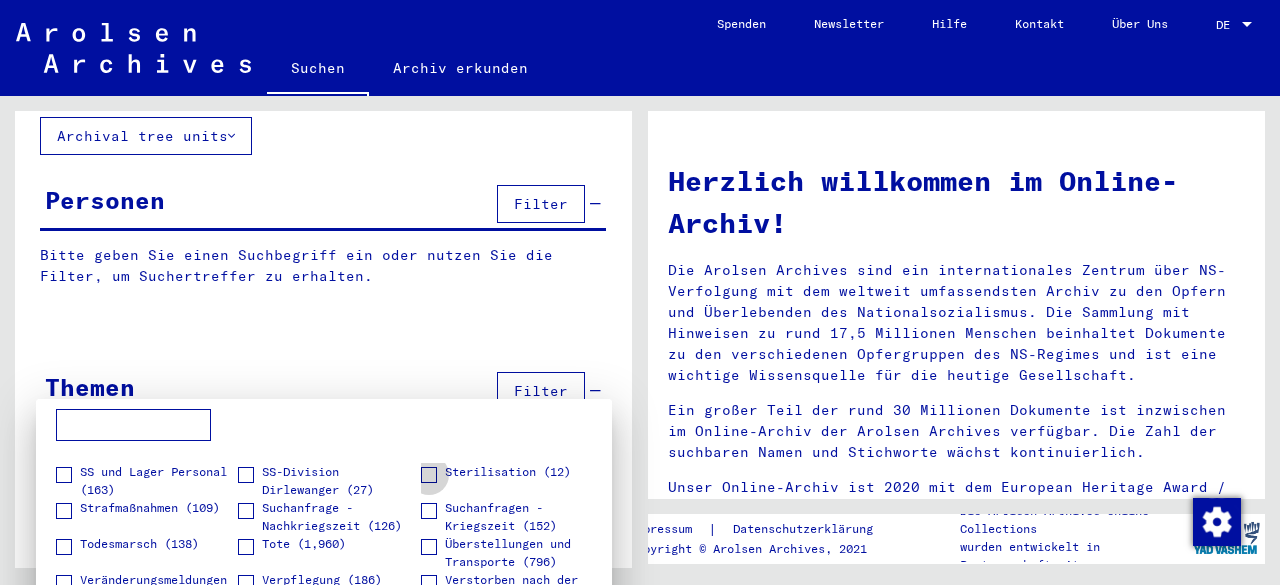 click at bounding box center (429, 475) 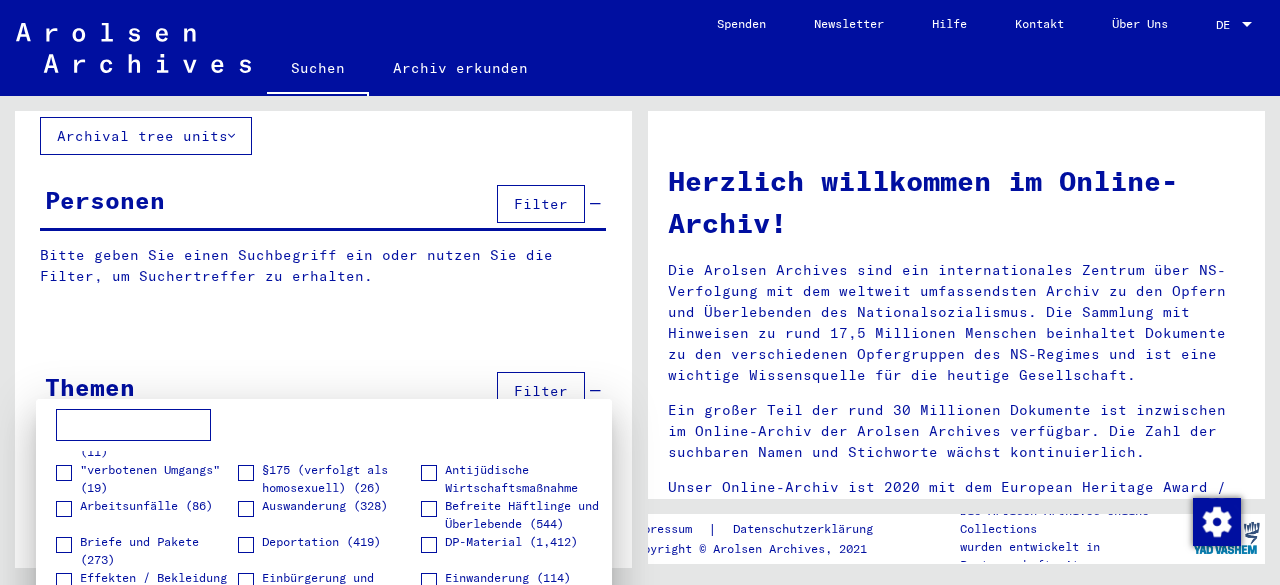 scroll, scrollTop: 0, scrollLeft: 0, axis: both 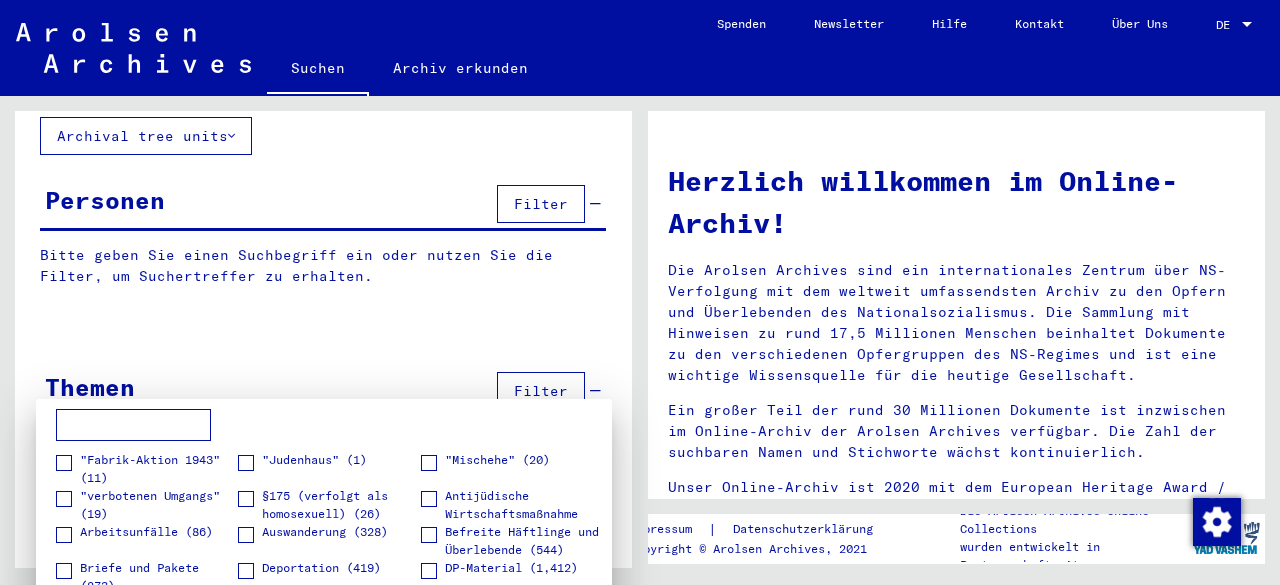 click at bounding box center [246, 499] 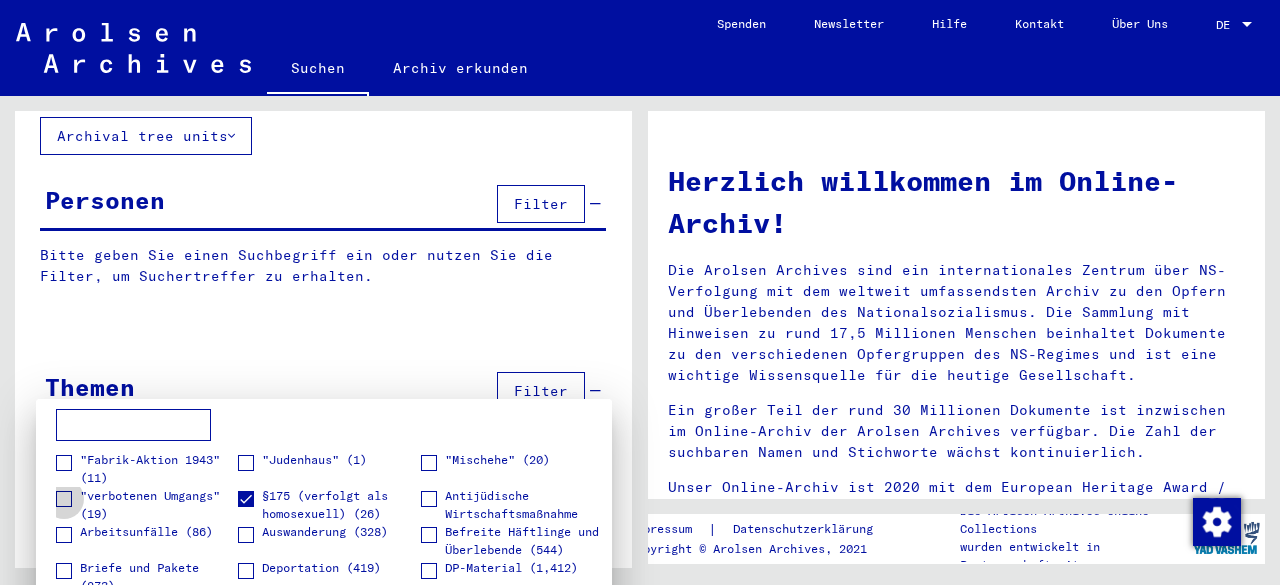 click at bounding box center (64, 499) 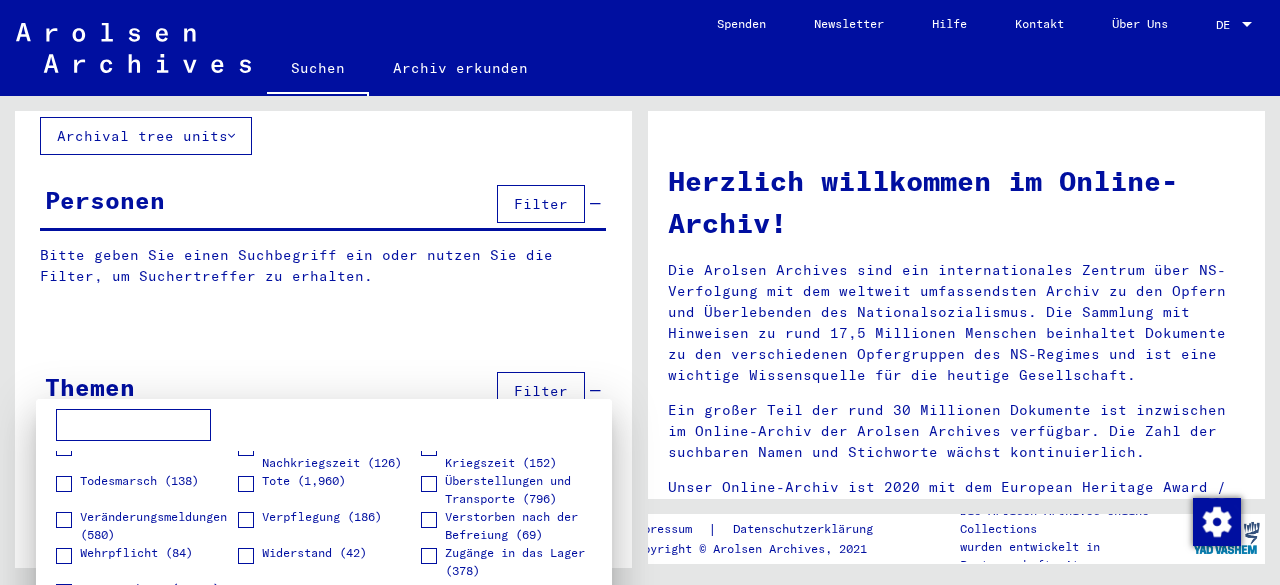 scroll, scrollTop: 677, scrollLeft: 0, axis: vertical 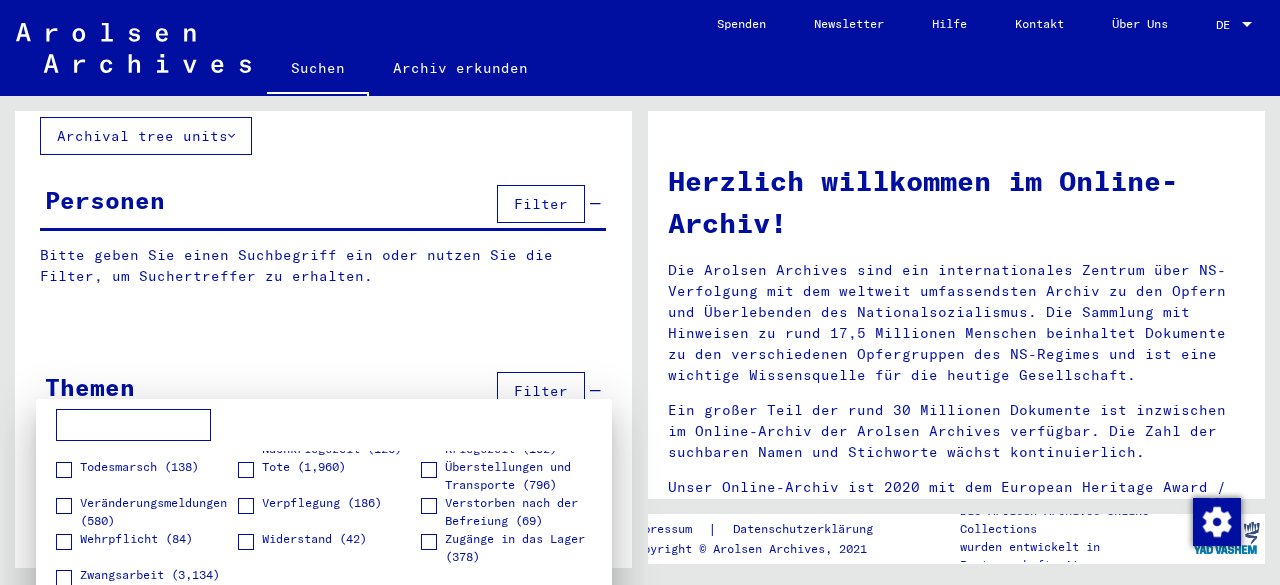 click at bounding box center (640, 292) 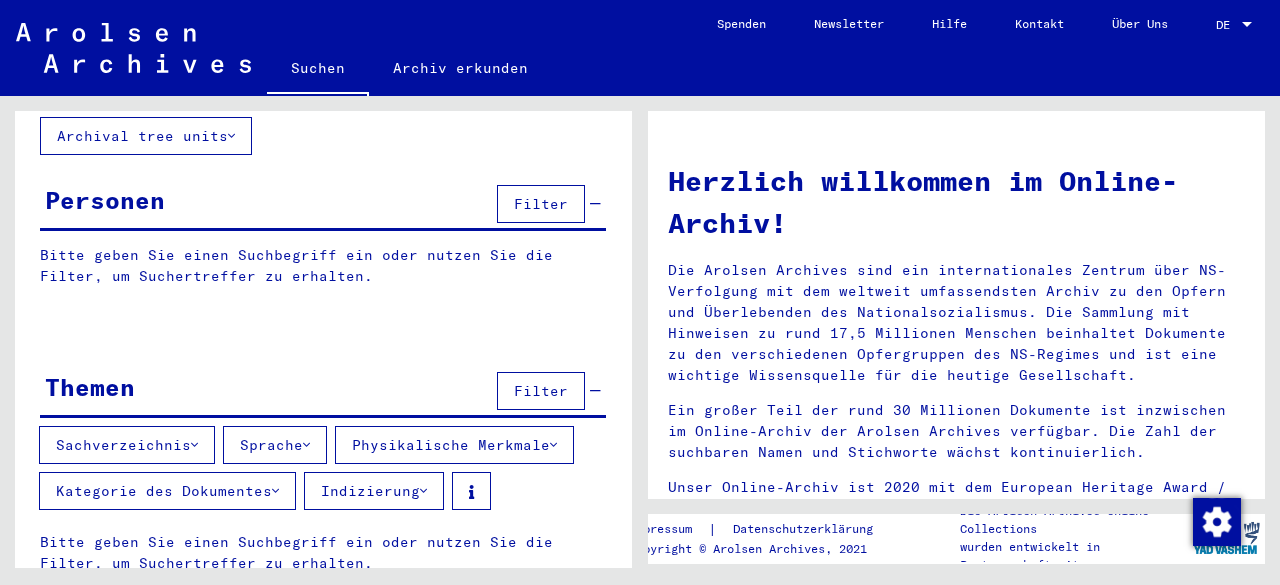 click at bounding box center [194, 445] 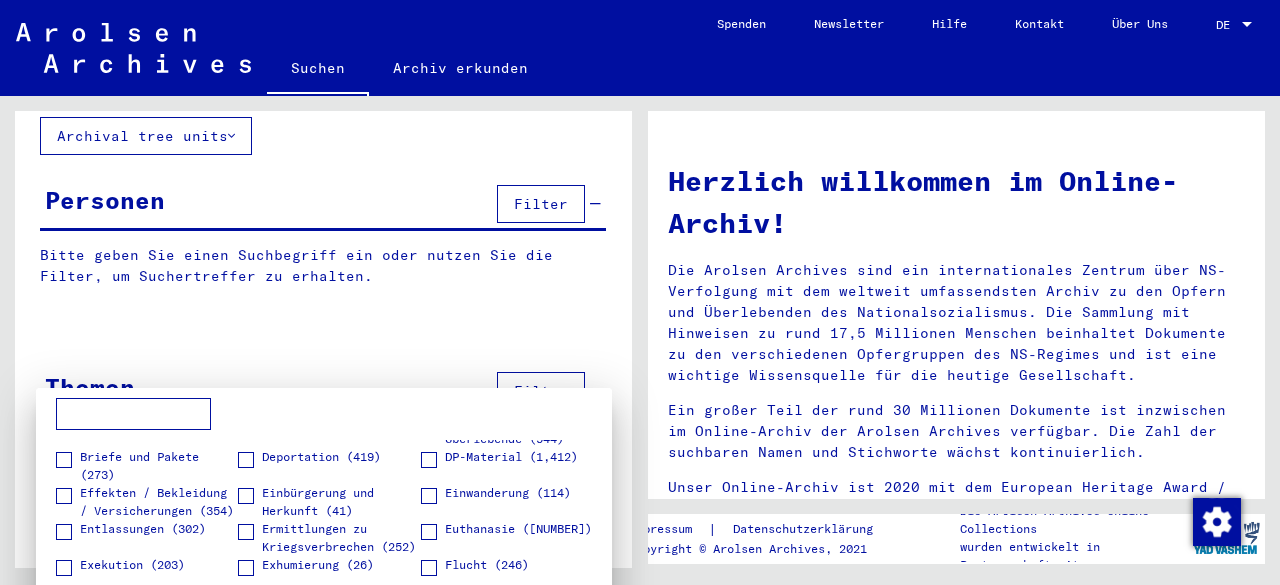 scroll, scrollTop: 0, scrollLeft: 0, axis: both 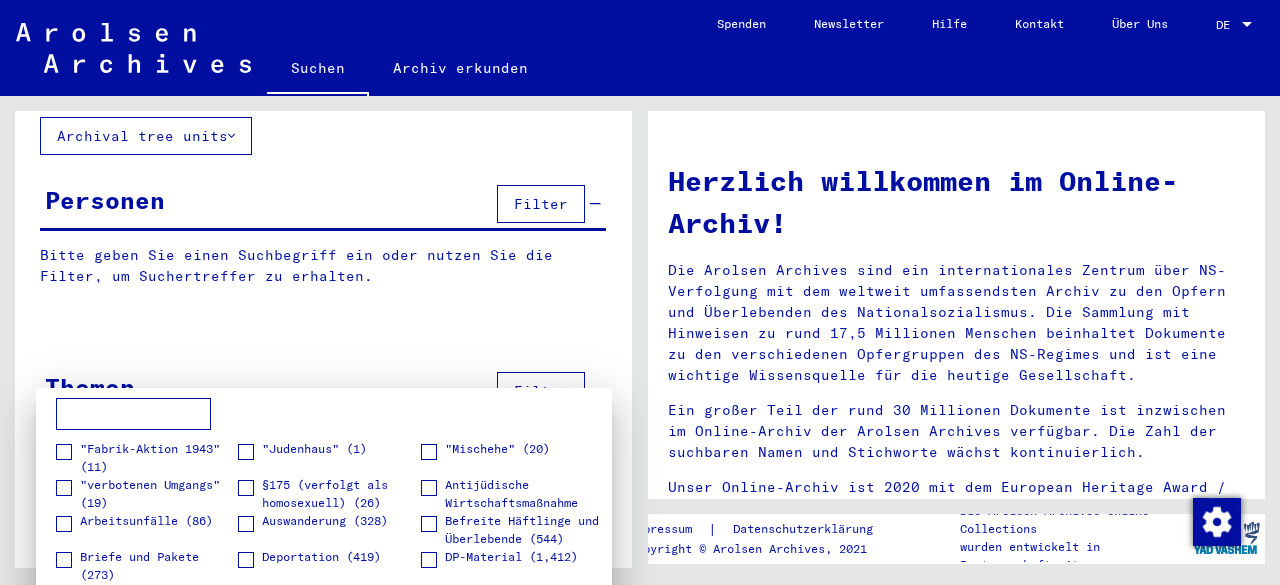 click at bounding box center (246, 488) 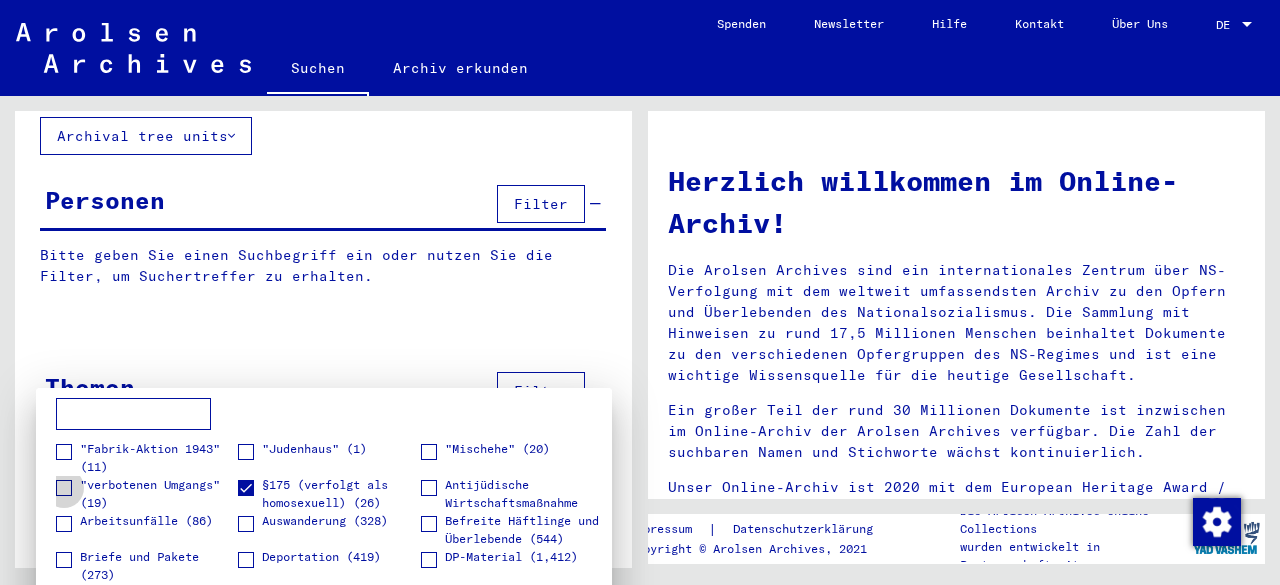 click at bounding box center [64, 488] 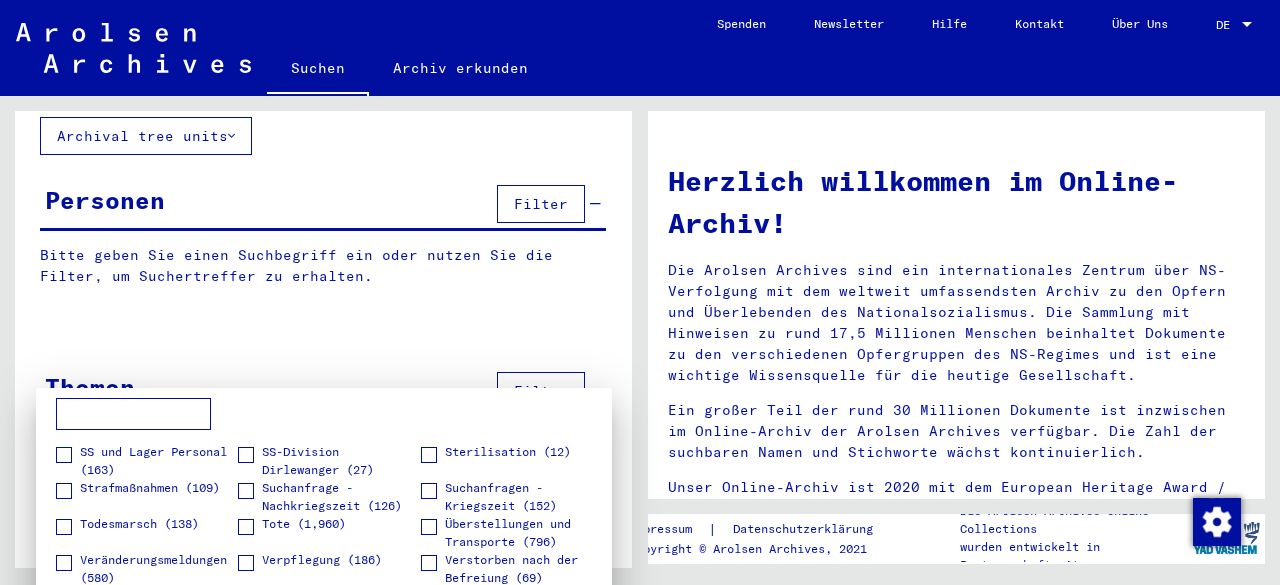 scroll, scrollTop: 577, scrollLeft: 0, axis: vertical 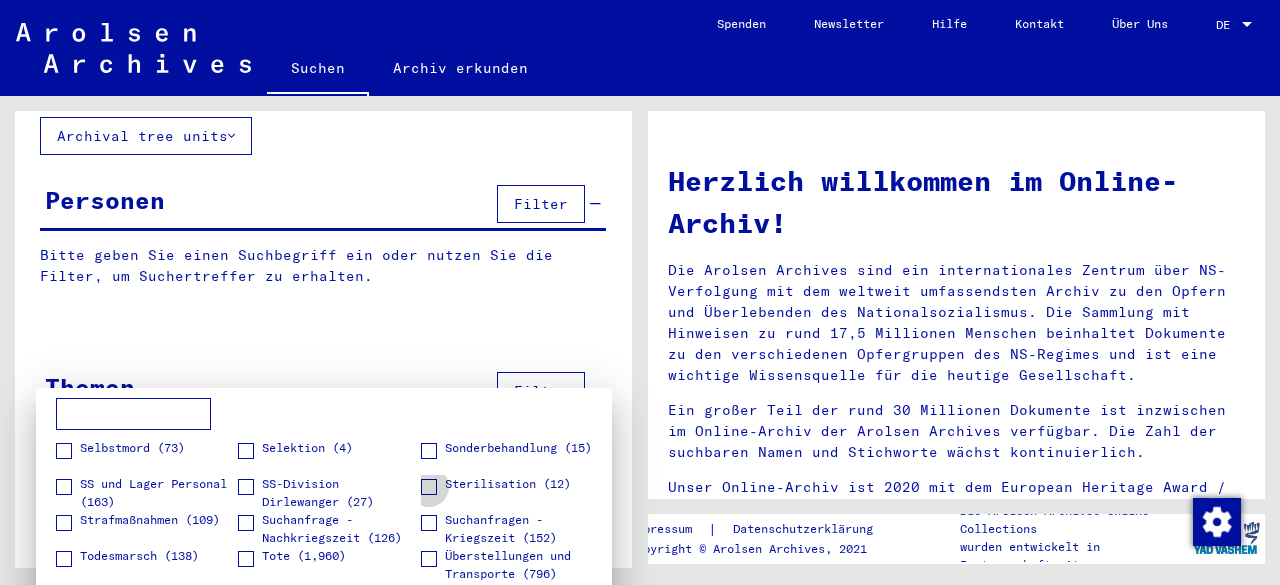 click at bounding box center [429, 487] 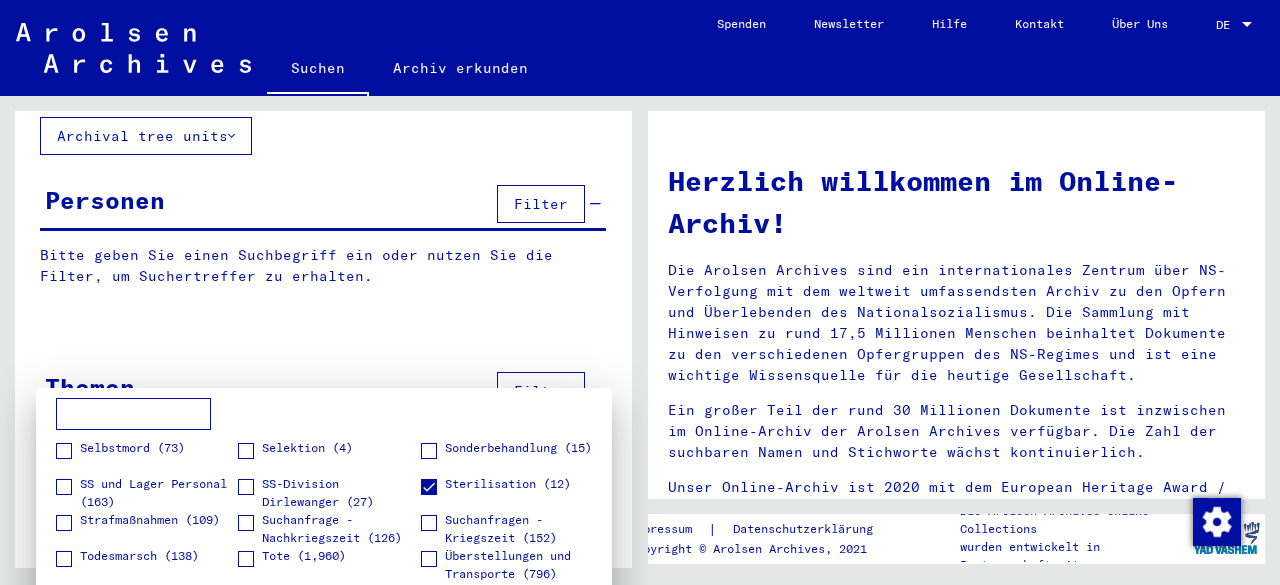 click at bounding box center (133, 414) 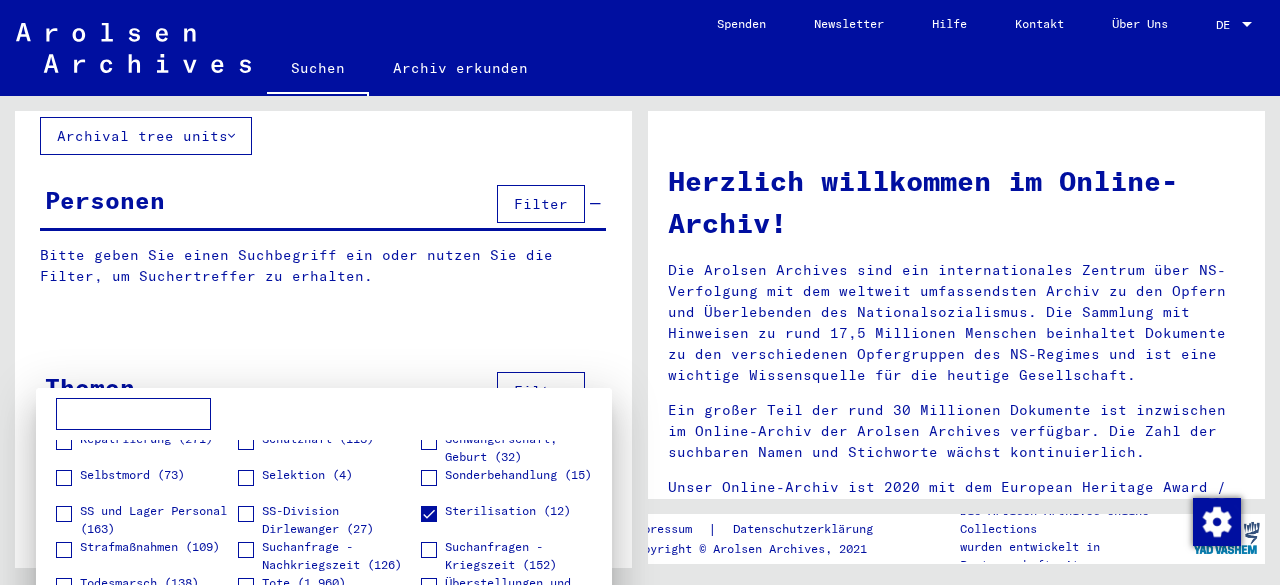 scroll, scrollTop: 577, scrollLeft: 0, axis: vertical 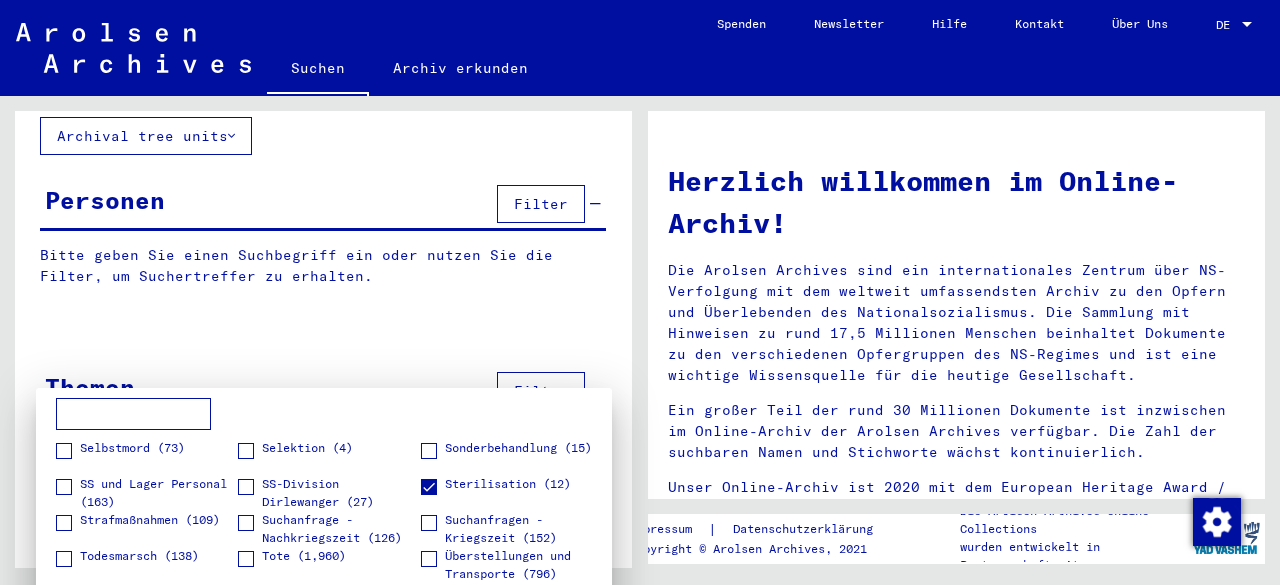 click on "Sterilisation (12)" at bounding box center (508, 484) 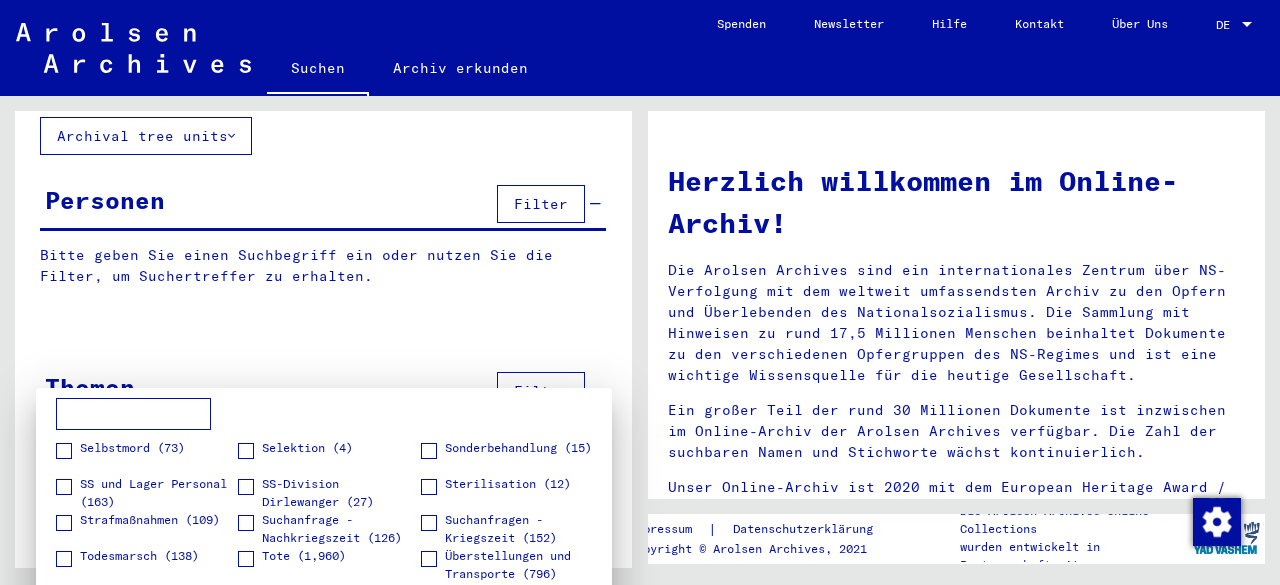 click on "Sterilisation (12)" at bounding box center (508, 484) 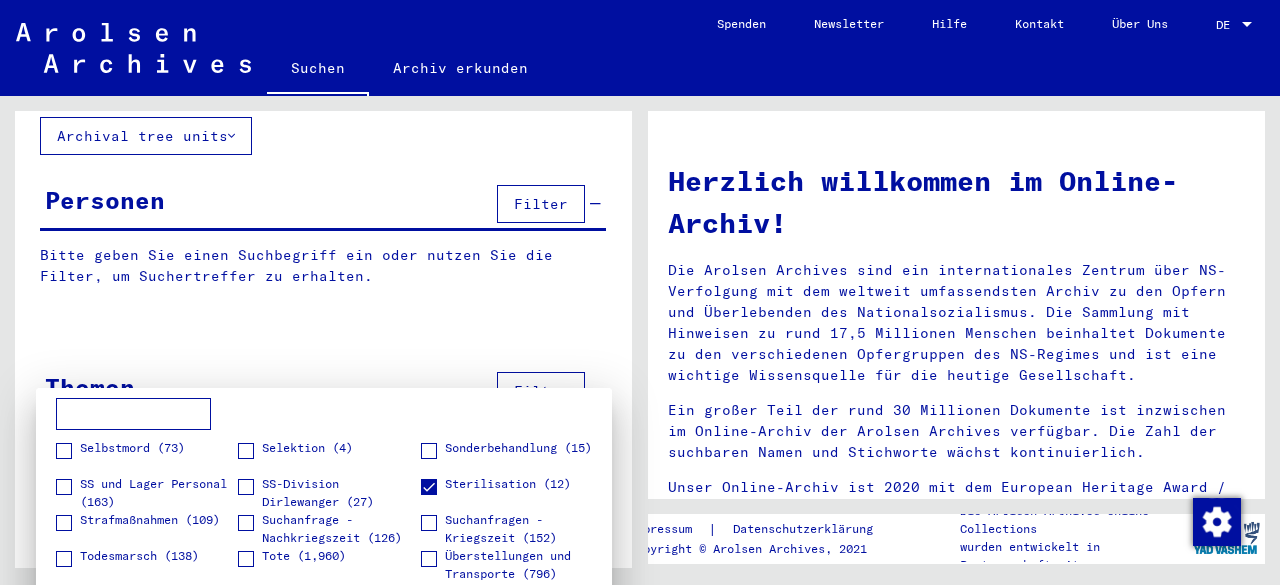 scroll, scrollTop: 677, scrollLeft: 0, axis: vertical 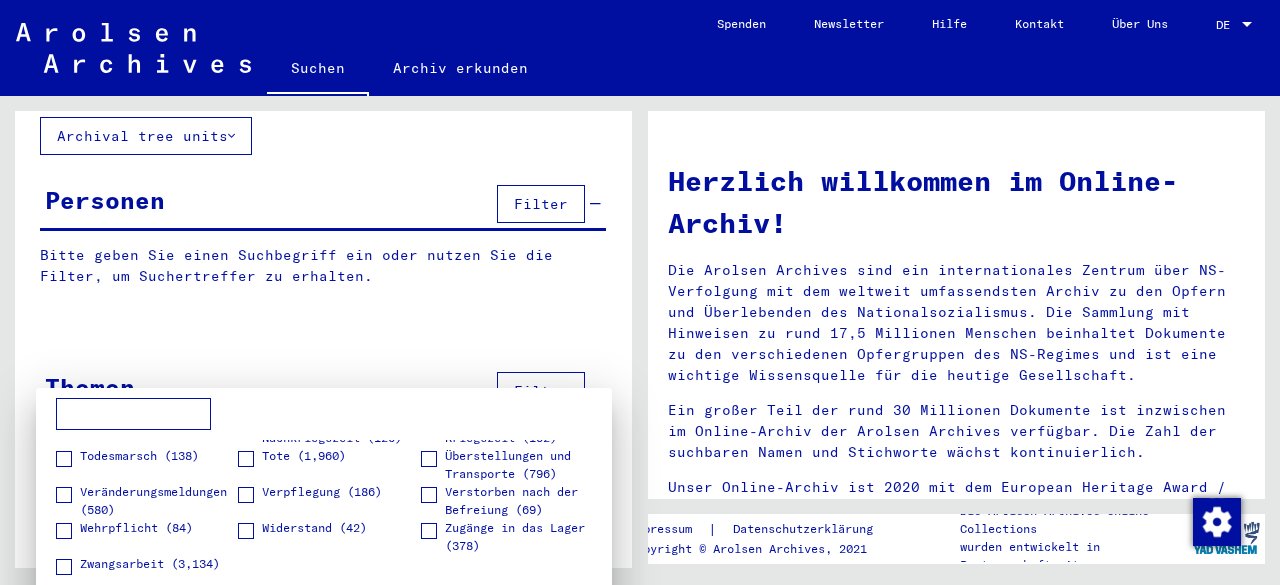 drag, startPoint x: 629, startPoint y: 490, endPoint x: 628, endPoint y: 525, distance: 35.014282 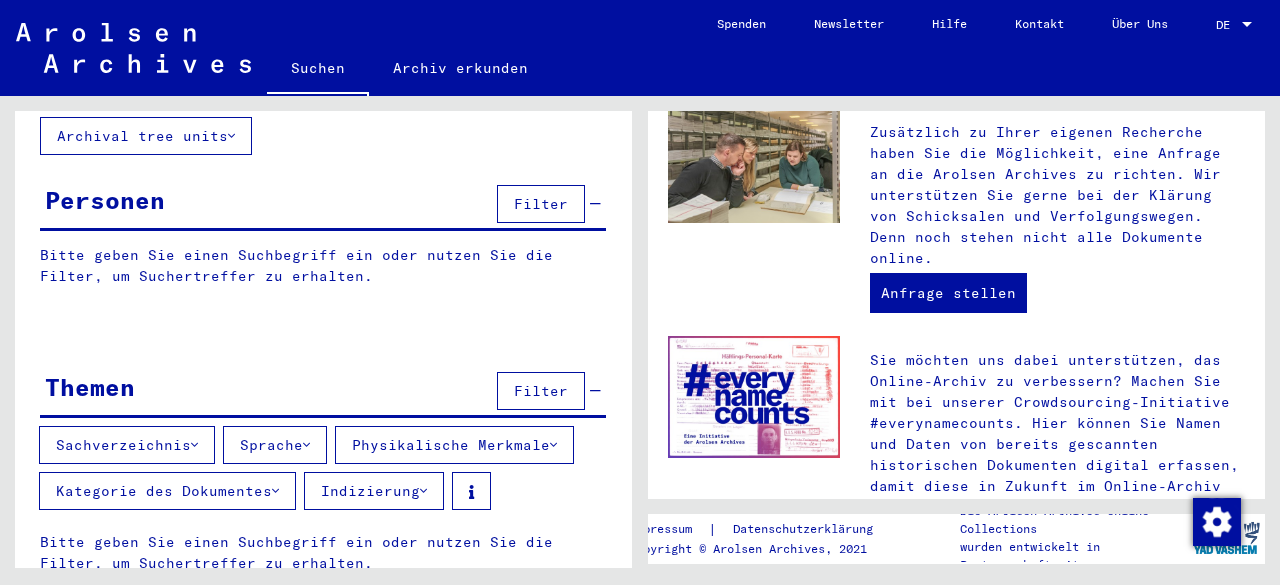 scroll, scrollTop: 854, scrollLeft: 0, axis: vertical 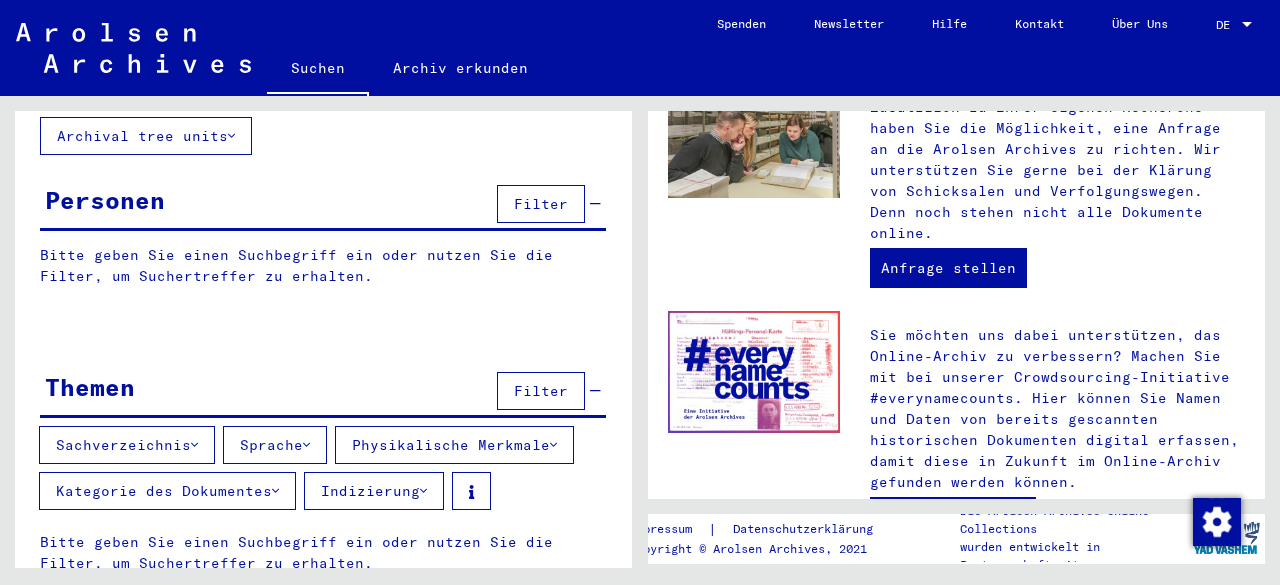click on "Archivbaum" at bounding box center (301, 584) 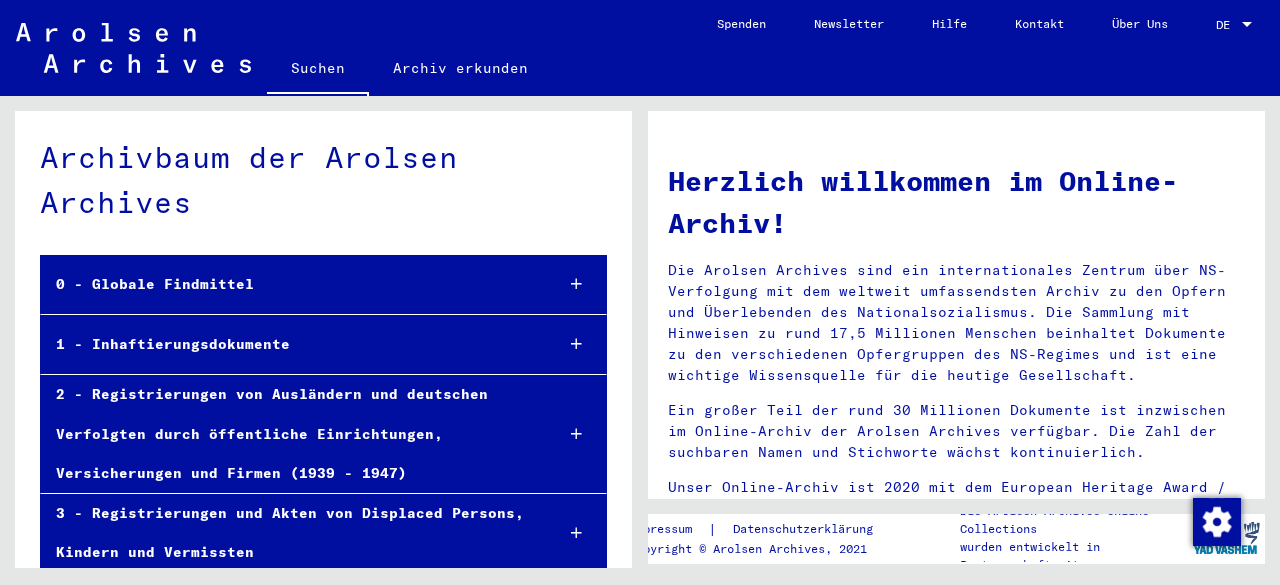 scroll, scrollTop: 0, scrollLeft: 0, axis: both 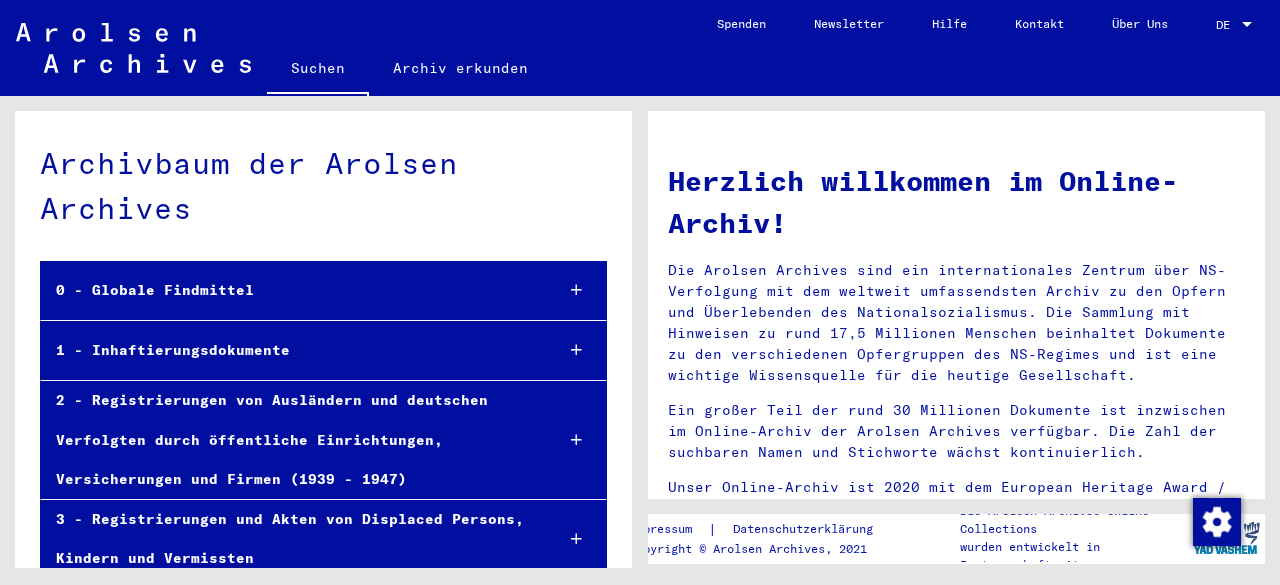 click on "Suchen" 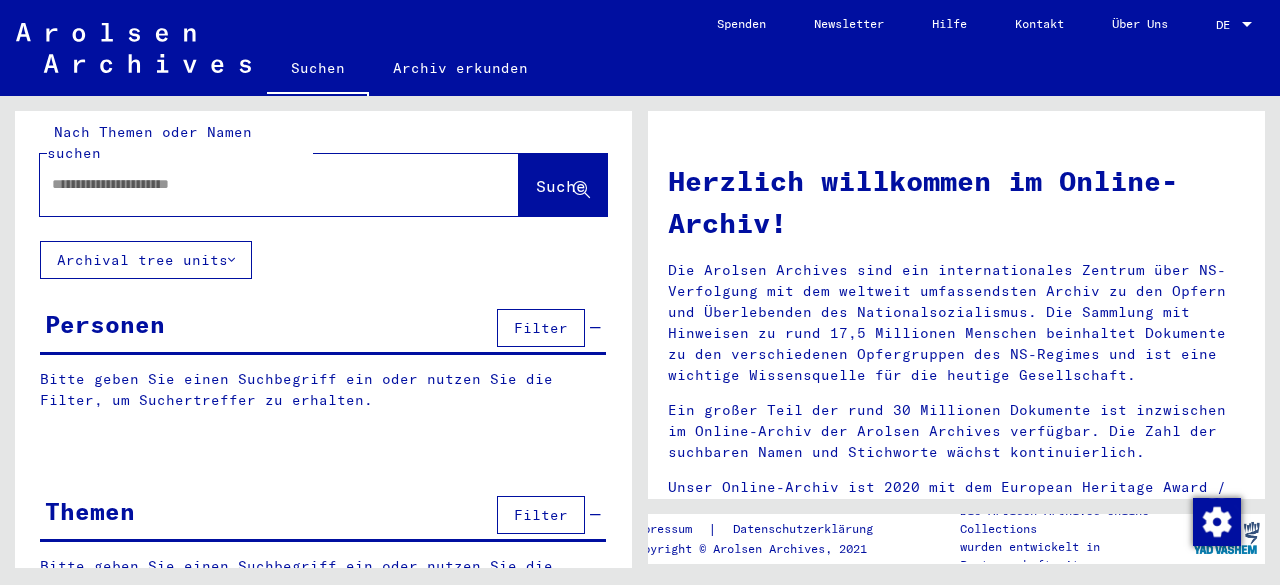 scroll, scrollTop: 0, scrollLeft: 0, axis: both 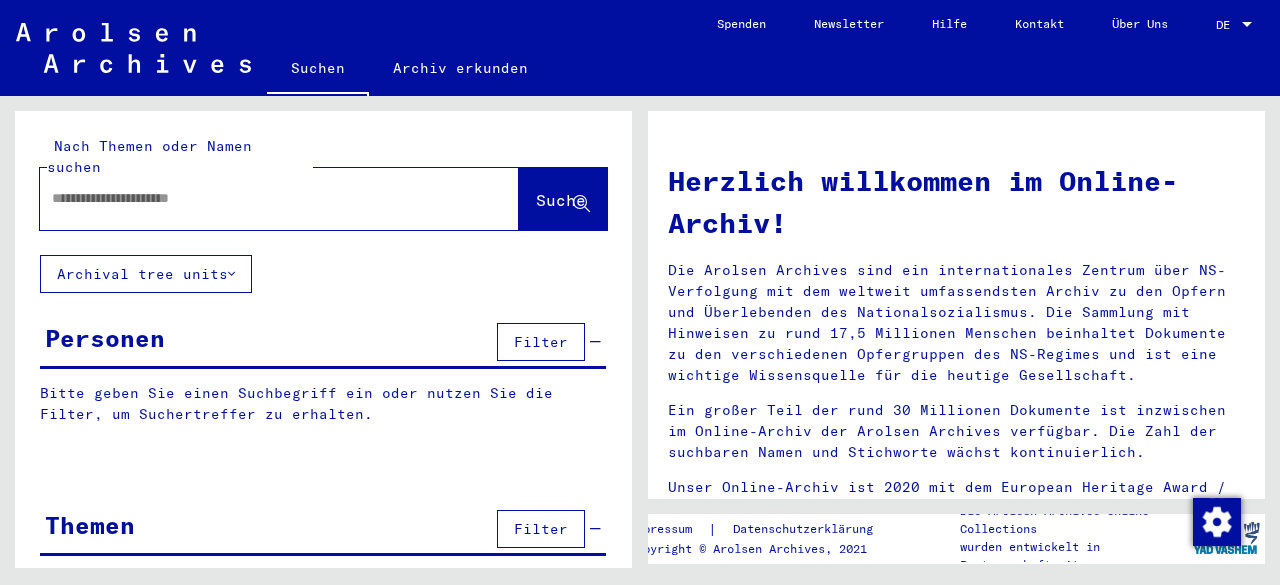 click 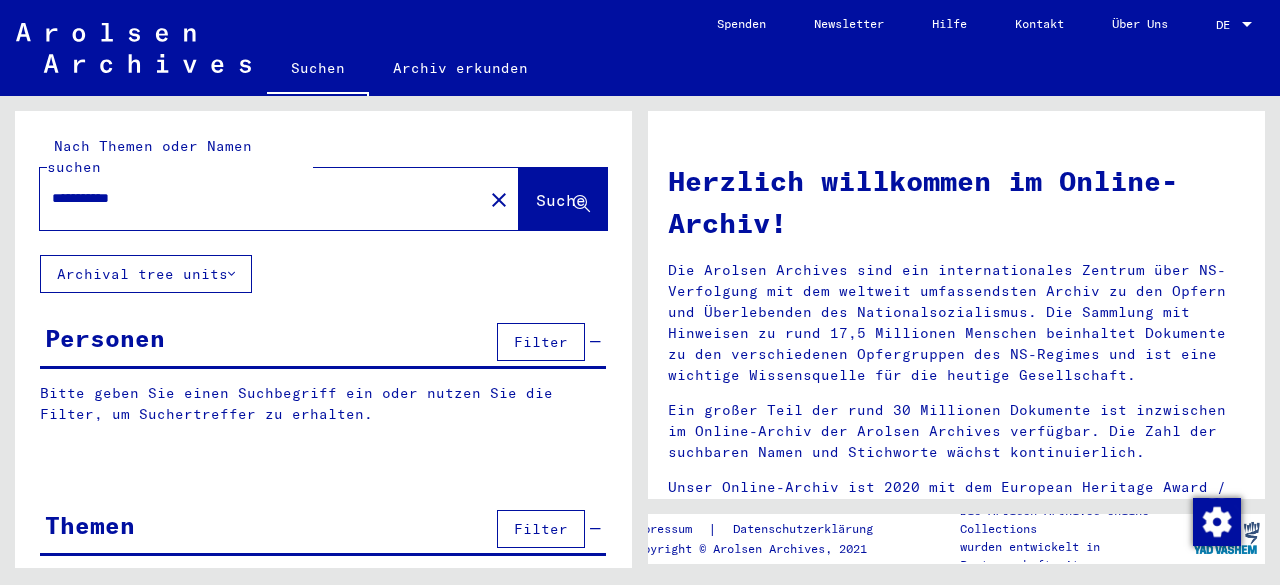 type on "**********" 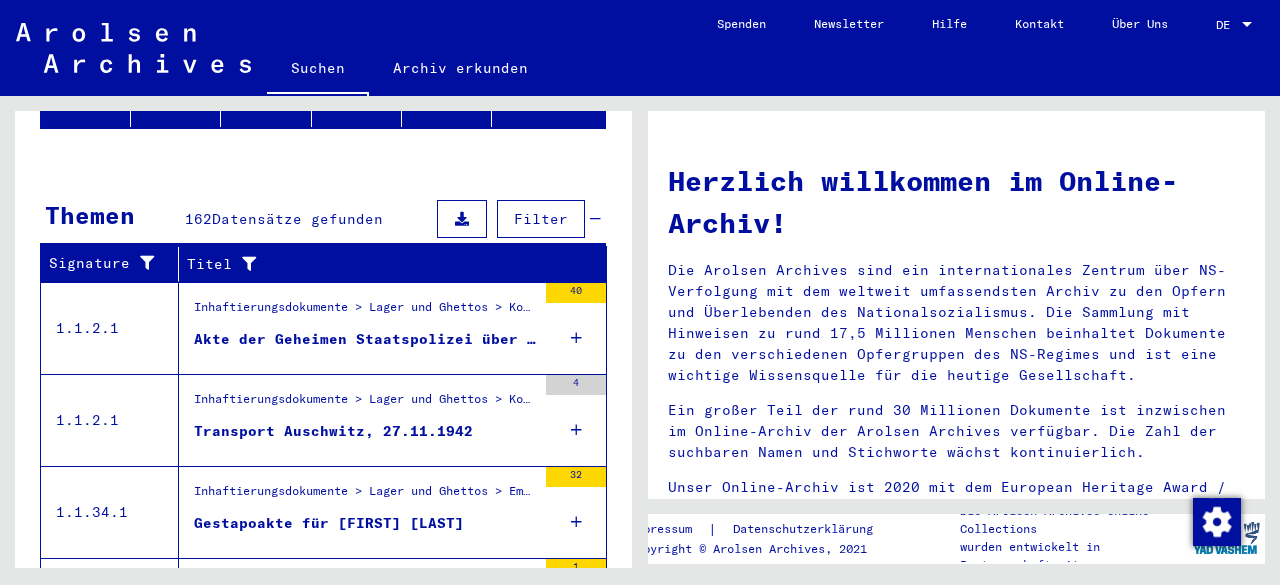 scroll, scrollTop: 300, scrollLeft: 0, axis: vertical 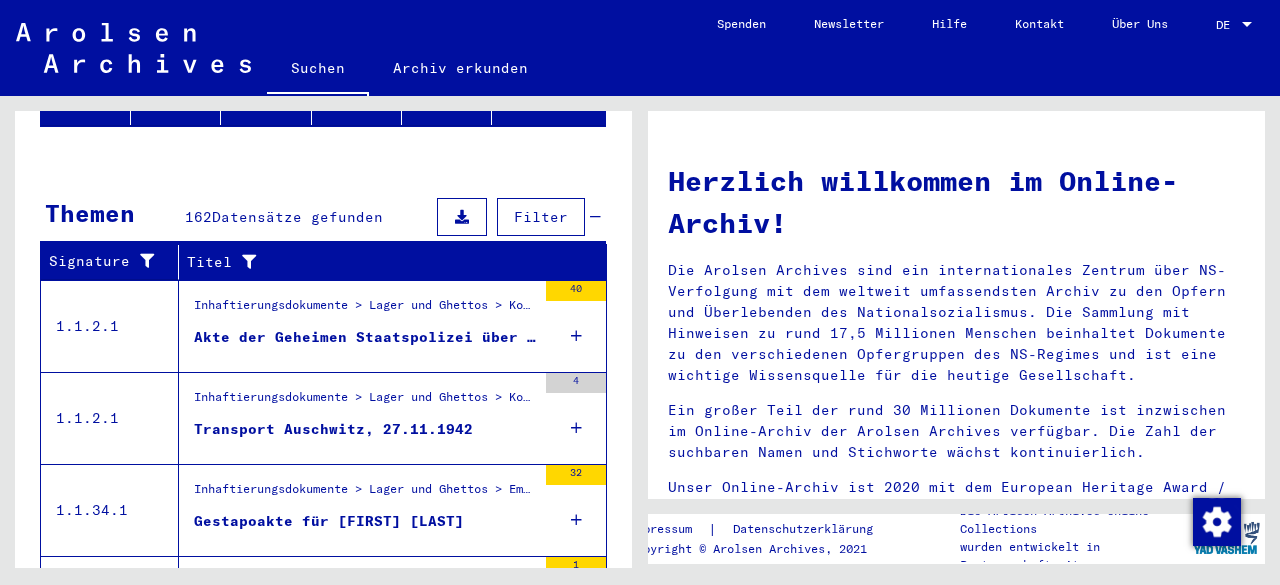 click on "Akte der Geheimen Staatspolizei über Ernst ELLSON" at bounding box center (365, 337) 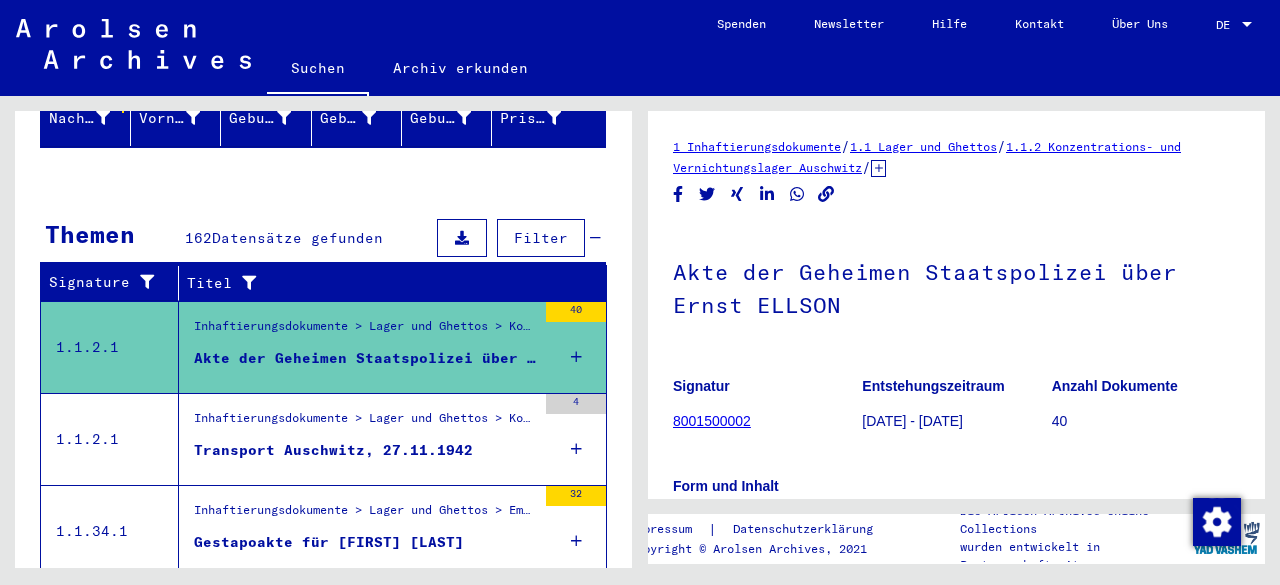 scroll, scrollTop: 242, scrollLeft: 0, axis: vertical 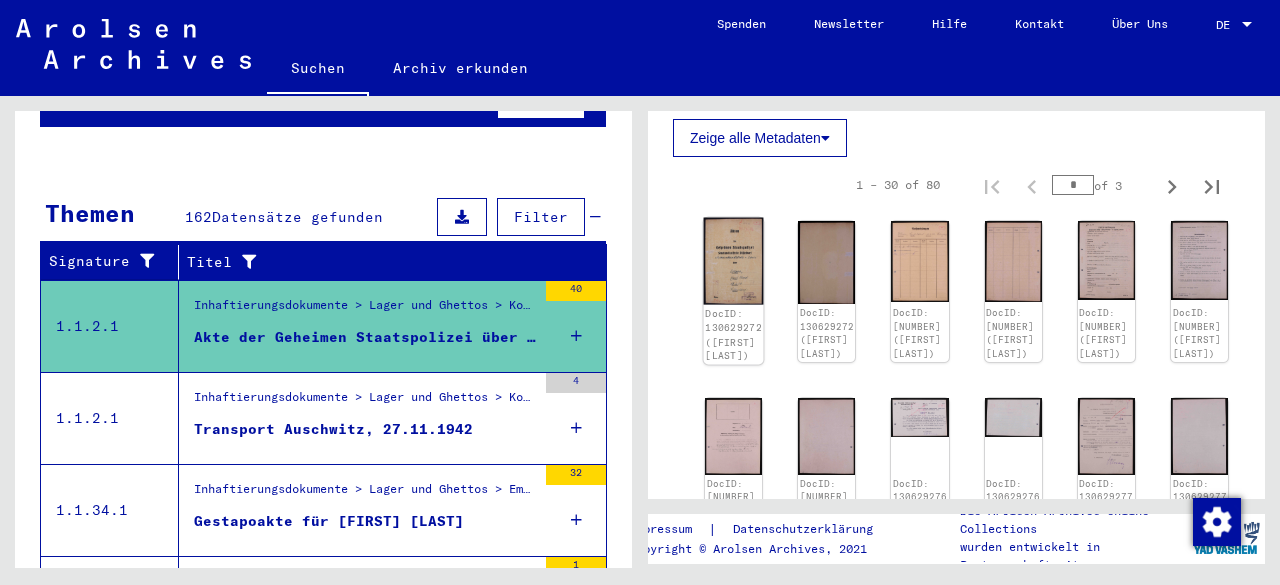 click 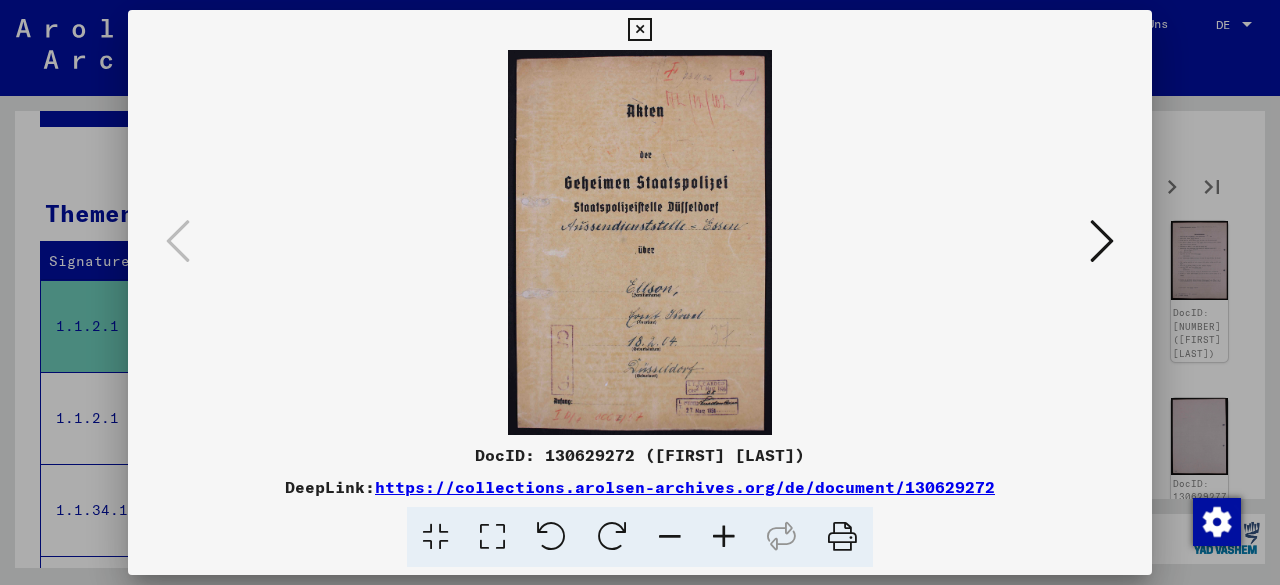 click at bounding box center (1102, 241) 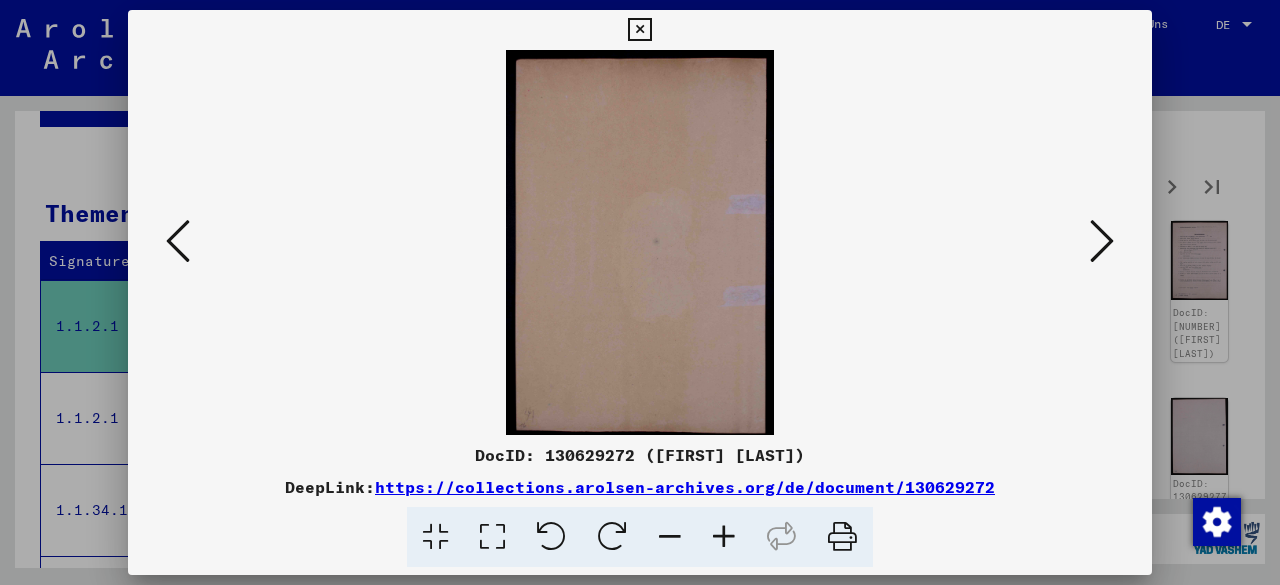 click at bounding box center (1102, 241) 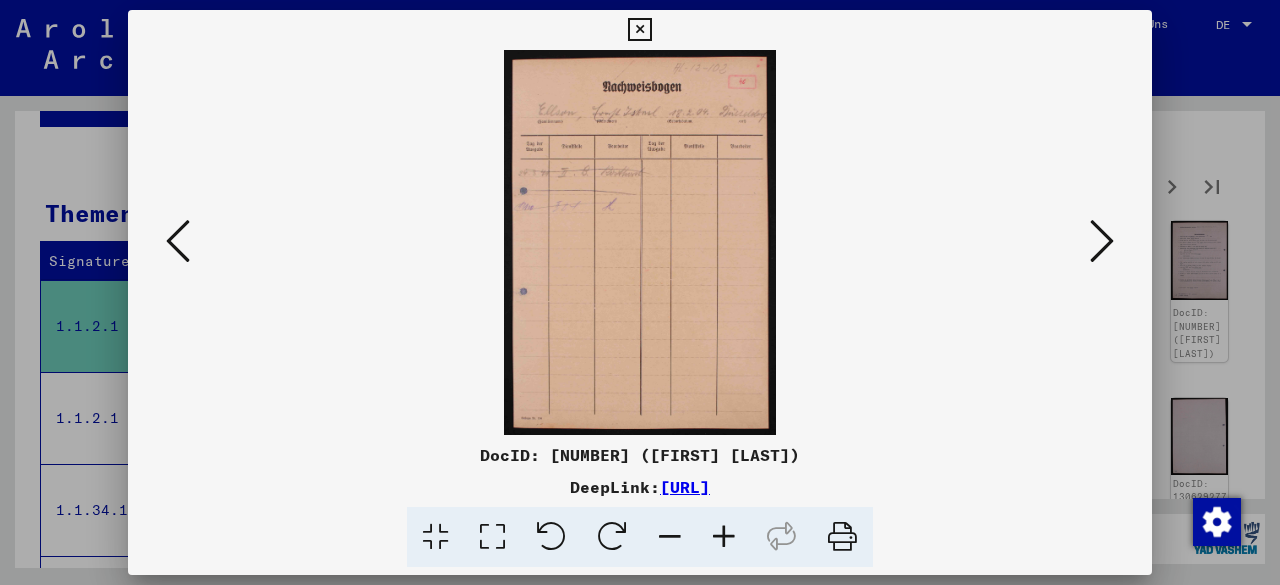 click at bounding box center (1102, 241) 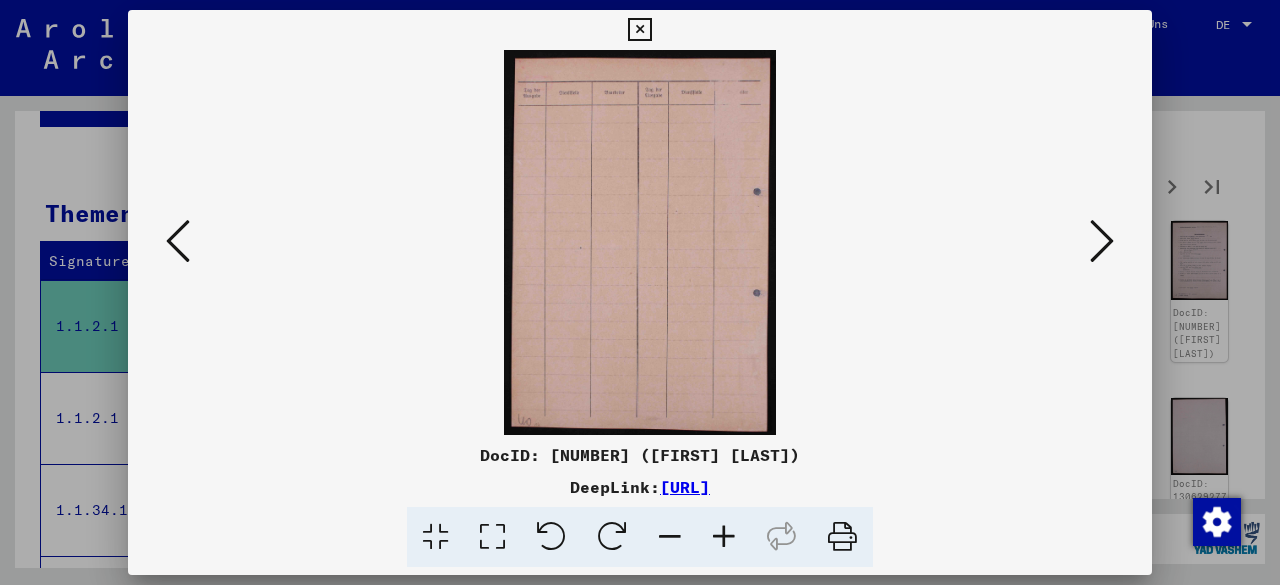 click at bounding box center [1102, 241] 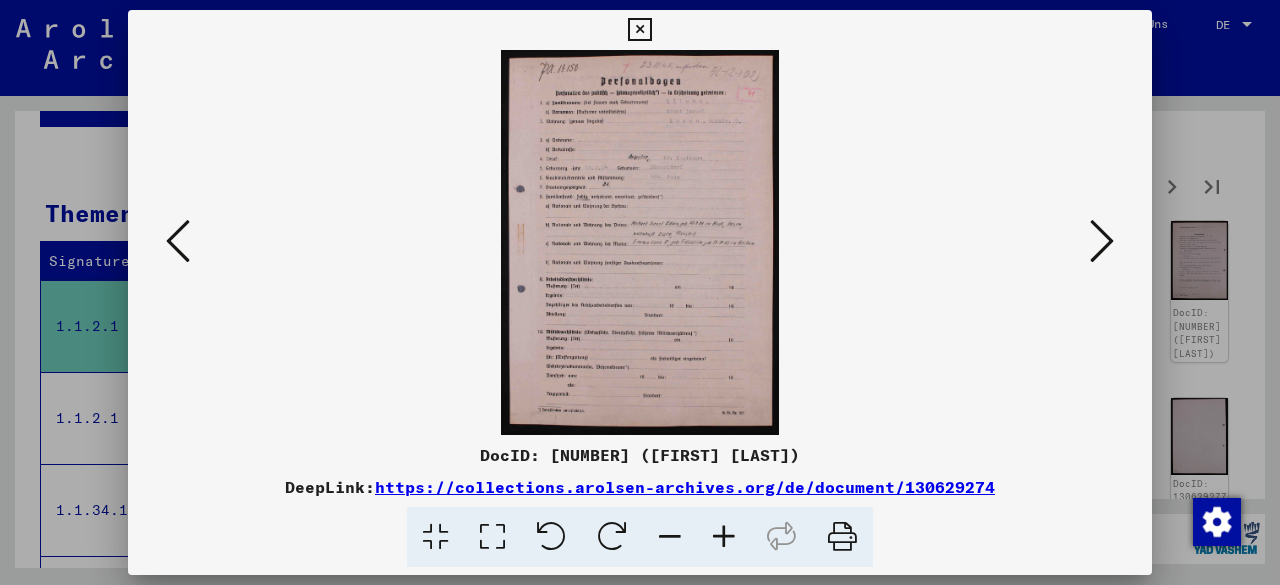 click at bounding box center [1102, 241] 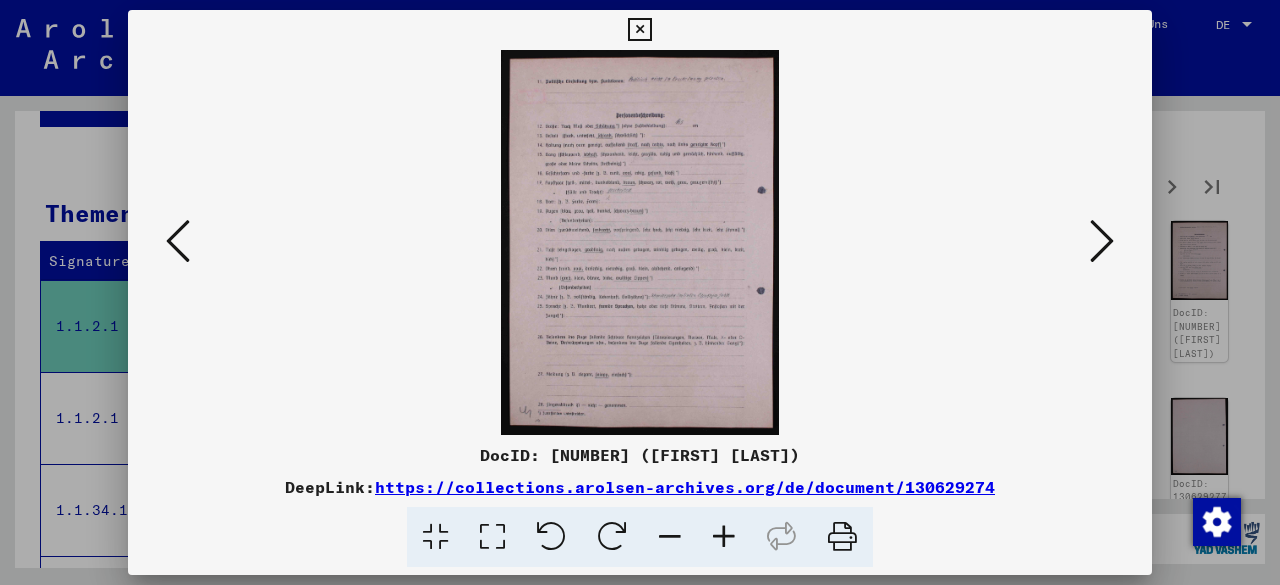 click at bounding box center [1102, 241] 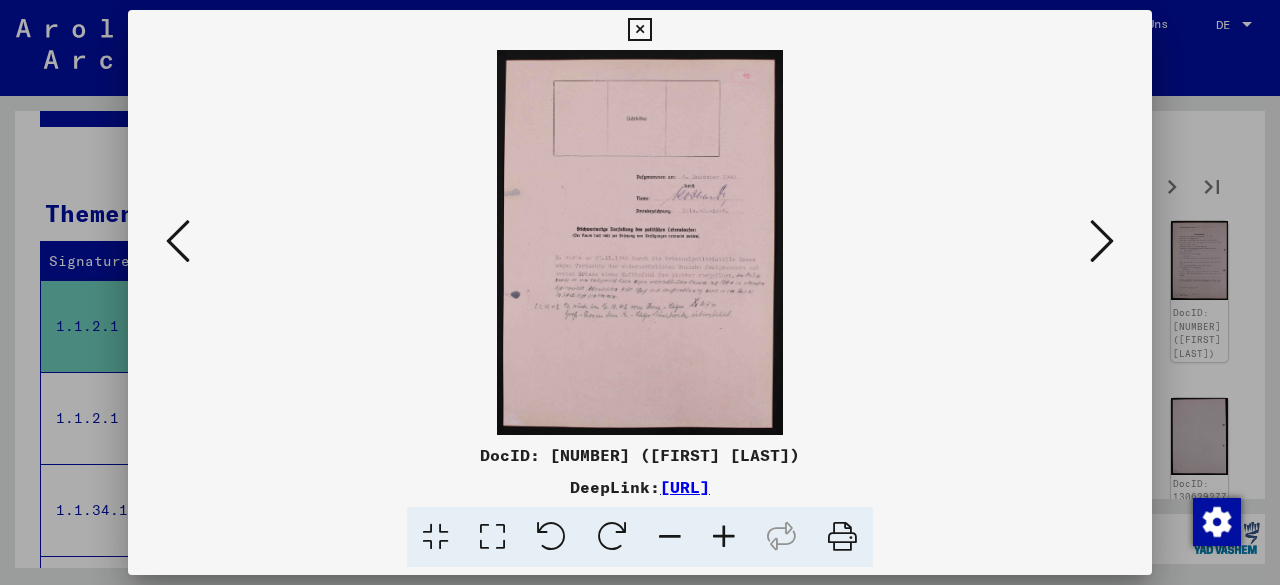click at bounding box center [1102, 241] 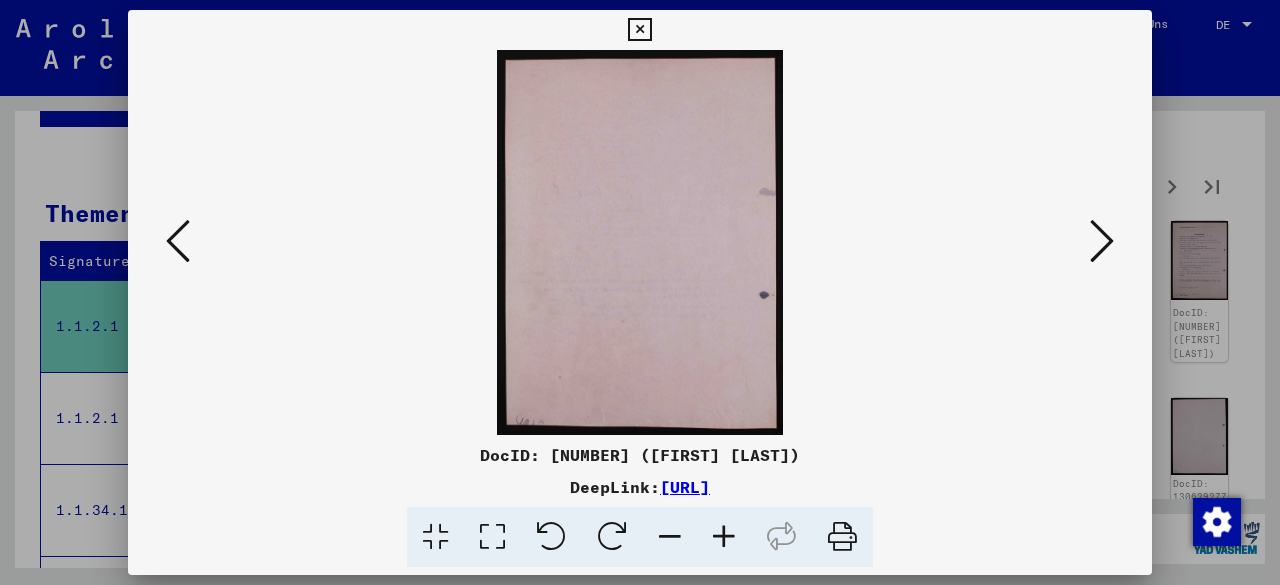 click at bounding box center [1102, 241] 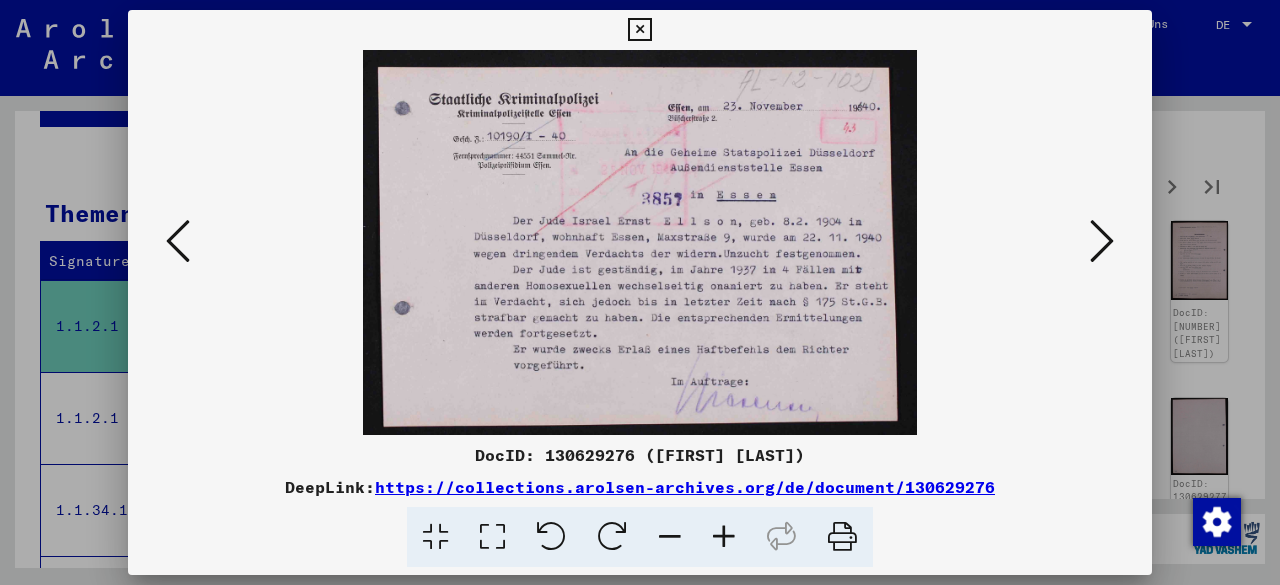 click at bounding box center [1102, 241] 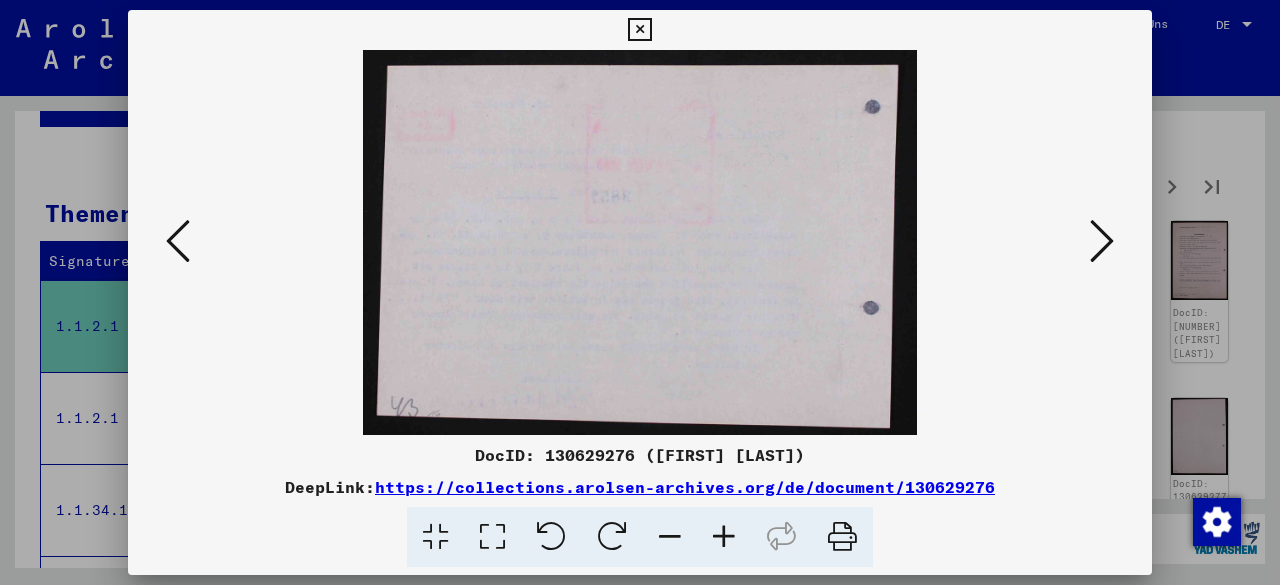 click at bounding box center (1102, 241) 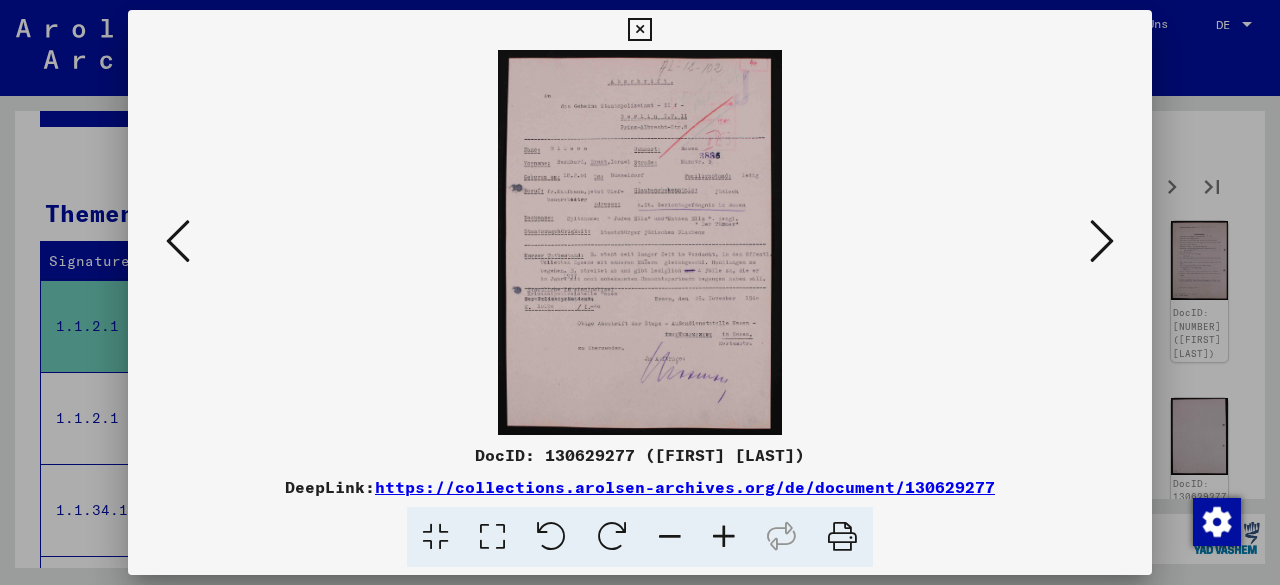 click at bounding box center (1102, 241) 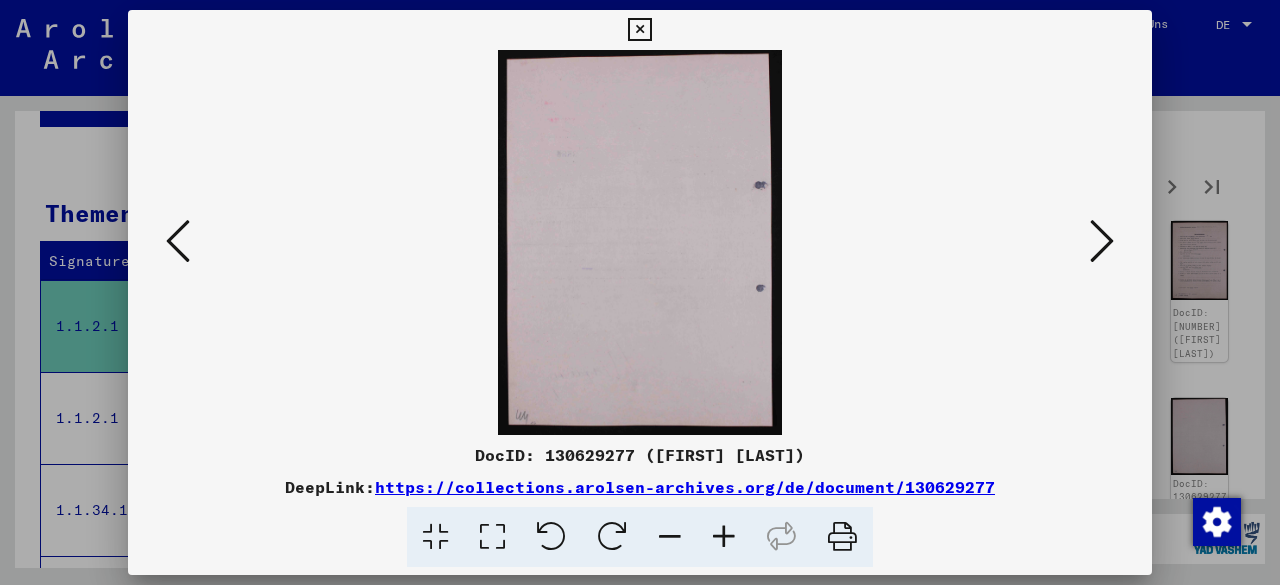 click at bounding box center [639, 30] 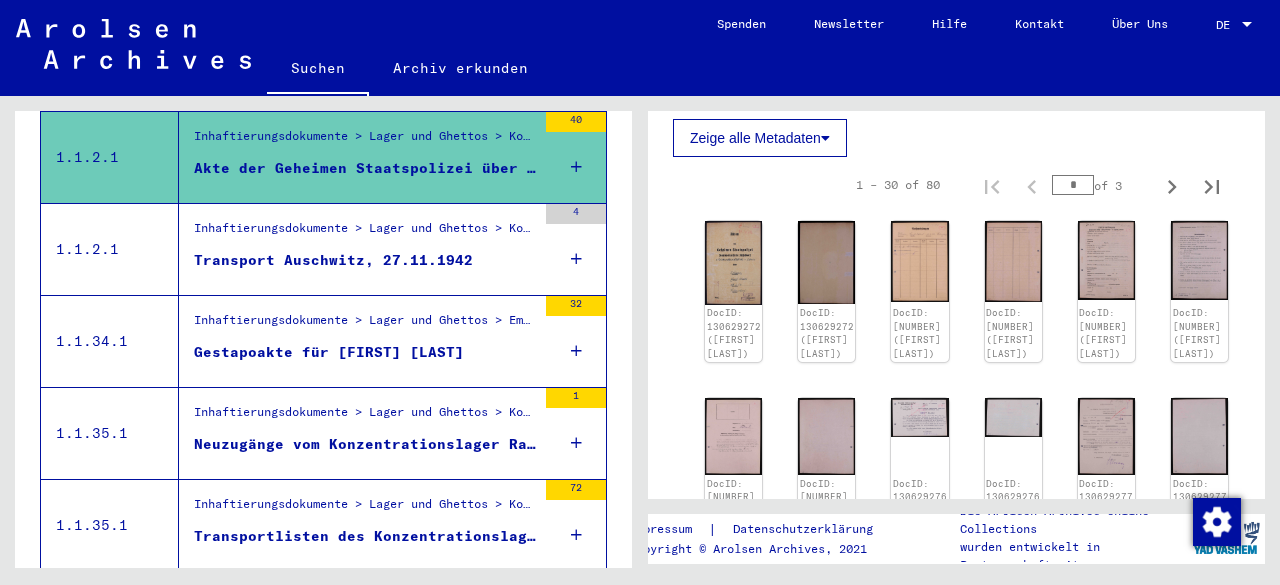 scroll, scrollTop: 442, scrollLeft: 0, axis: vertical 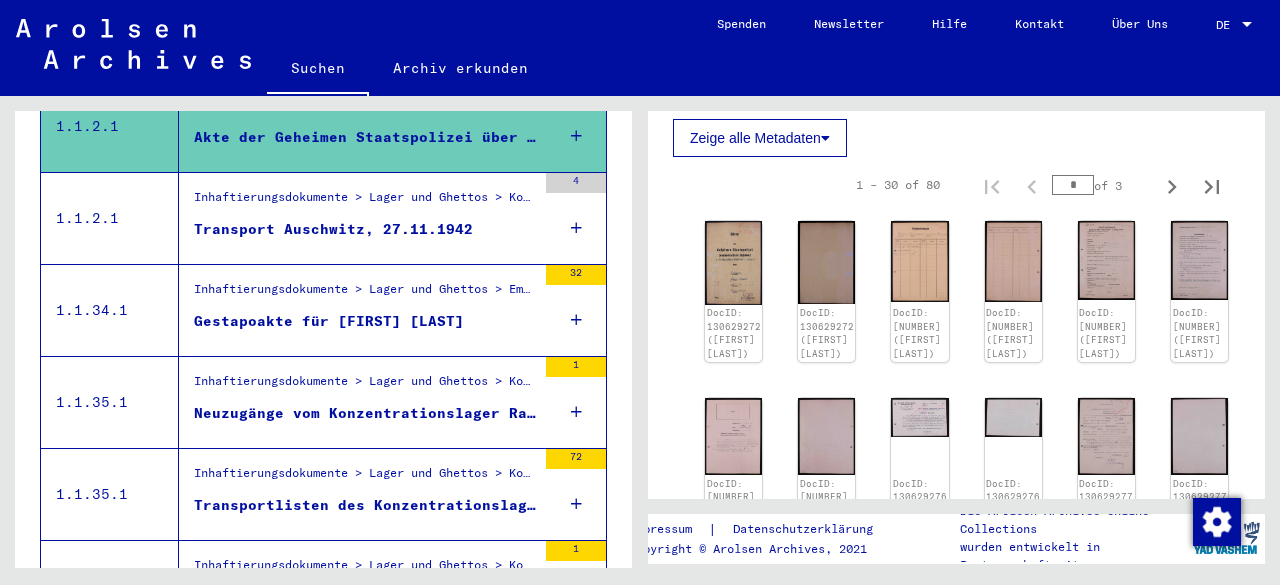 click on "Neuzugänge vom Konzentrationslager Ravensbrück nach Konzentrationslager      Buchenwald – [DATE]" at bounding box center [365, 413] 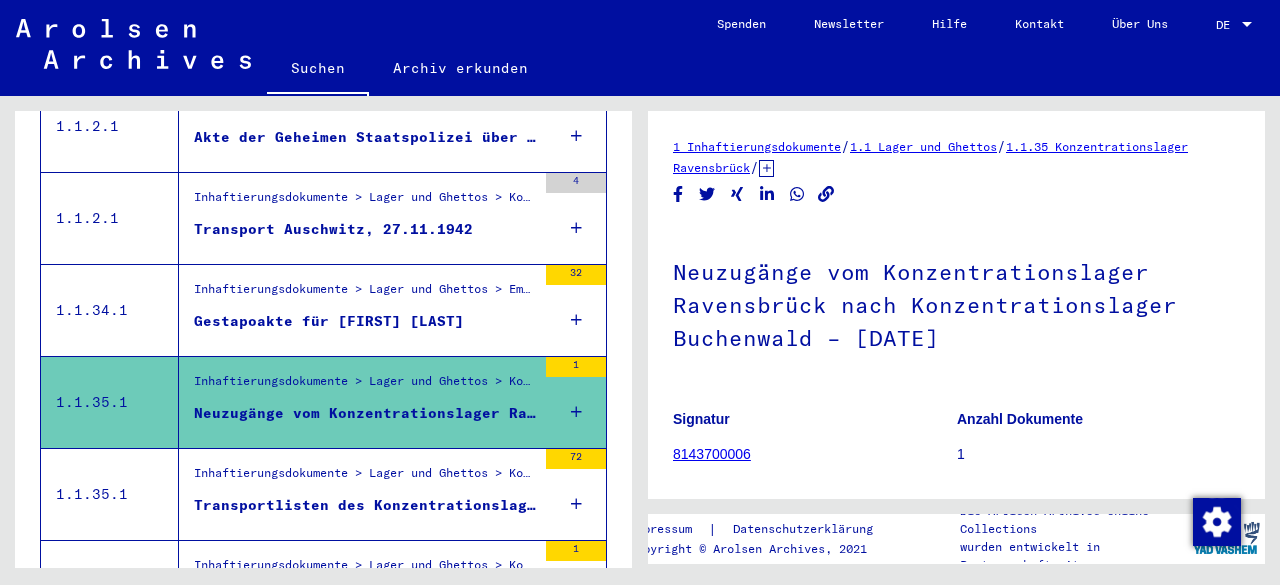 scroll, scrollTop: 542, scrollLeft: 0, axis: vertical 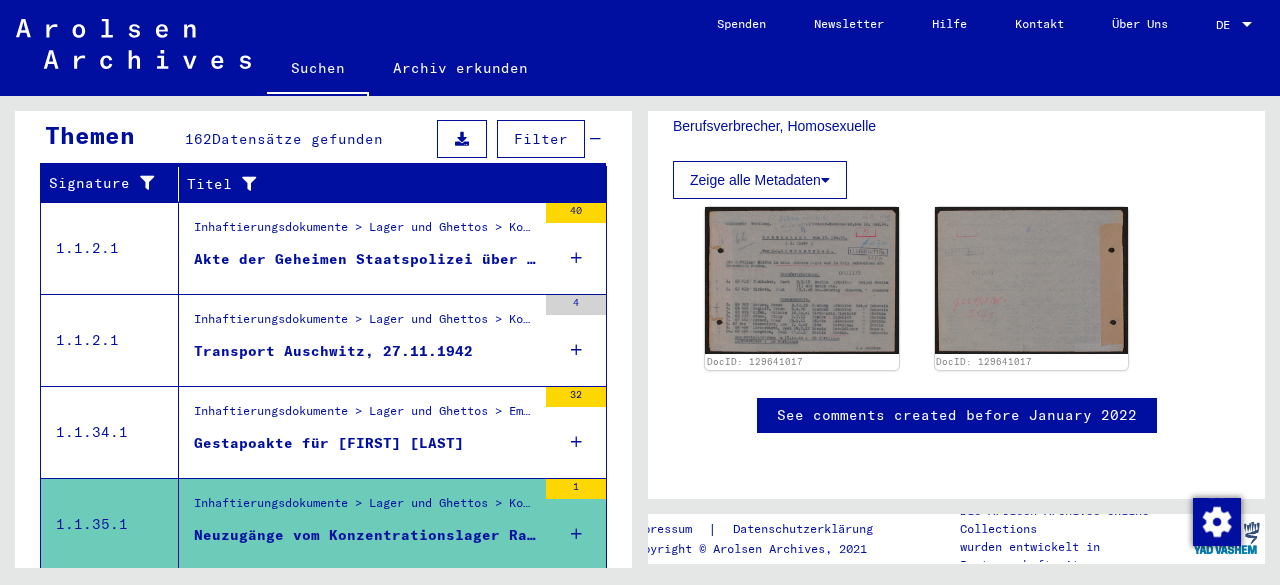 click on "Transport Auschwitz, 27.11.1942" at bounding box center [333, 351] 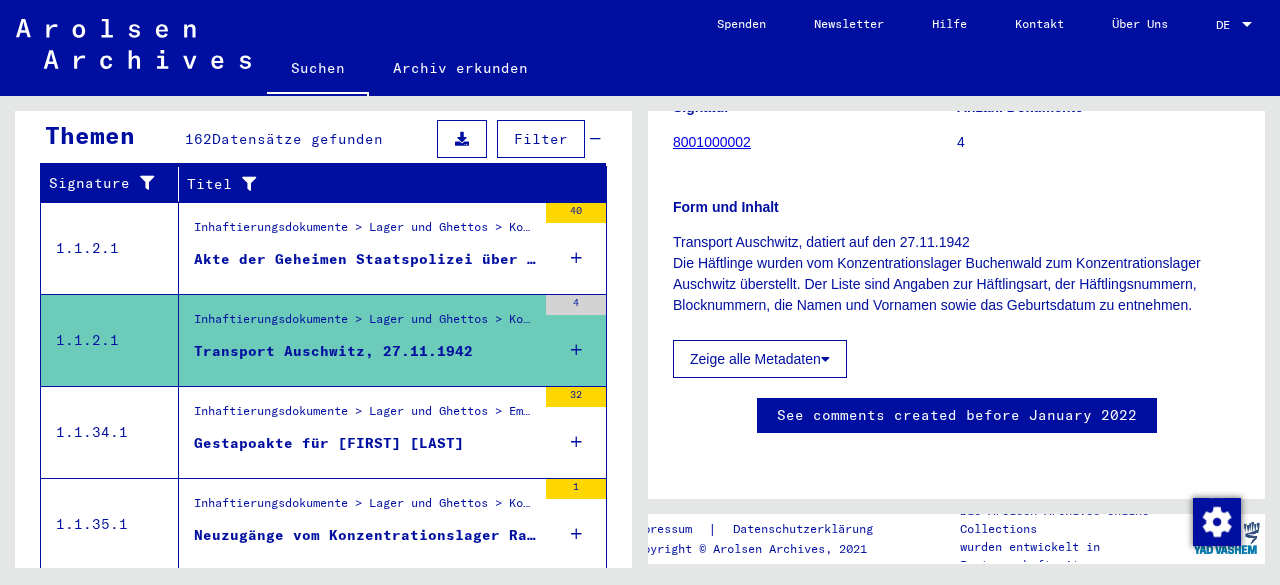 scroll, scrollTop: 300, scrollLeft: 0, axis: vertical 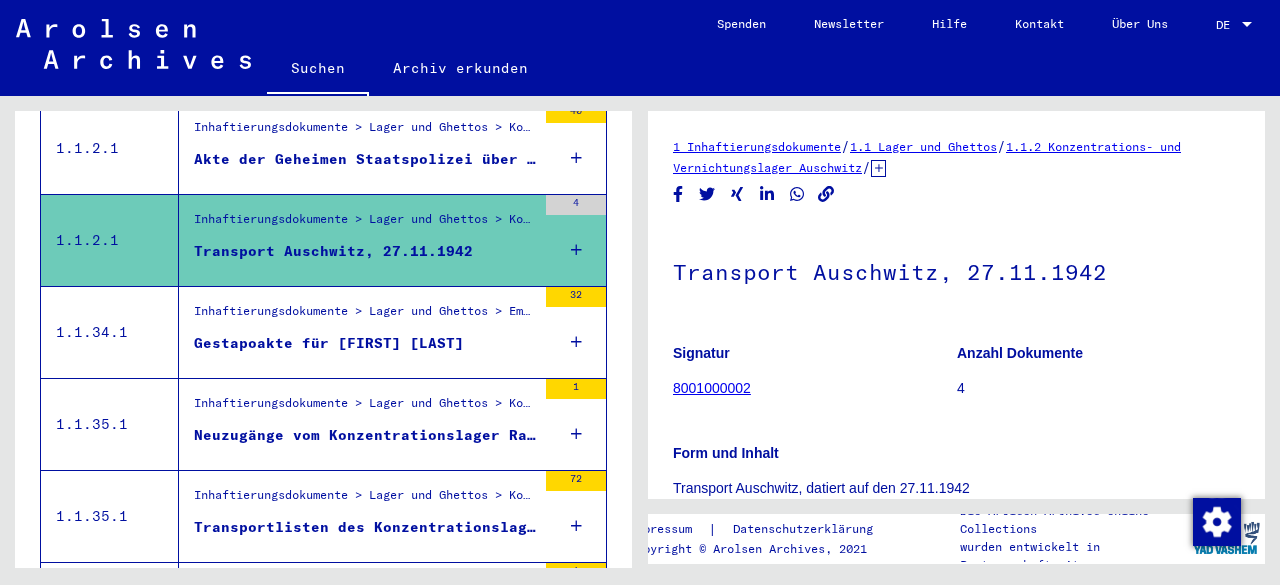 click on "Inhaftierungsdokumente > Lager und Ghettos > Emslandlager (Papenburg) > Listenmaterial Papenburg" at bounding box center [365, 316] 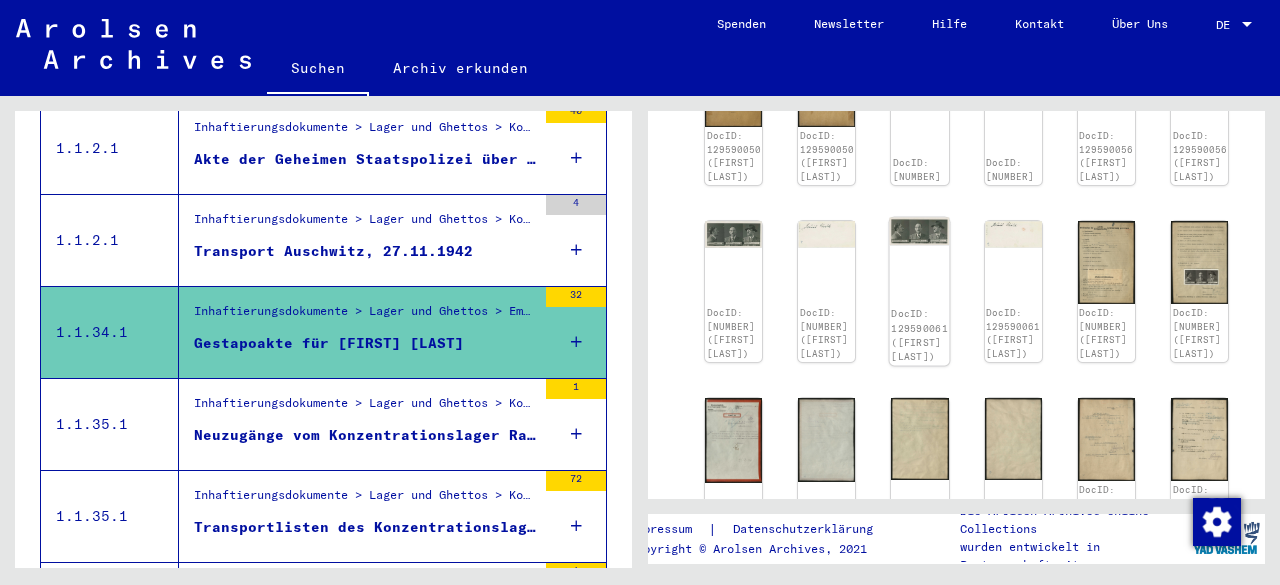 scroll, scrollTop: 500, scrollLeft: 0, axis: vertical 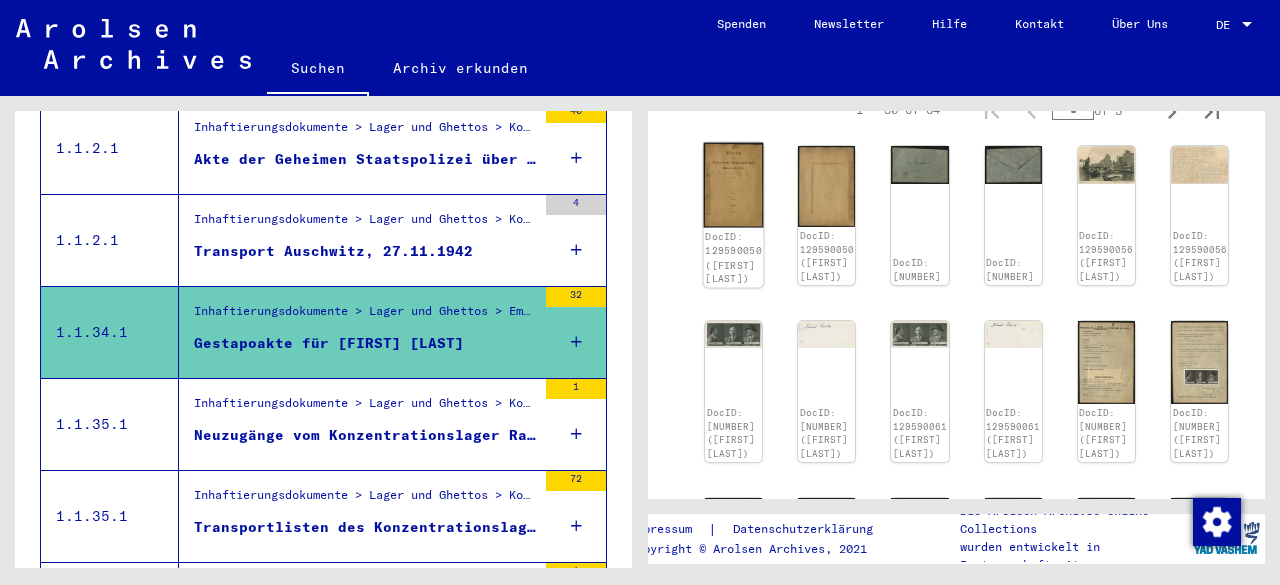 click 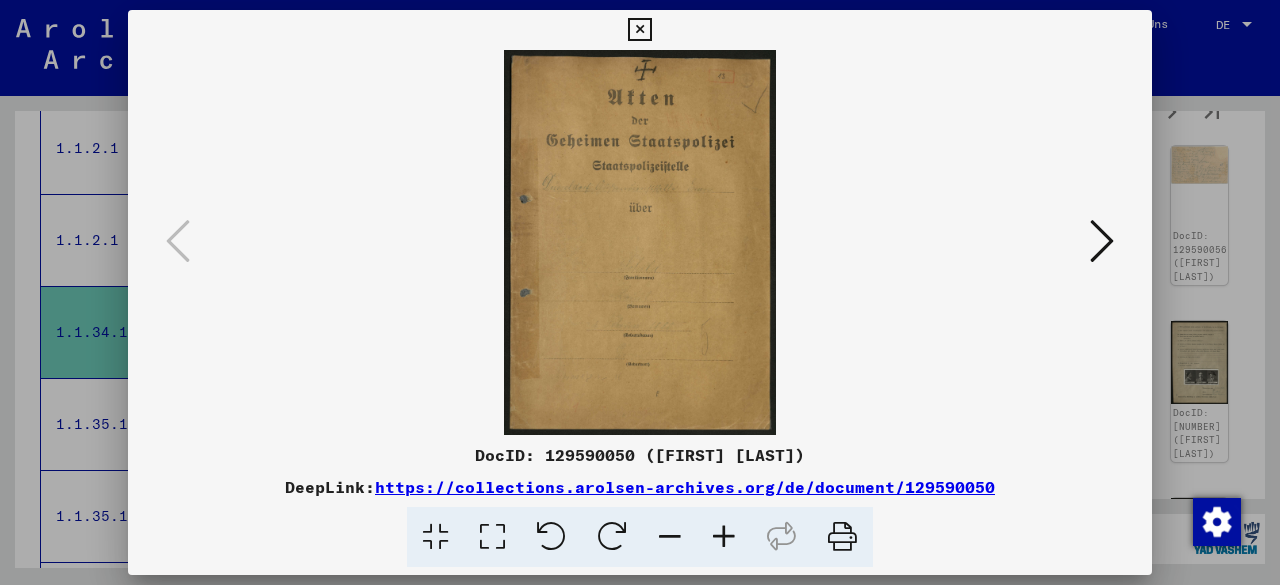click at bounding box center [1102, 242] 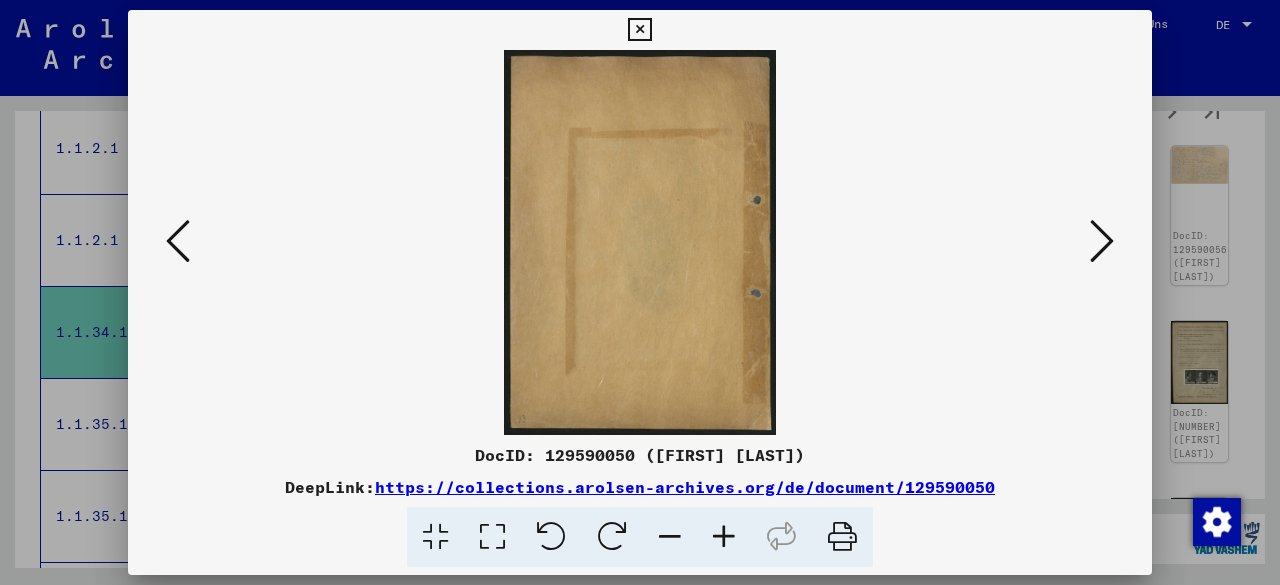 click at bounding box center [1102, 242] 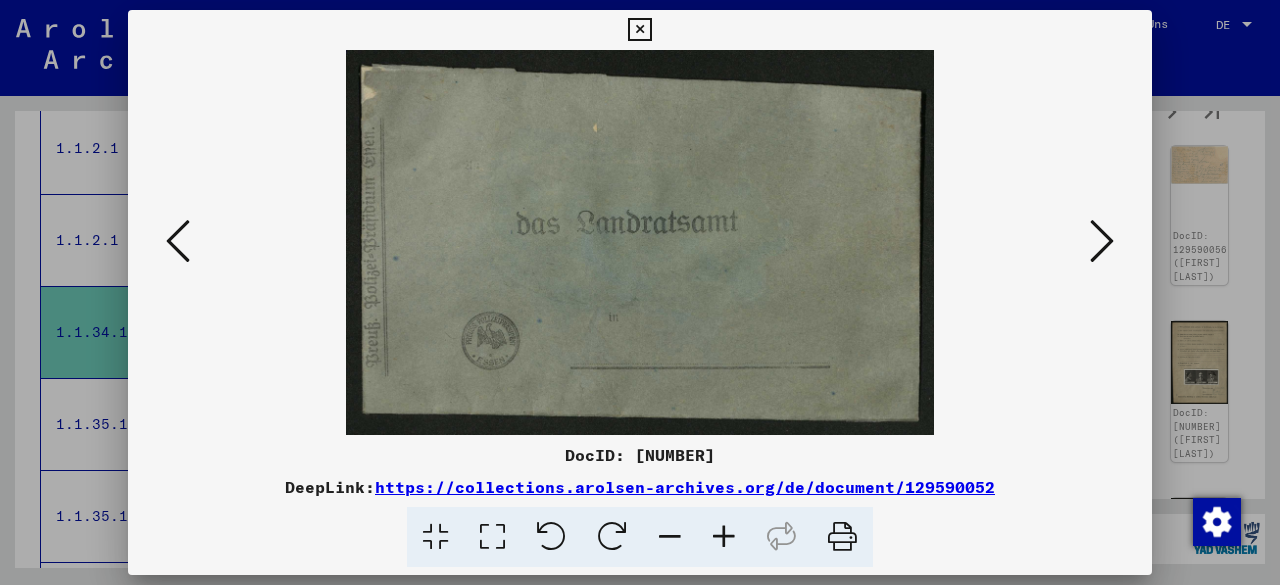 click at bounding box center (1102, 242) 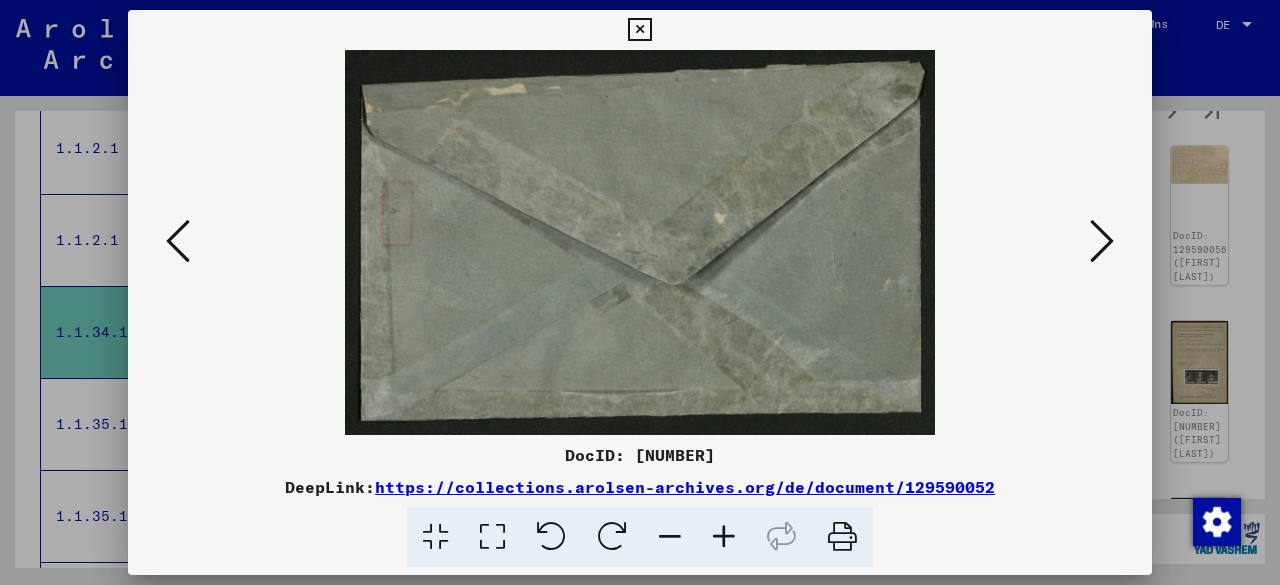 click at bounding box center (1102, 242) 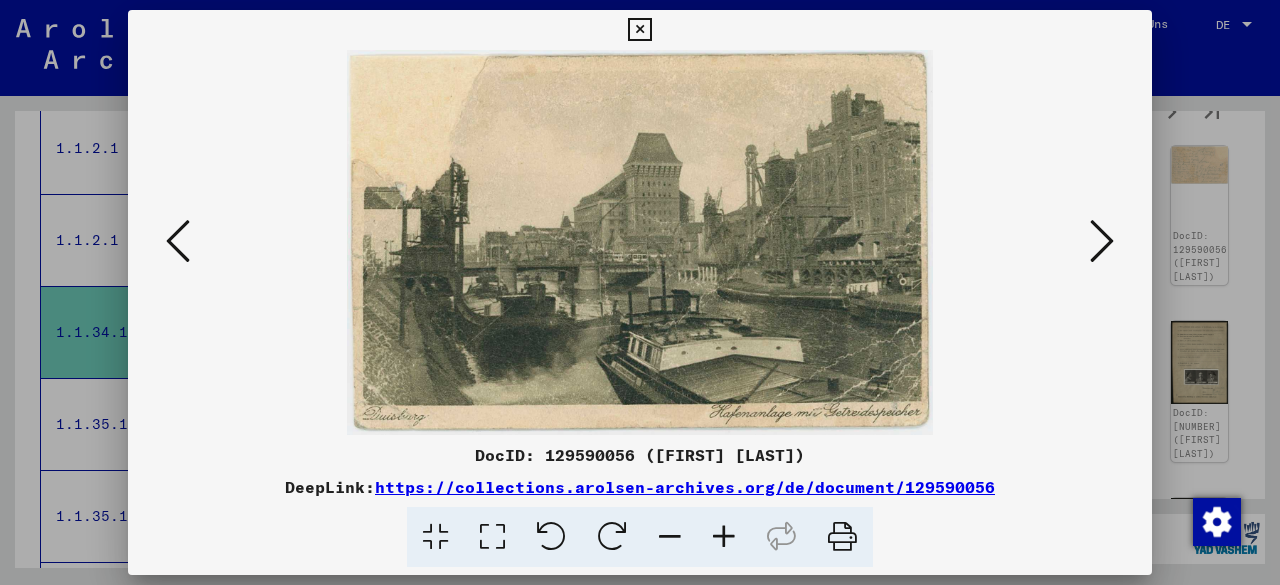 click at bounding box center [1102, 242] 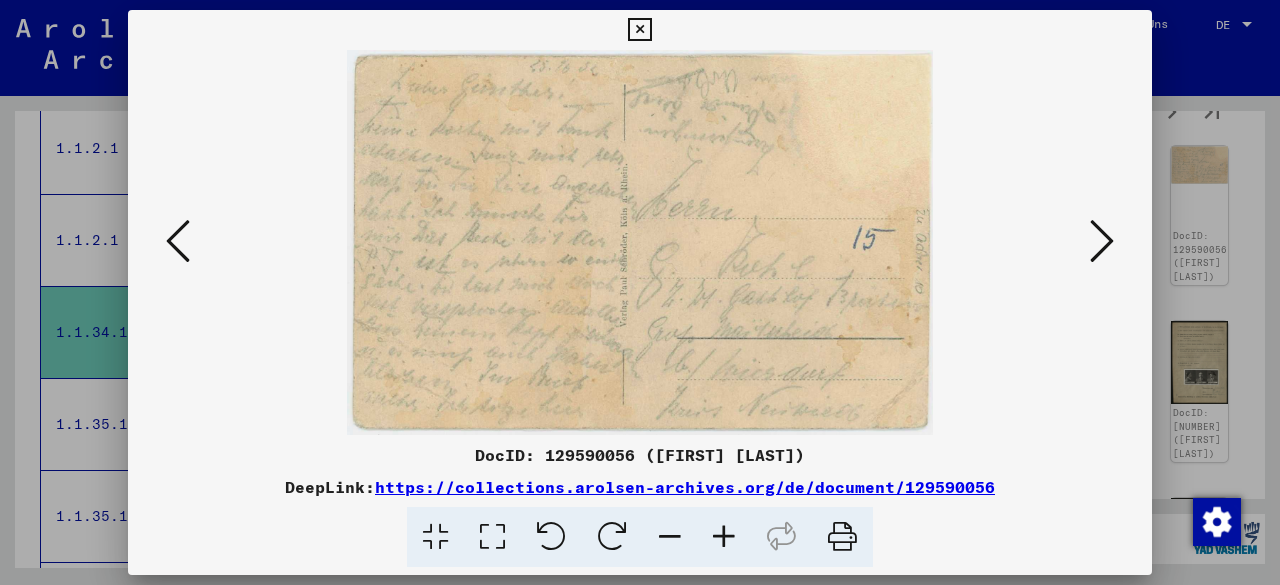 click at bounding box center [1102, 242] 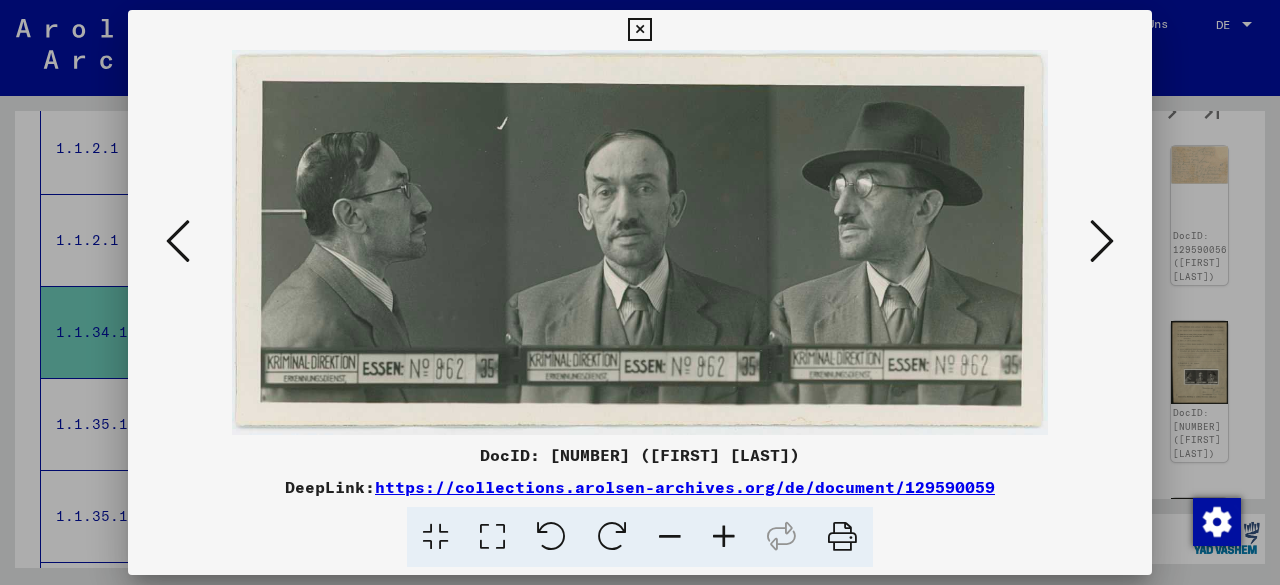 click at bounding box center (1102, 242) 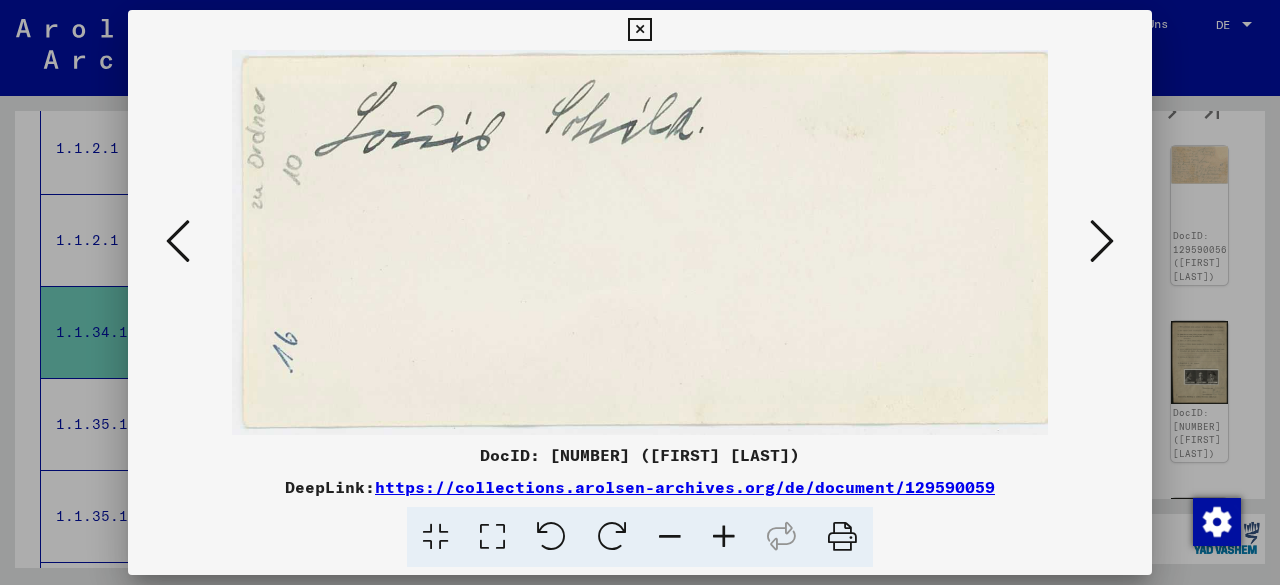 click at bounding box center [1102, 242] 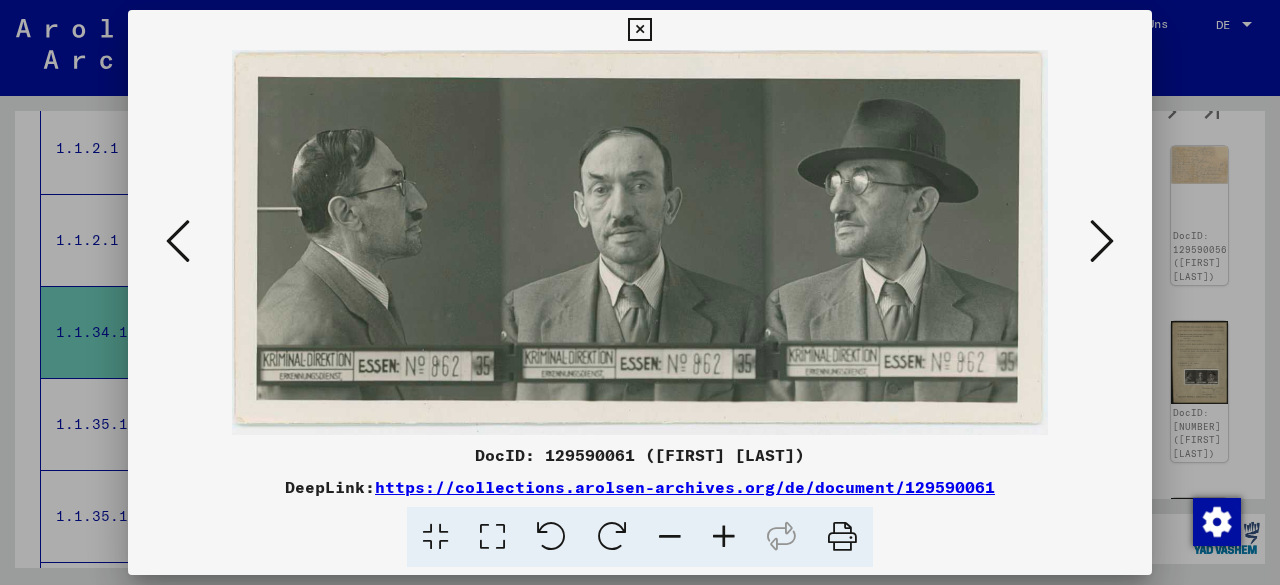 click at bounding box center (1102, 242) 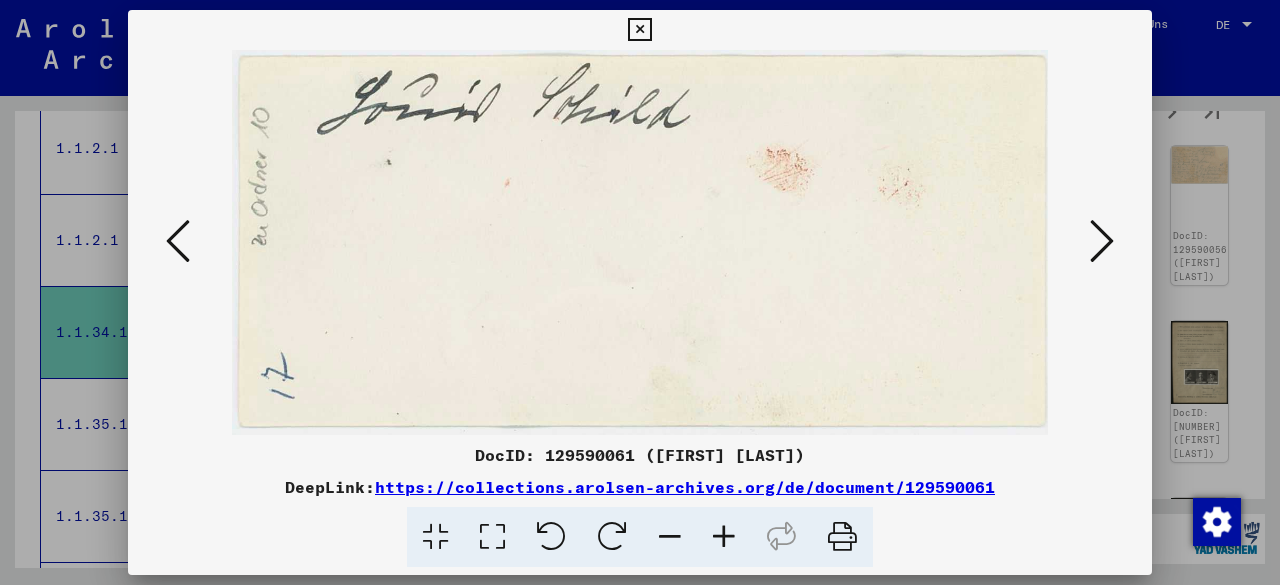 click at bounding box center (1102, 242) 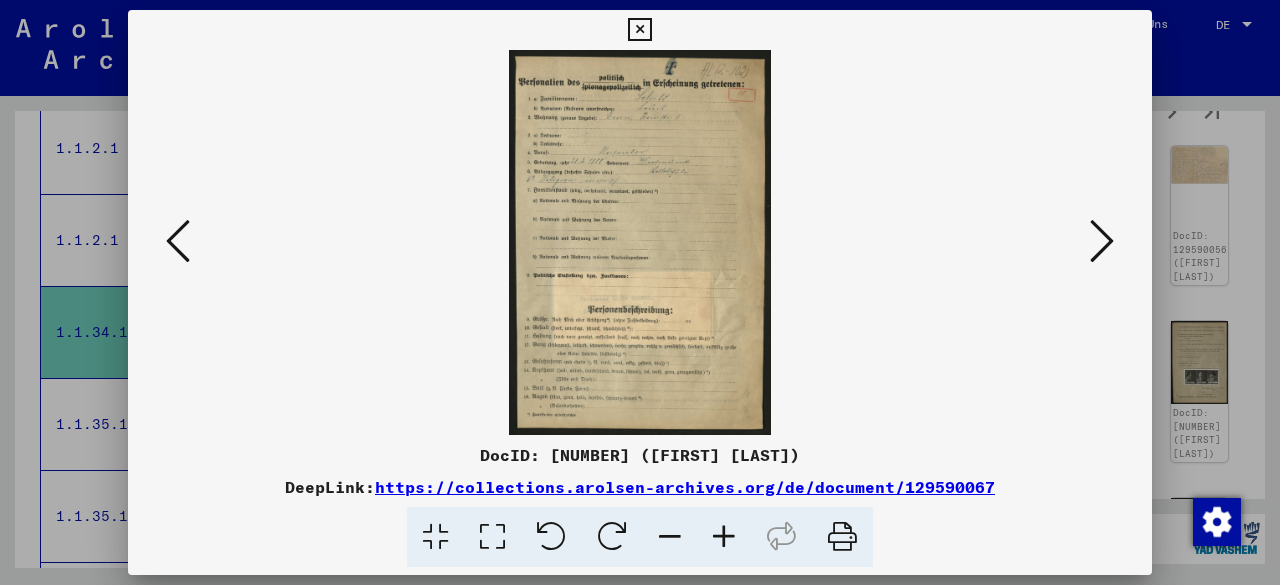 click at bounding box center (1102, 242) 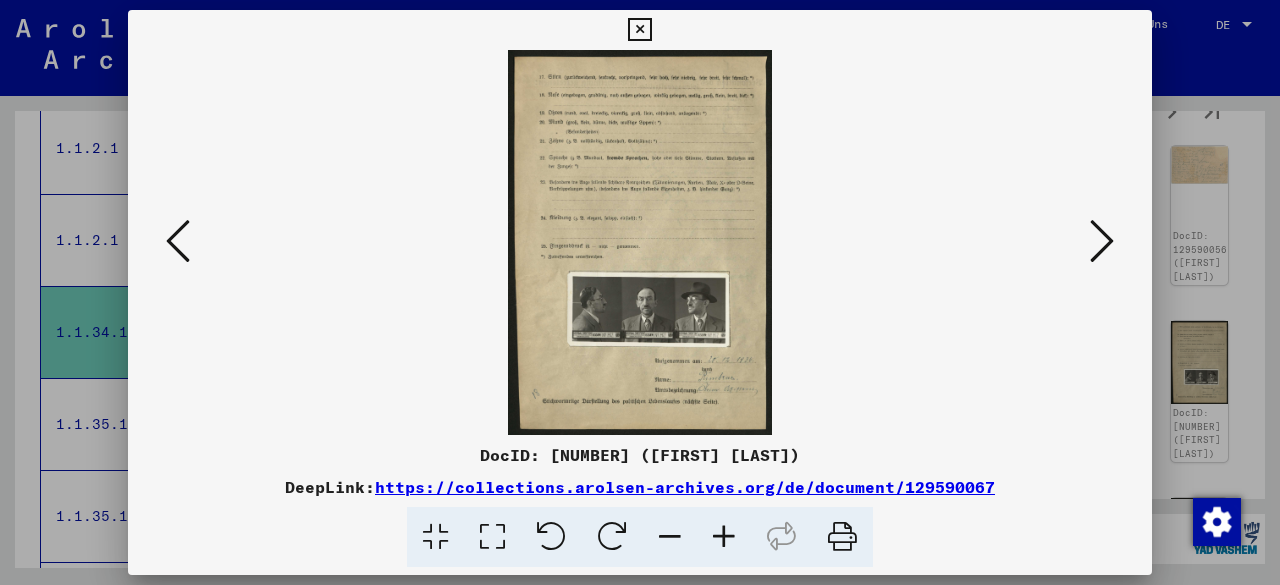 click at bounding box center (1102, 242) 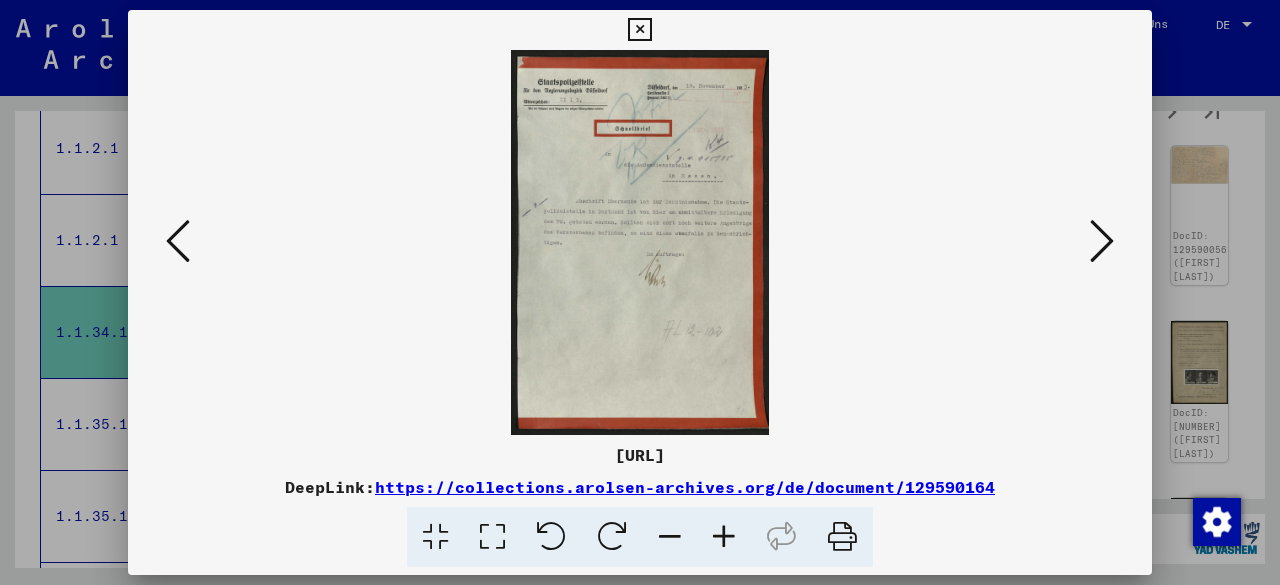 click at bounding box center (1102, 242) 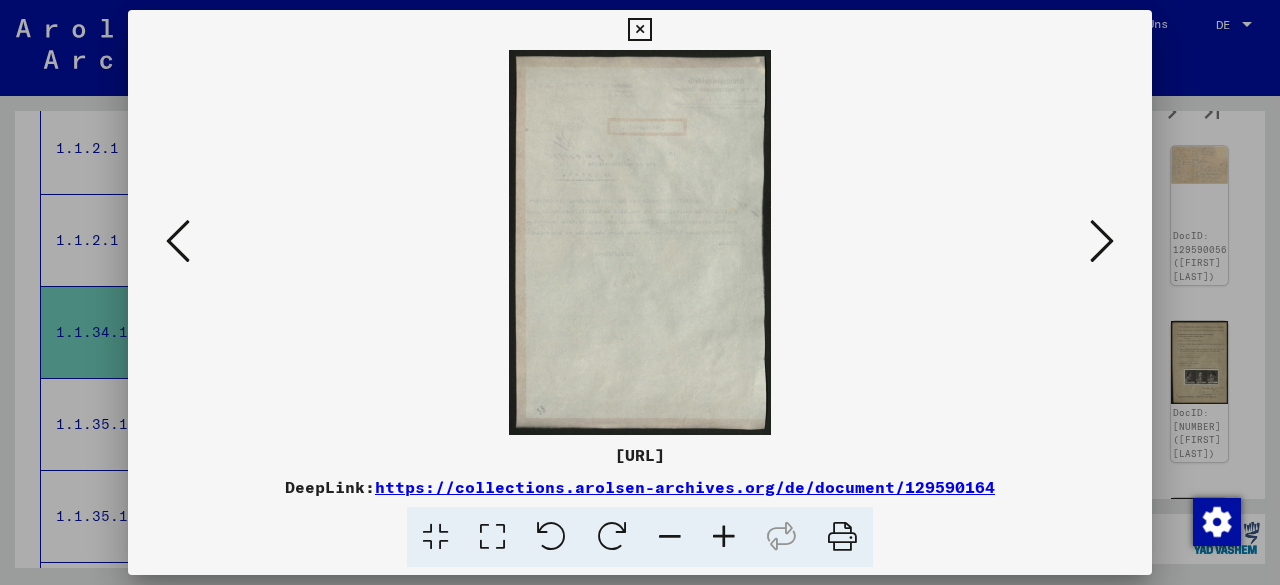 click at bounding box center (1102, 242) 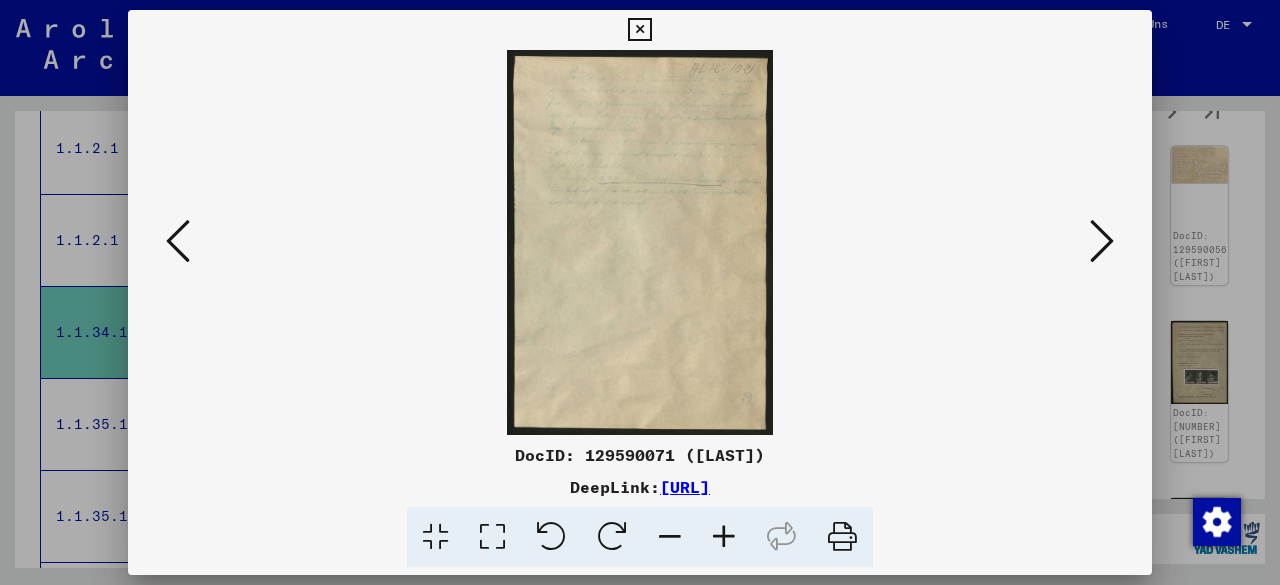 click at bounding box center (1102, 242) 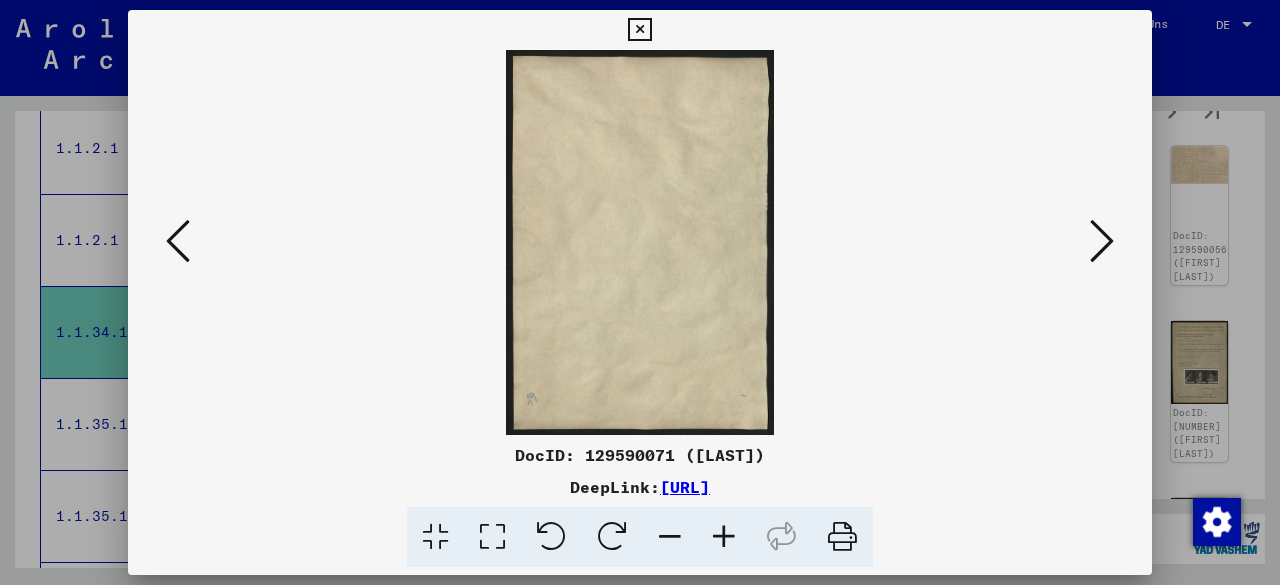 click at bounding box center [1102, 242] 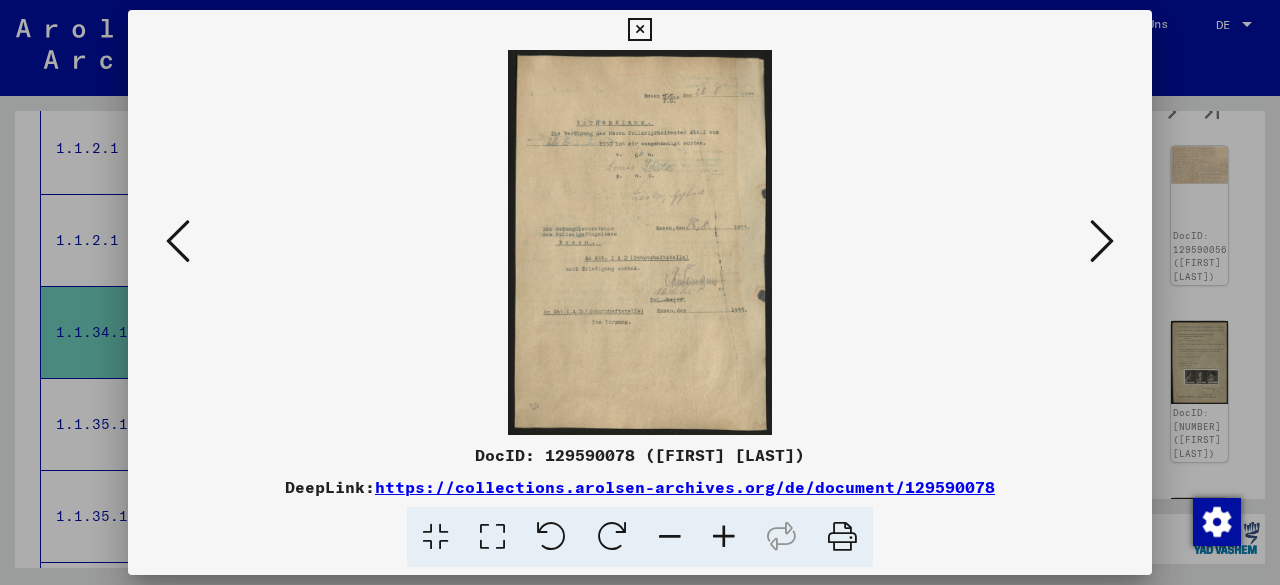click at bounding box center (1102, 242) 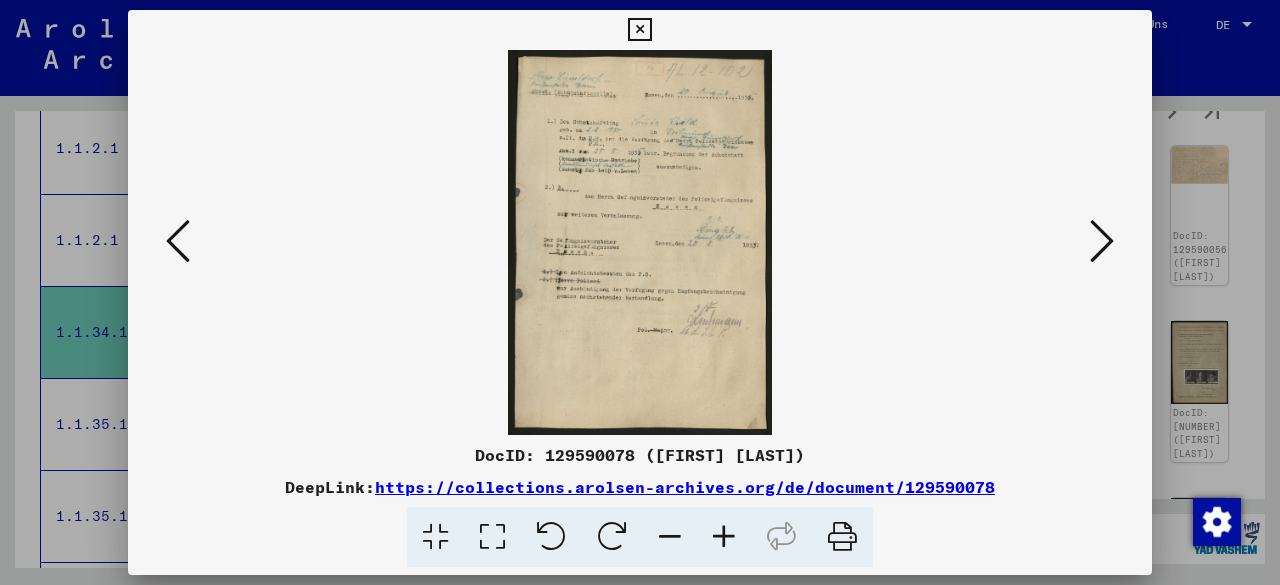 click at bounding box center [1102, 242] 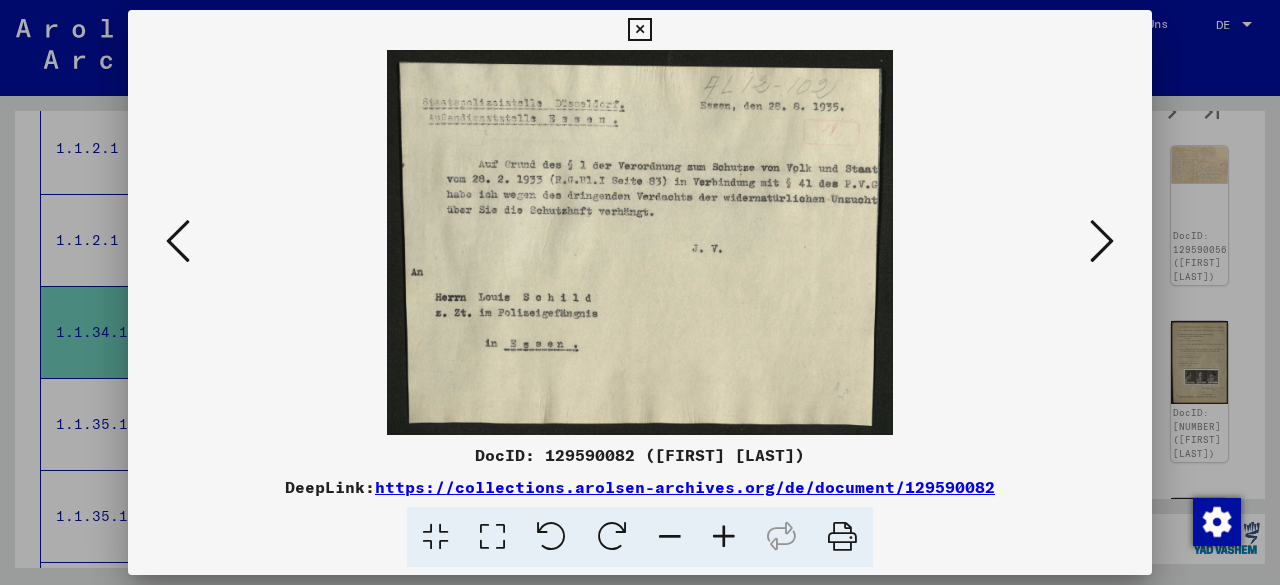click at bounding box center [1102, 242] 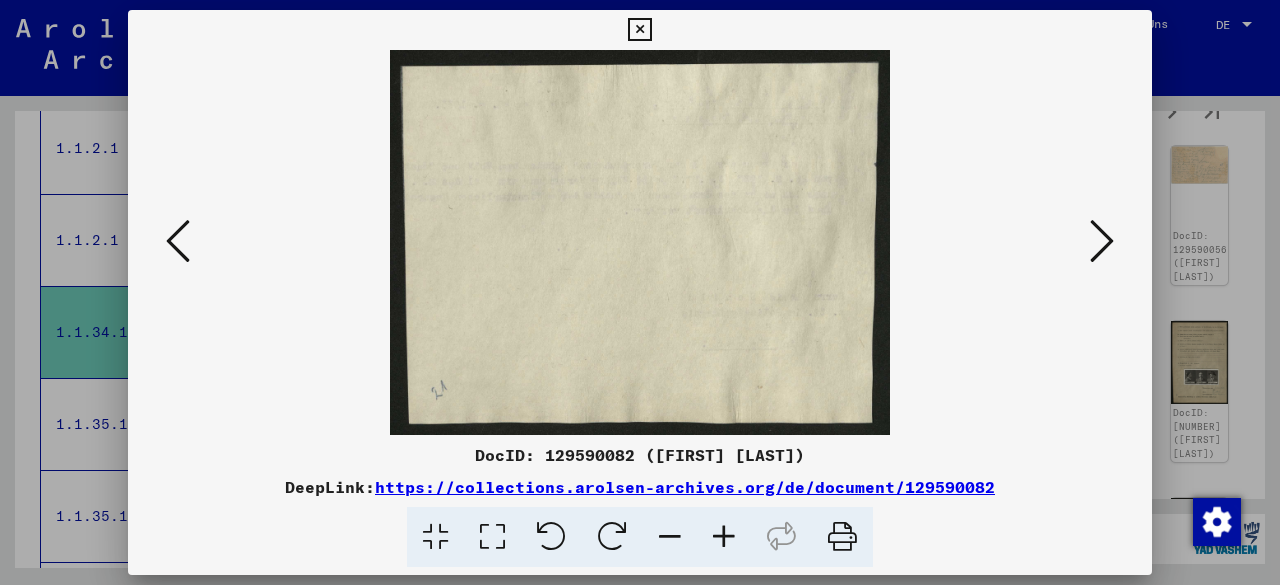 click at bounding box center [1102, 242] 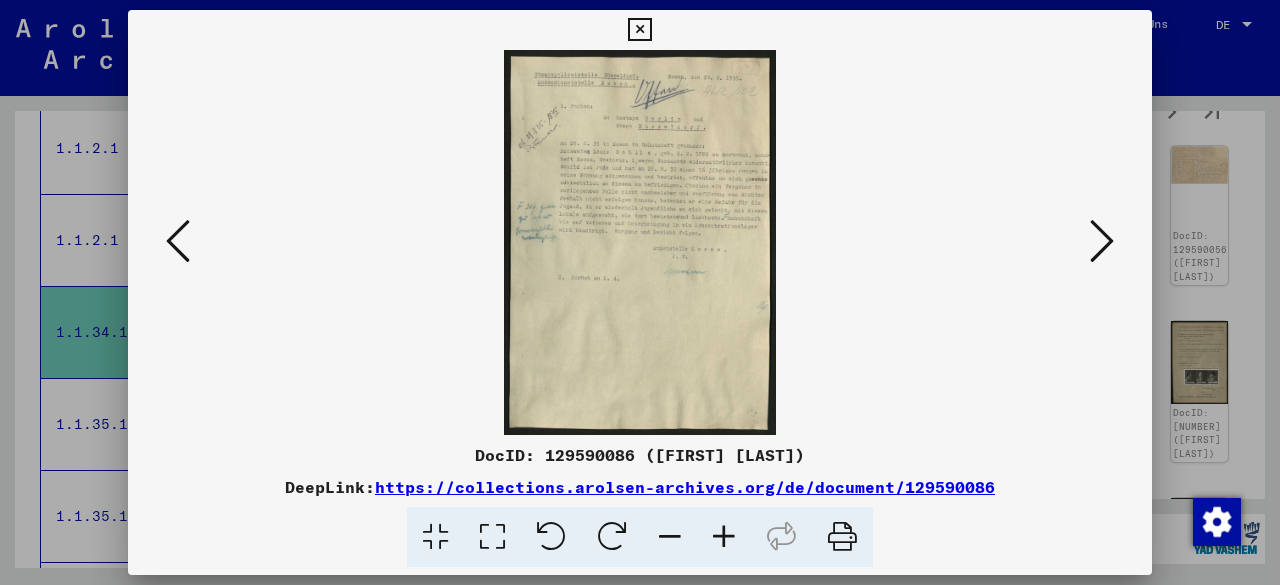 click at bounding box center (1102, 242) 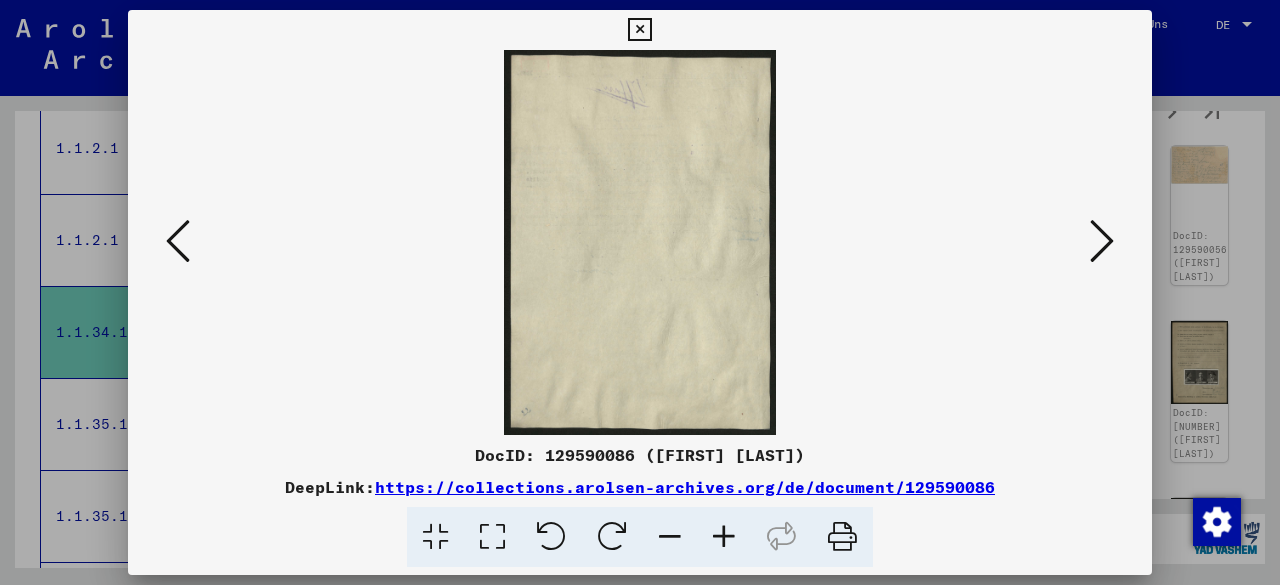 click at bounding box center [1102, 242] 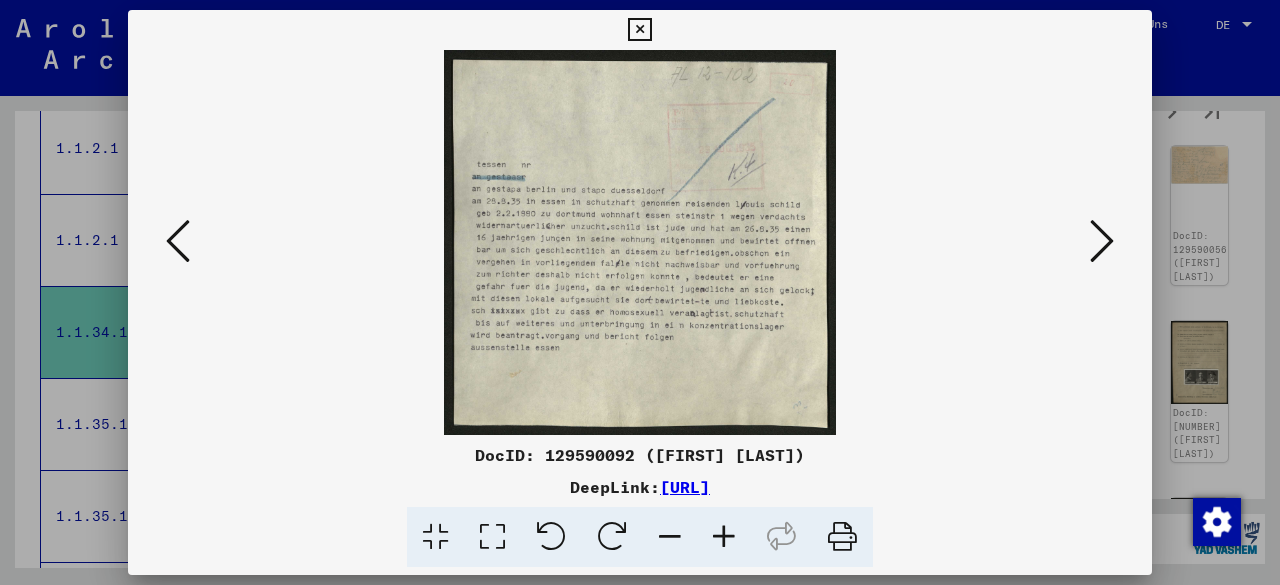 click at bounding box center (1102, 242) 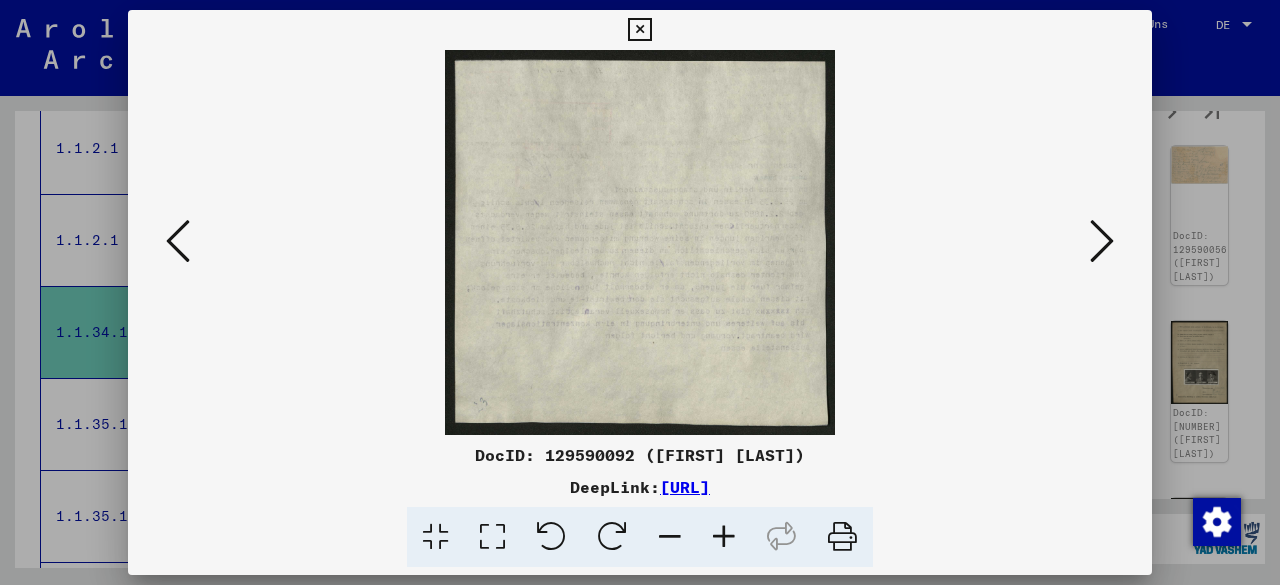click at bounding box center [1102, 242] 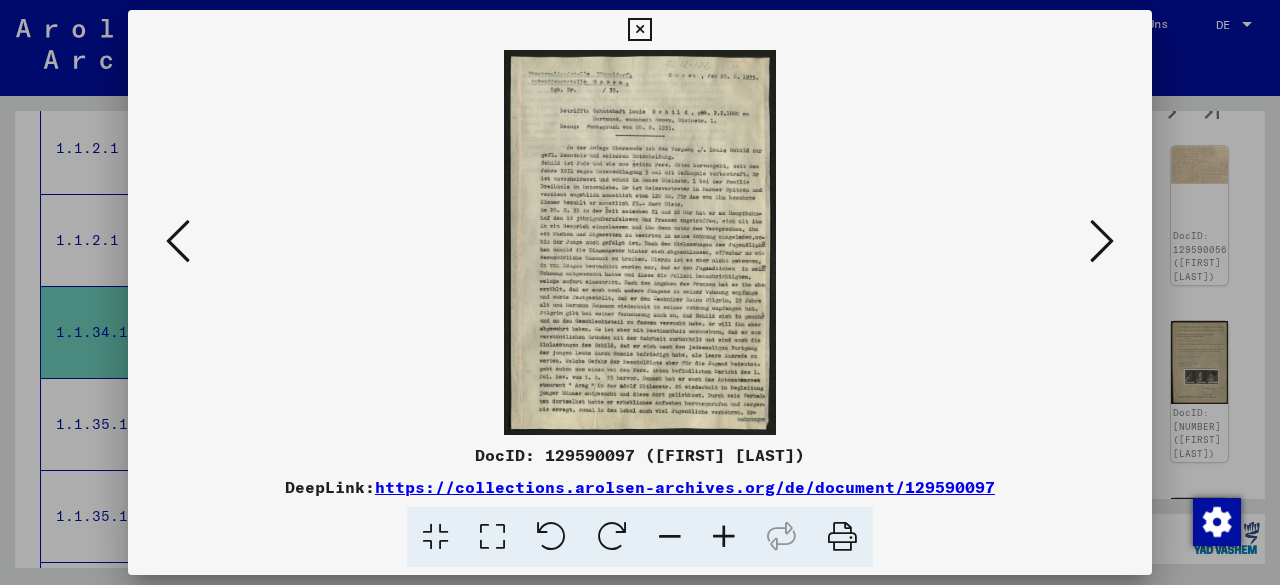 click at bounding box center (1102, 242) 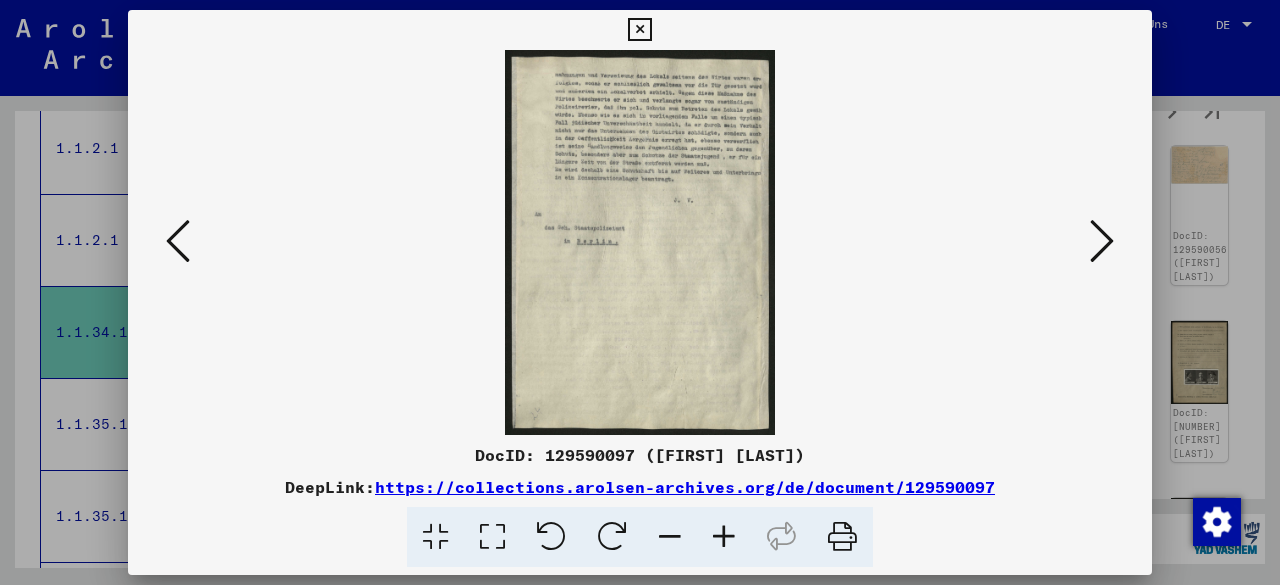 click at bounding box center (1102, 242) 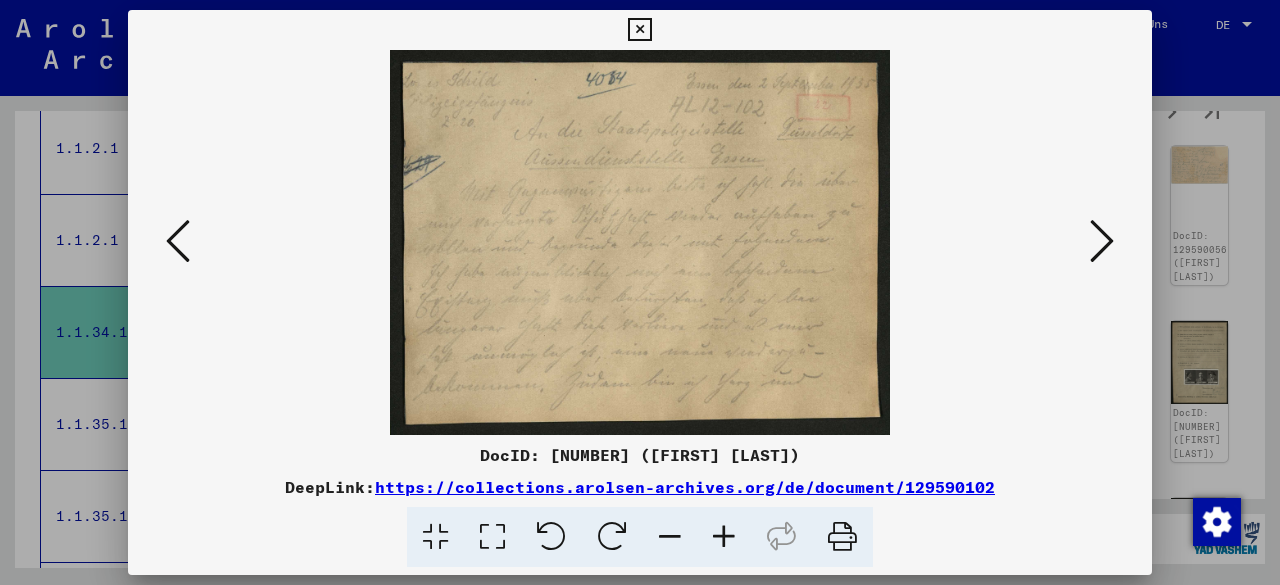 click at bounding box center [1102, 242] 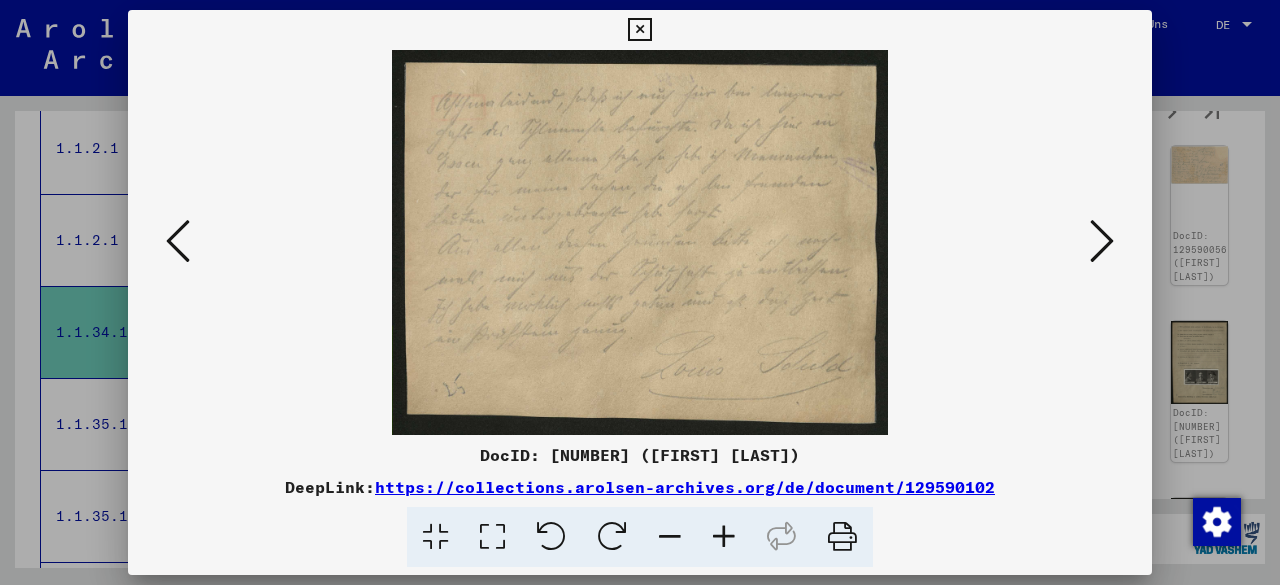 click at bounding box center (1102, 242) 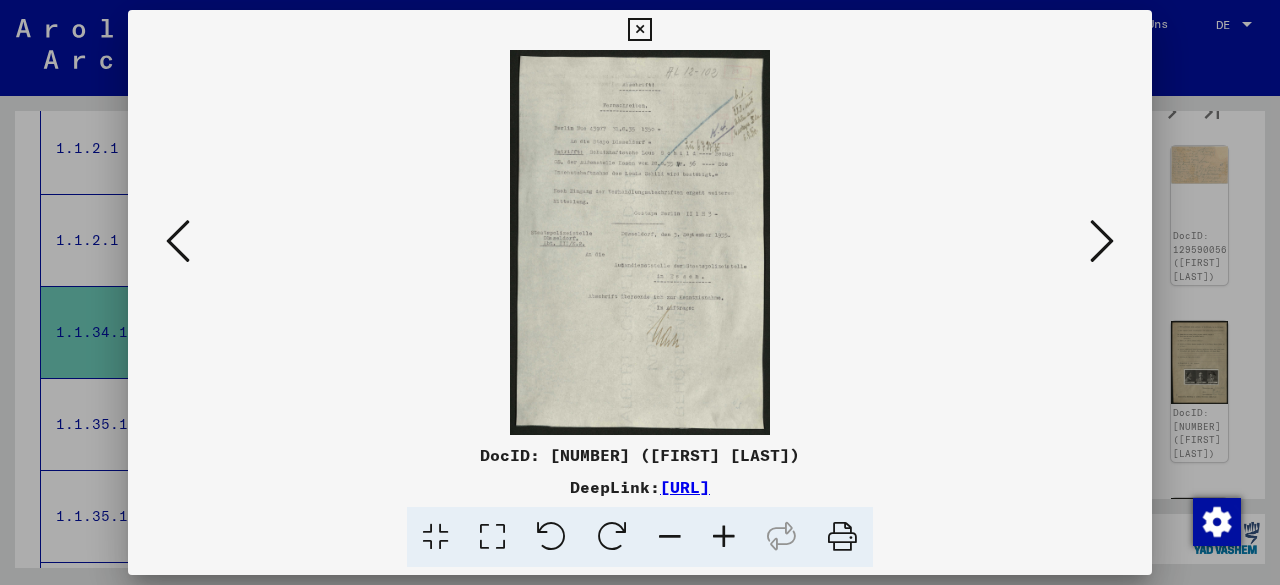 click at bounding box center (1102, 242) 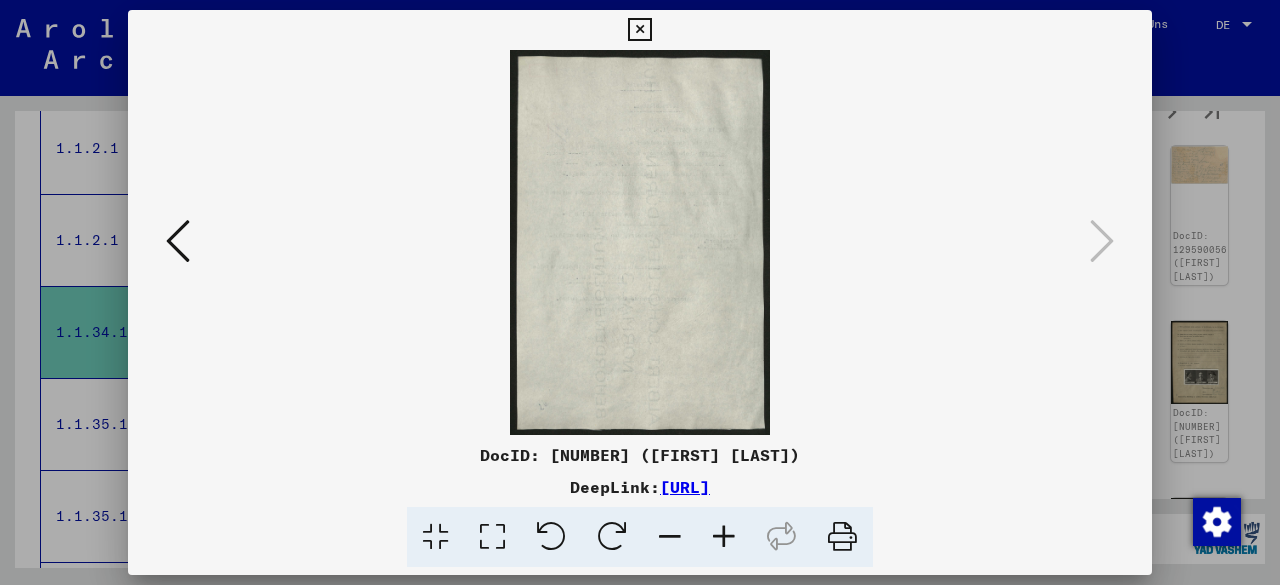 click at bounding box center (639, 30) 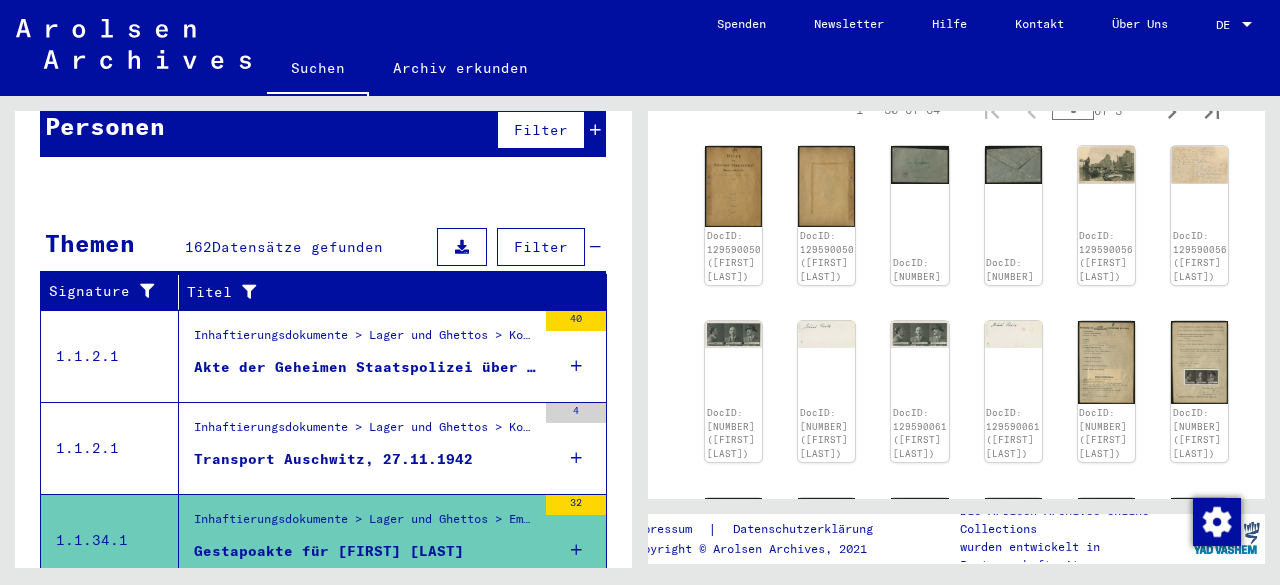 scroll, scrollTop: 0, scrollLeft: 0, axis: both 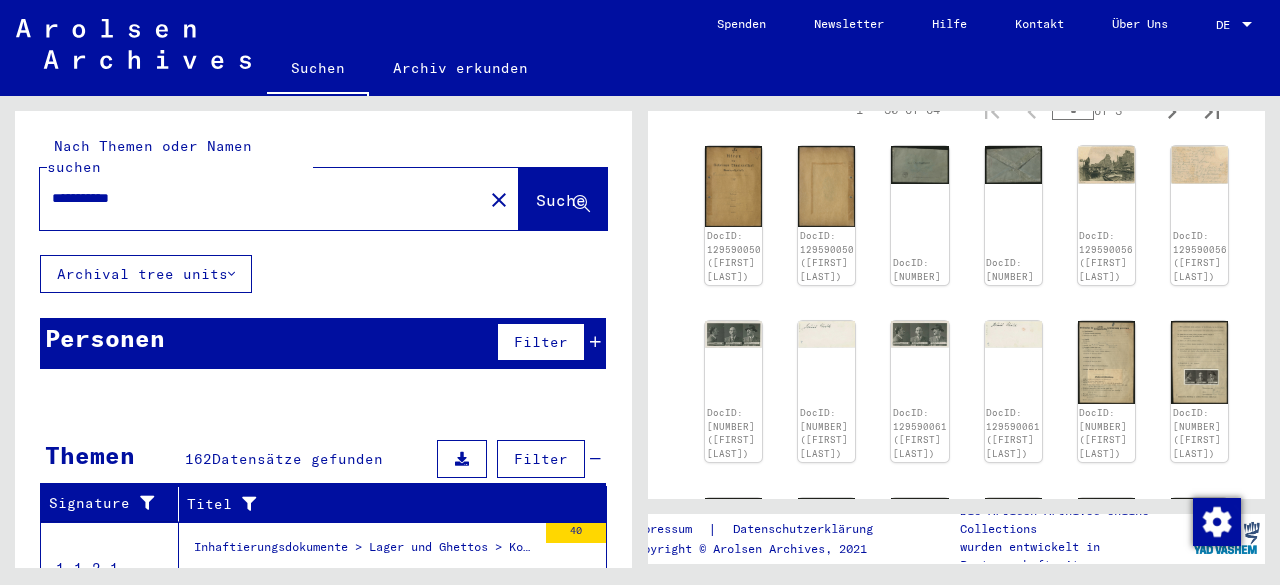 click on "**********" at bounding box center [261, 198] 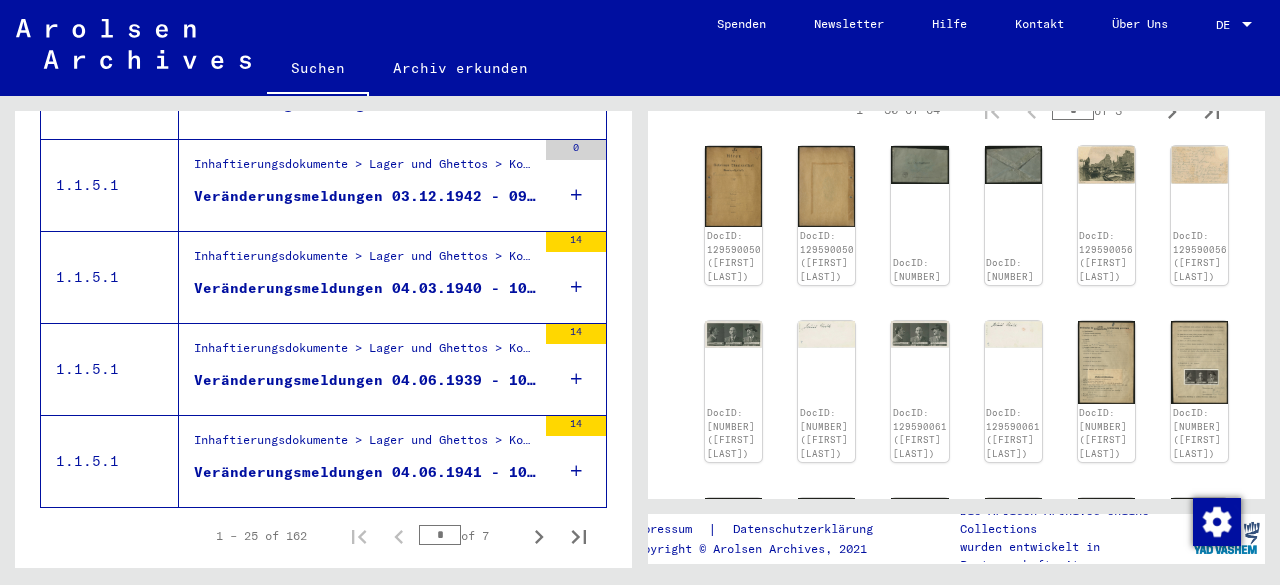scroll, scrollTop: 2320, scrollLeft: 0, axis: vertical 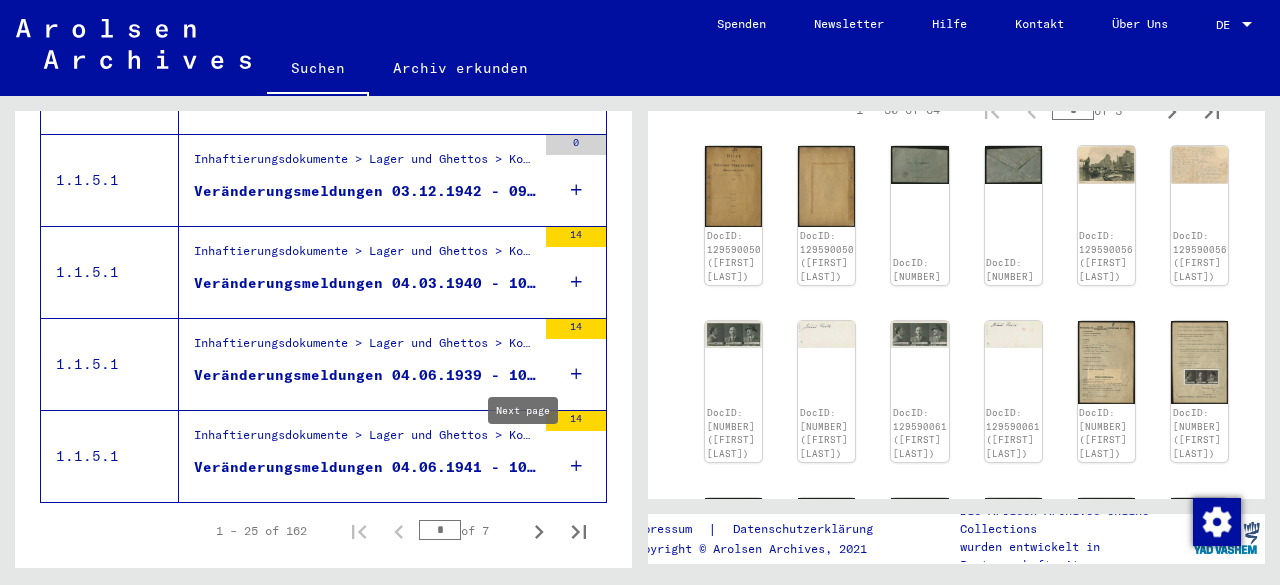 click 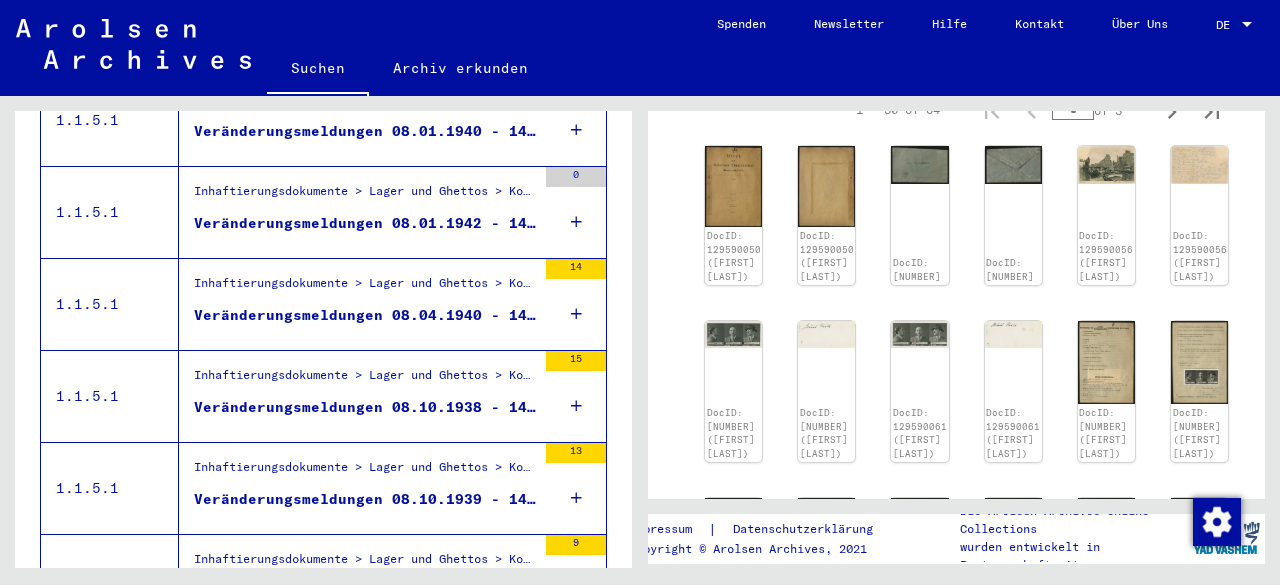 scroll, scrollTop: 2320, scrollLeft: 0, axis: vertical 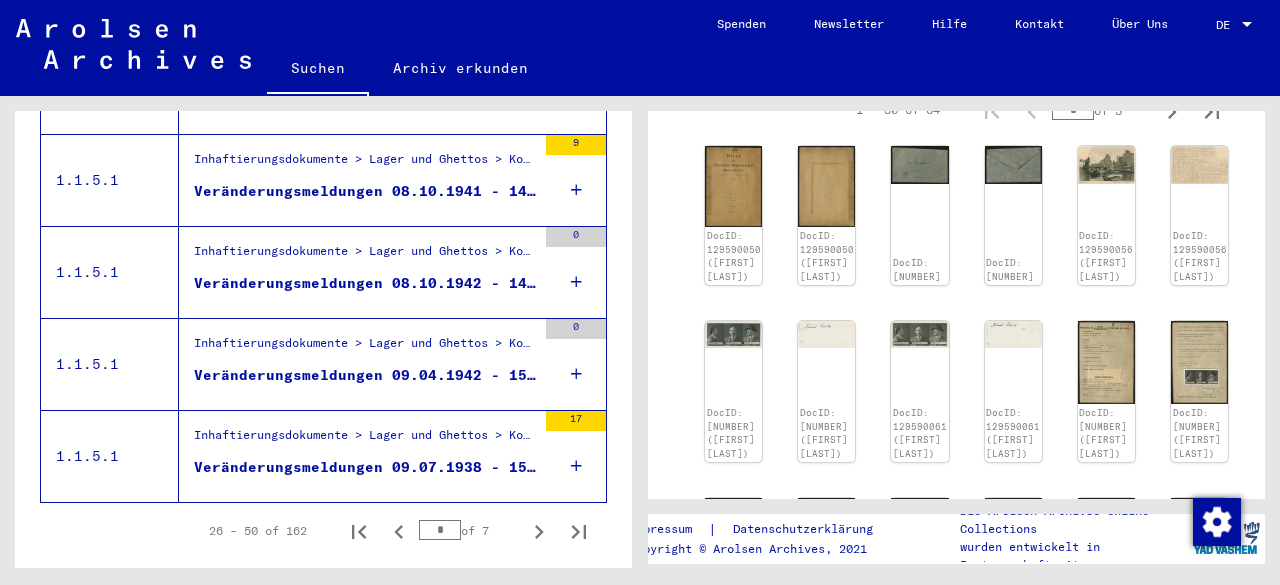 click on "Veränderungsmeldungen 09.07.1938 - 15.07.1938" at bounding box center (365, 467) 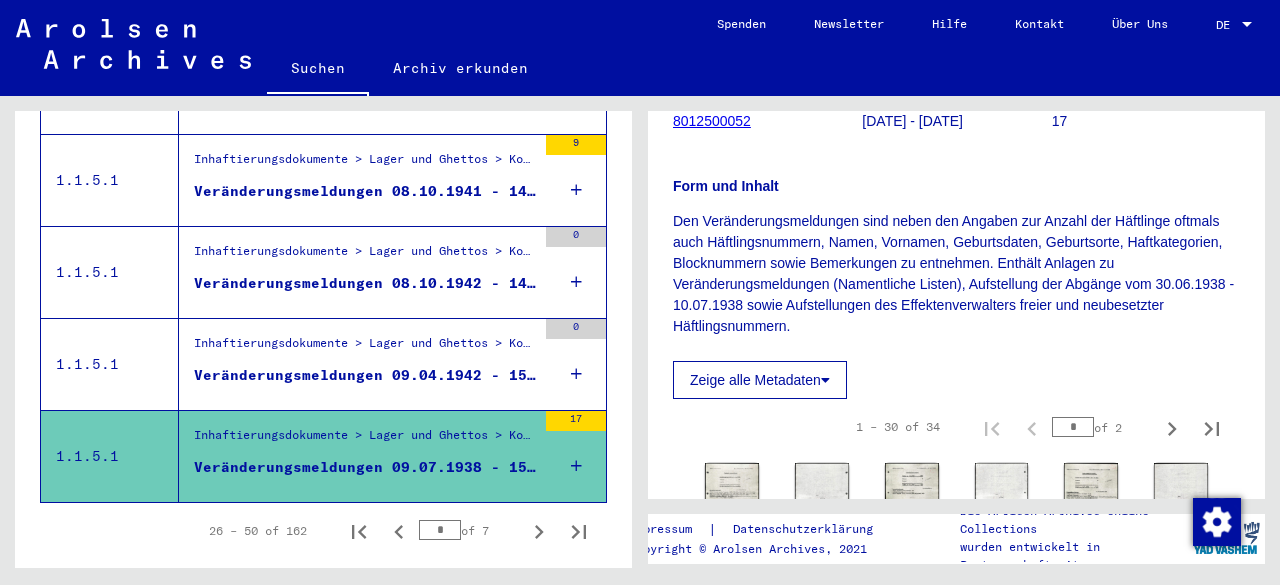 scroll, scrollTop: 200, scrollLeft: 0, axis: vertical 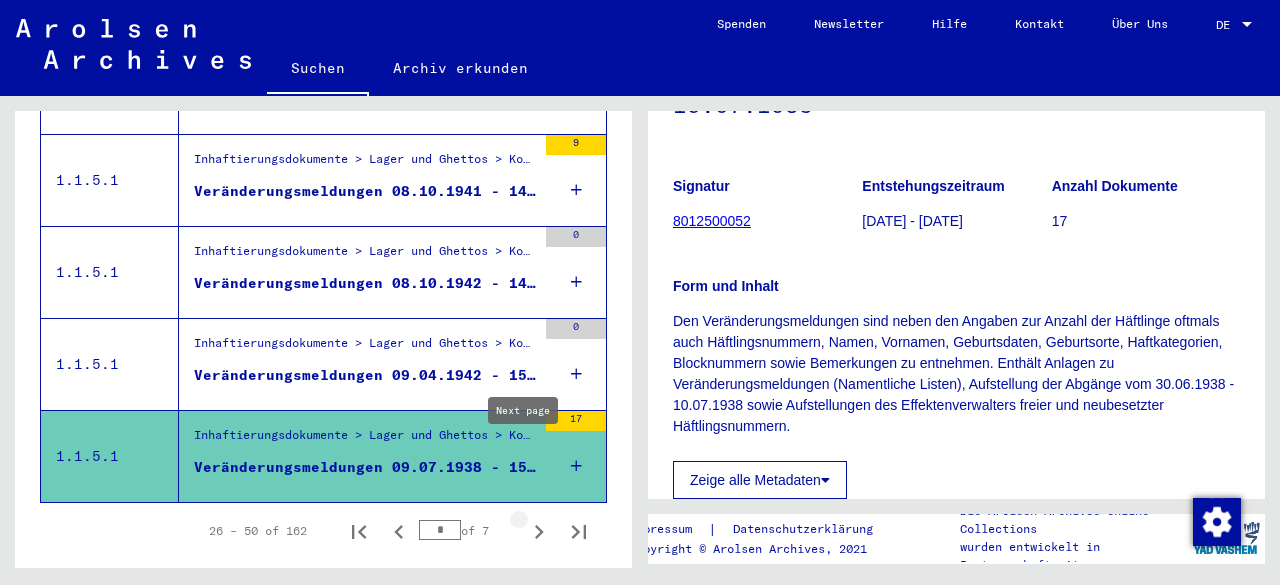 click 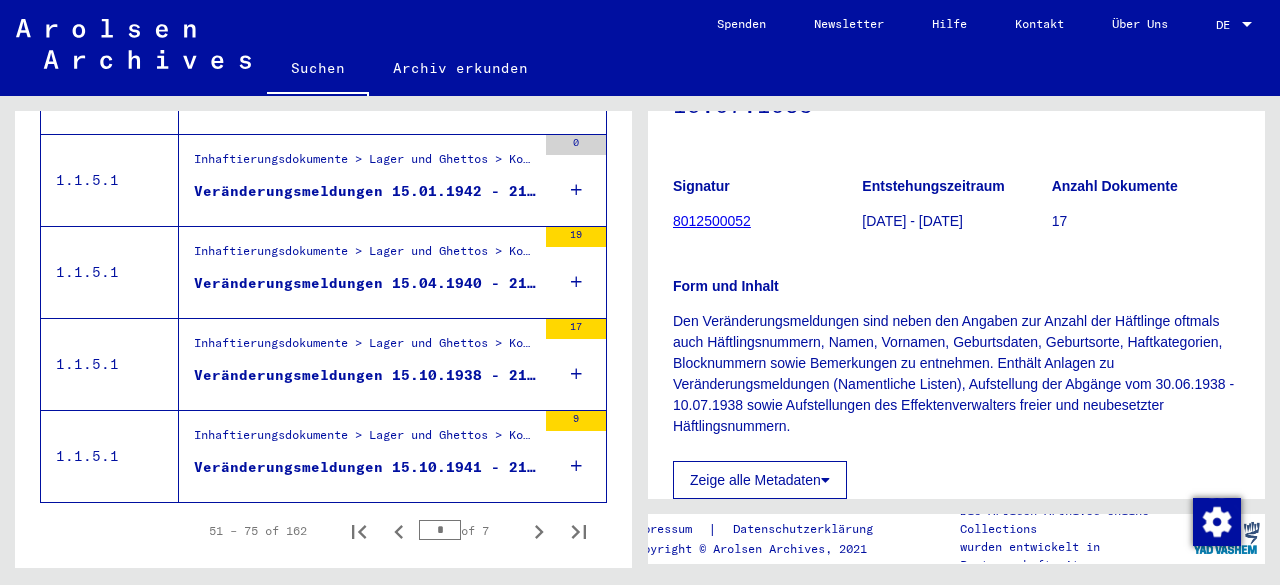 click 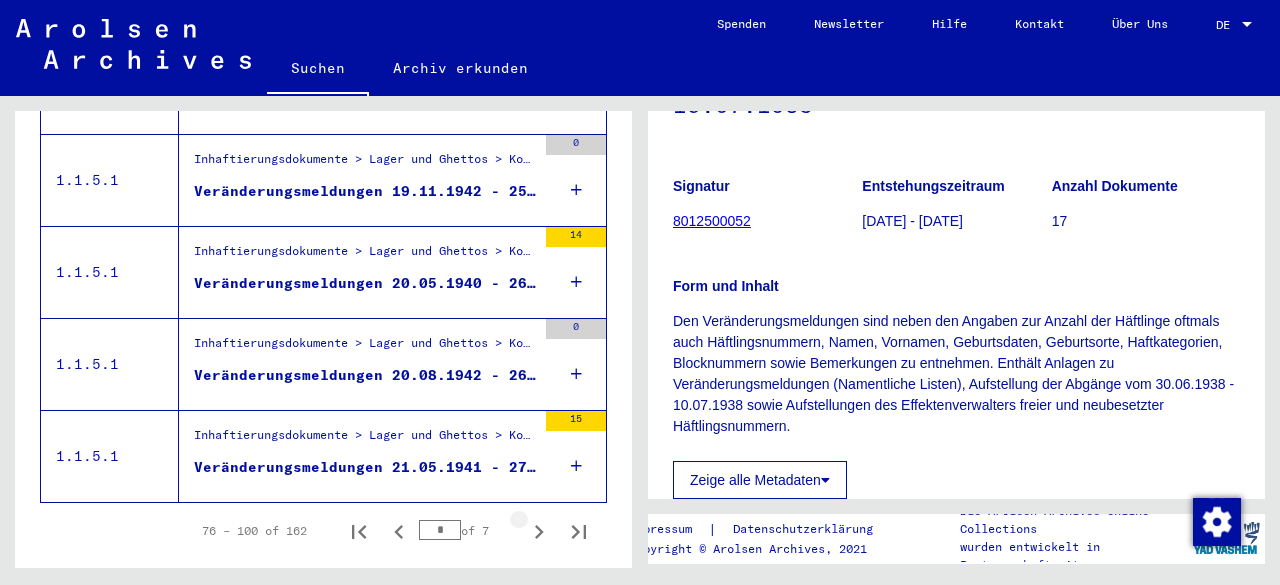 click 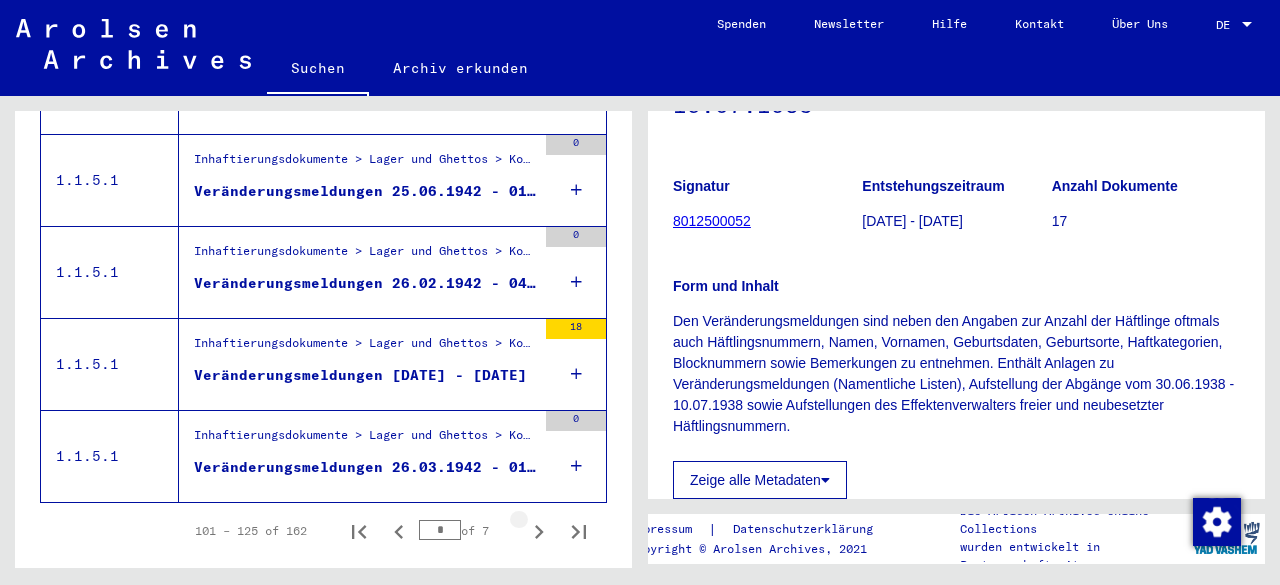 click 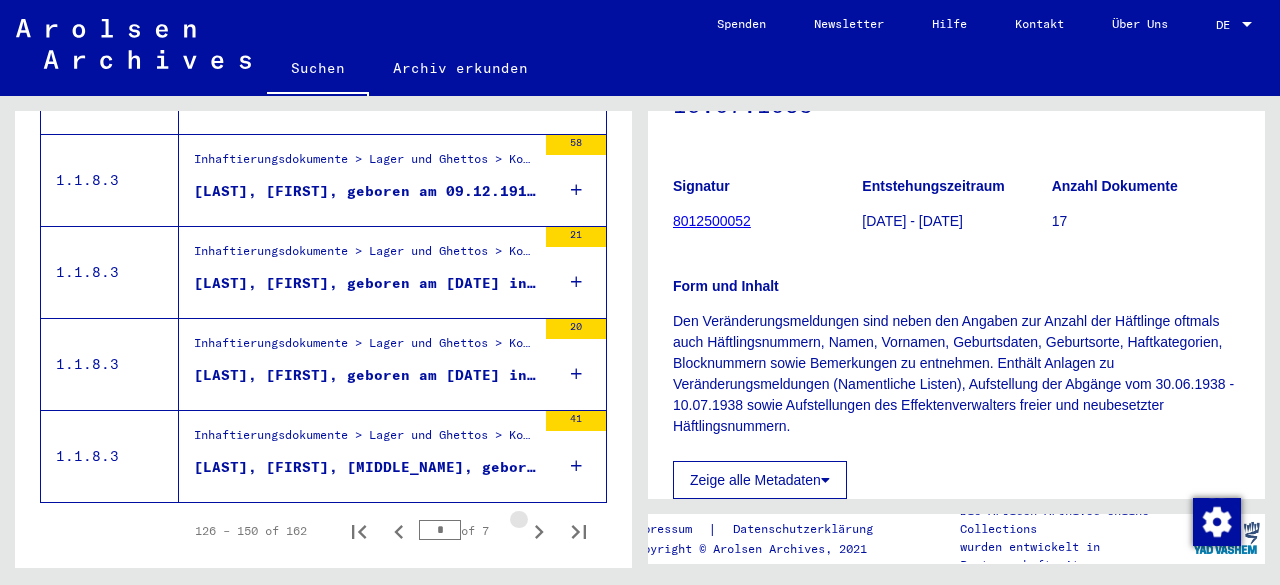 click 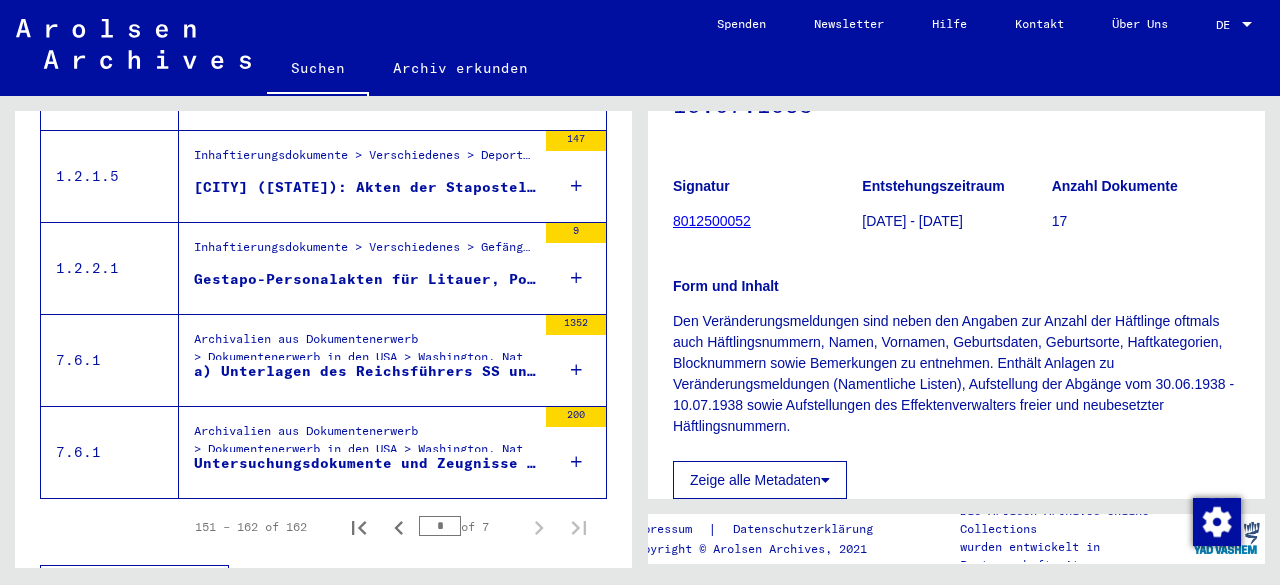 click on "Archivalien aus Dokumentenerwerb  > Dokumentenerwerb in den USA > Washington, National Archives USA  > Unterlagen verschiedener Konzentrationslager - z.B. Buchenwald, Dachau,      Mauthausen, Natzweiler, Flossenbürg, Gefängnisse, Displaced Persons-      Unterlagen, Heilanstalt Hadamar, Zeugenaussagen und Berichte. > Akten über Kriegsverbrechen (nicht verhandelte Fälle) 1944-49" at bounding box center (365, 445) 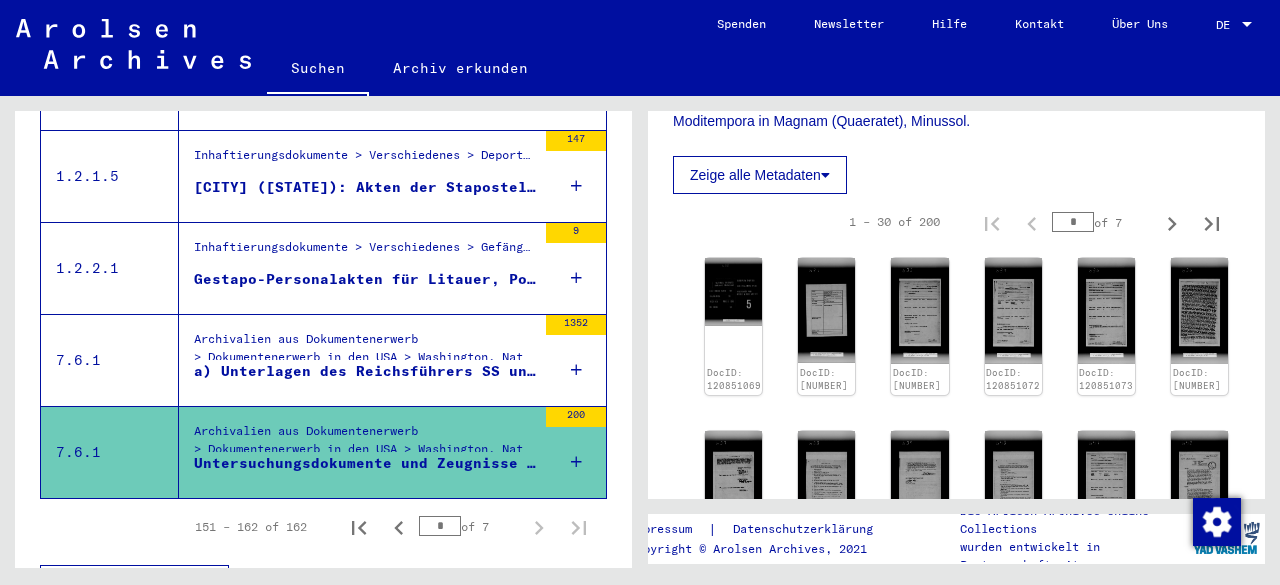 scroll, scrollTop: 900, scrollLeft: 0, axis: vertical 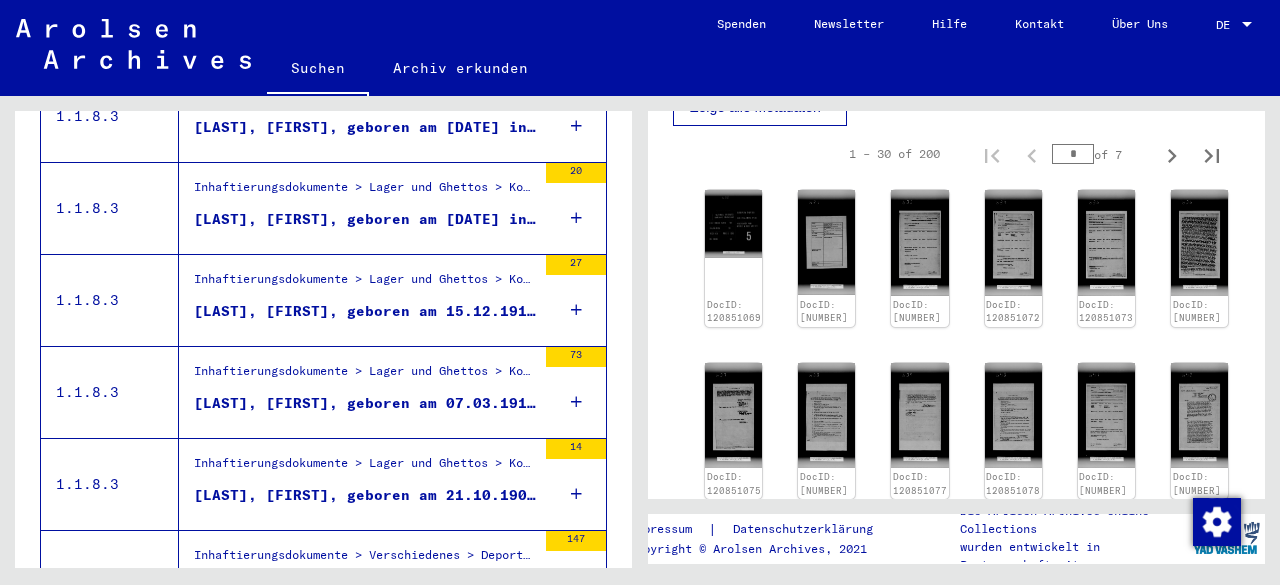 click on "[LAST], [FIRST], geboren am 21.10.1909 in Schwelentrup" at bounding box center (365, 495) 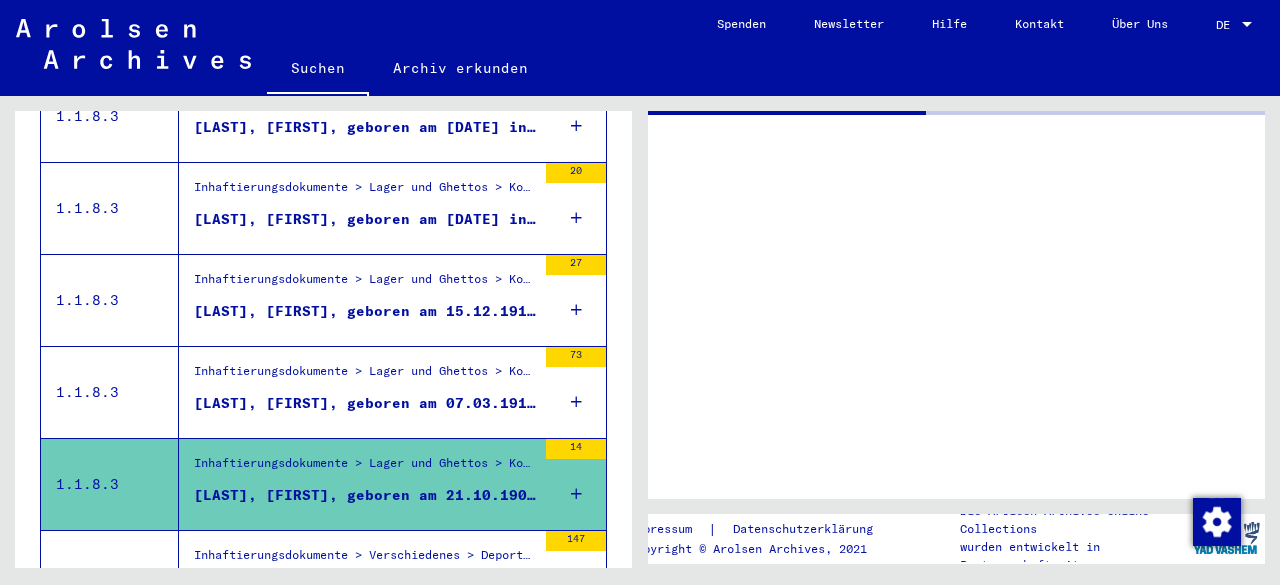 scroll, scrollTop: 0, scrollLeft: 0, axis: both 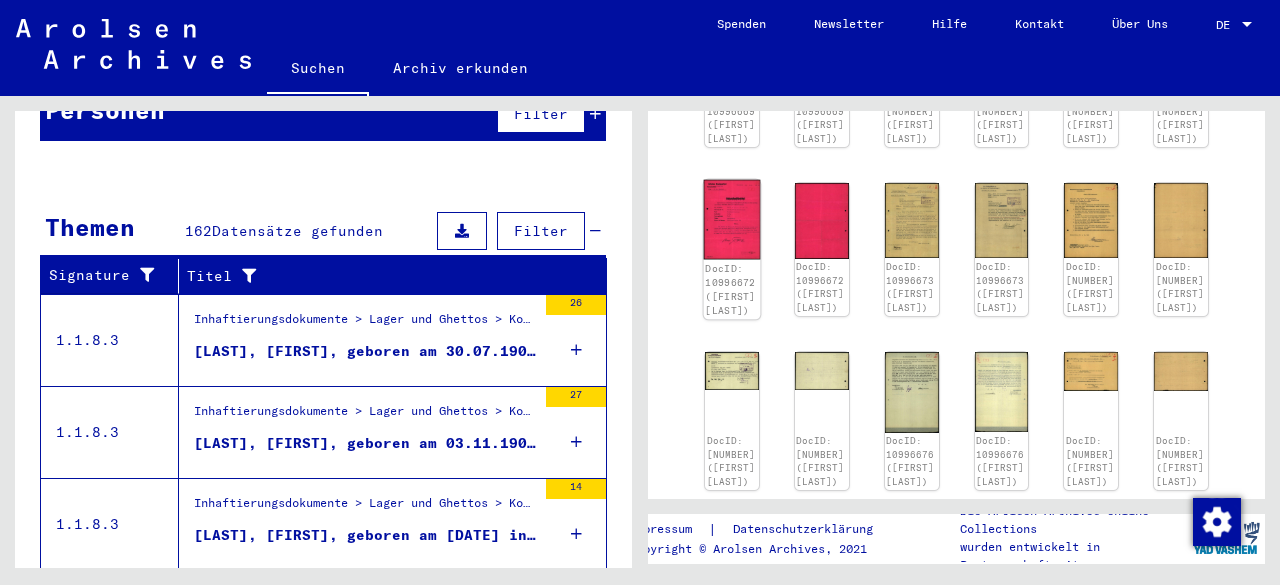 click 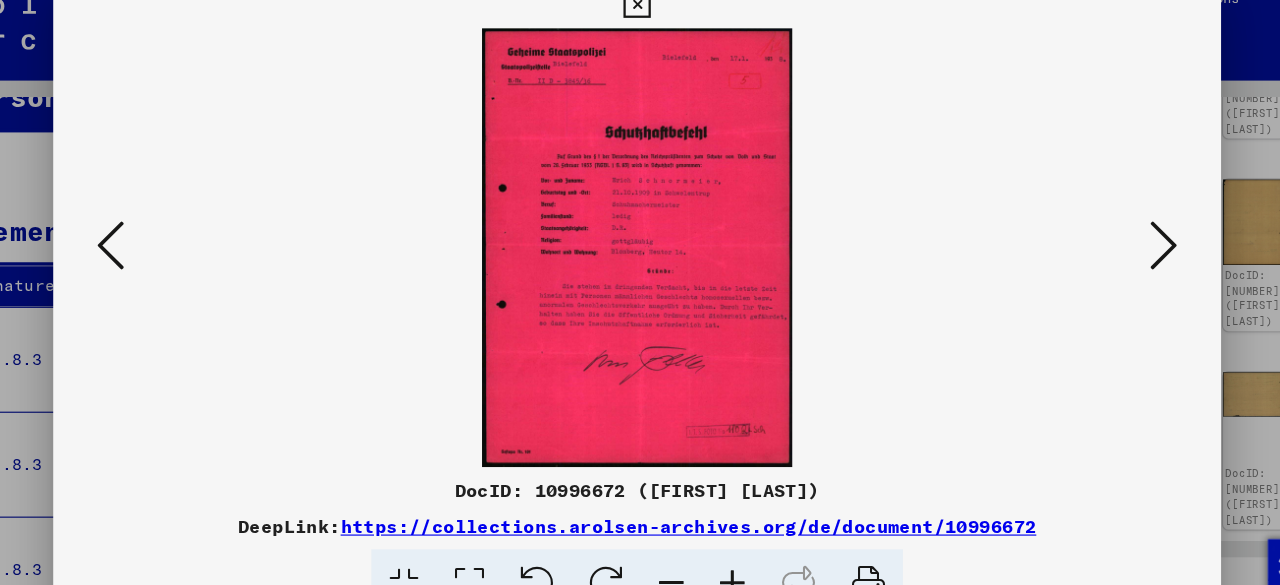 click at bounding box center [1102, 241] 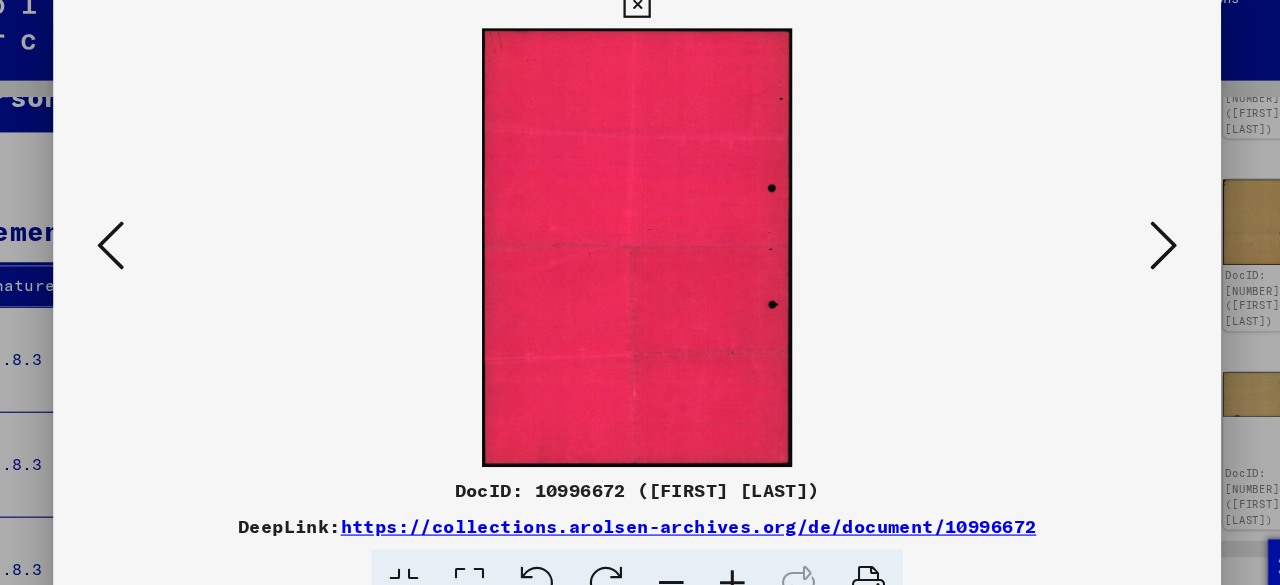 click at bounding box center (1102, 241) 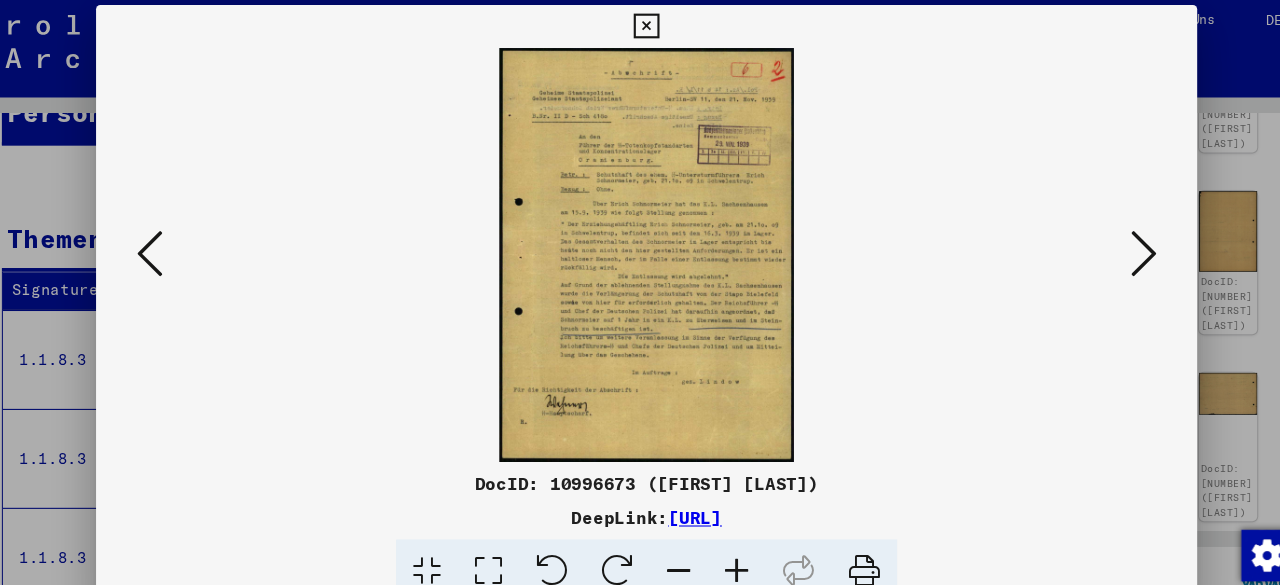 click at bounding box center [1102, 241] 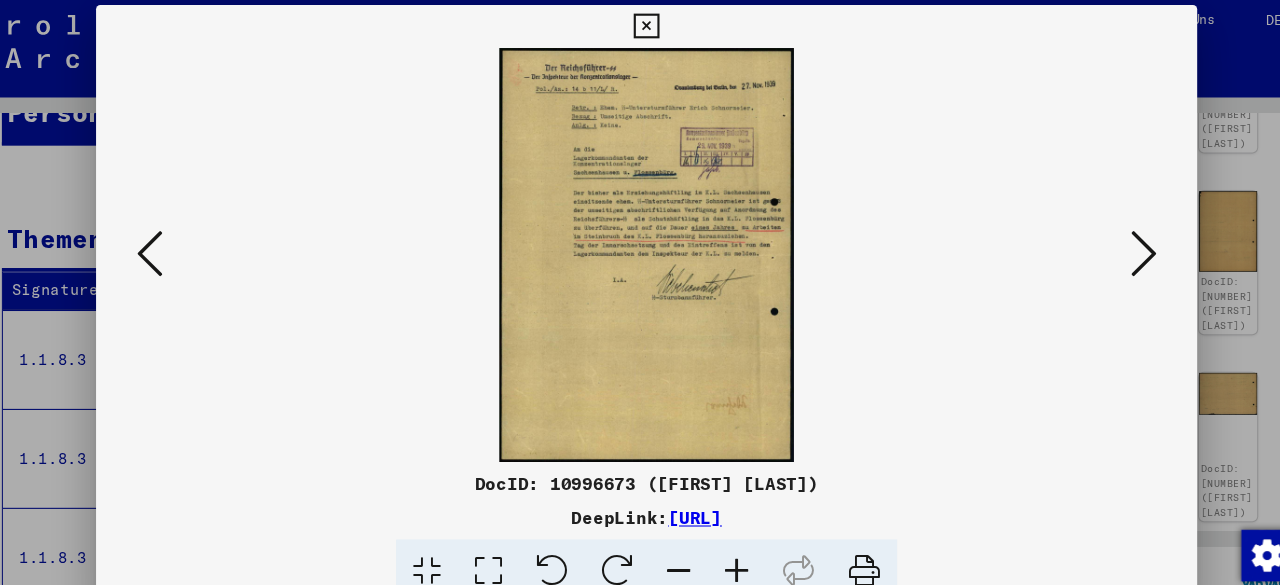 click at bounding box center (1102, 241) 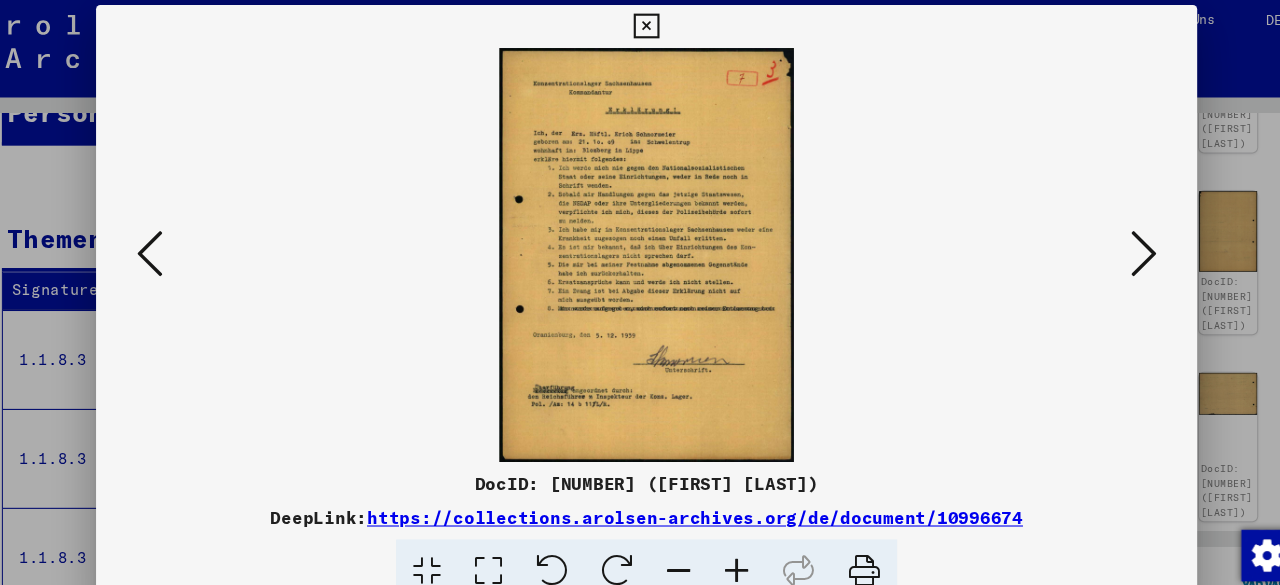 click at bounding box center (1102, 241) 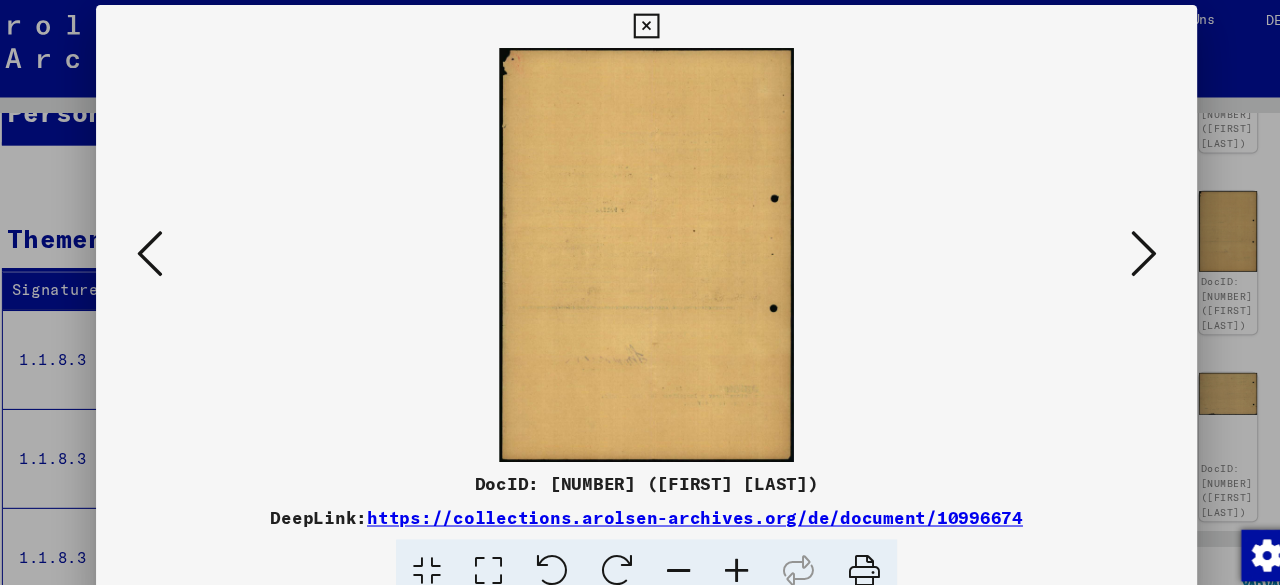 click at bounding box center (1102, 241) 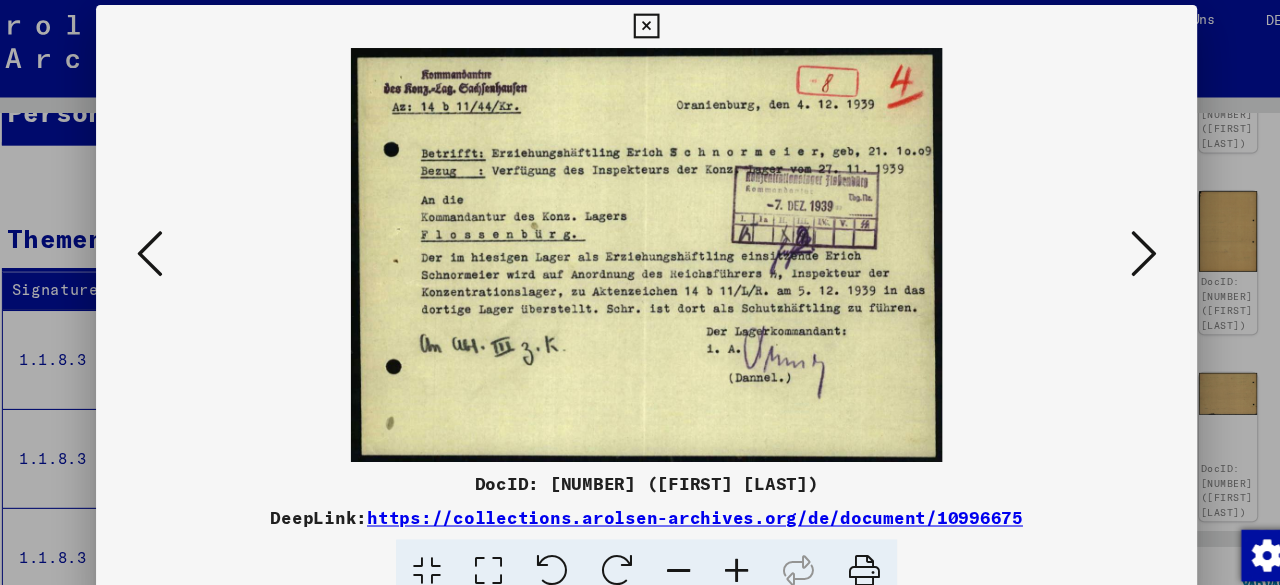 click at bounding box center [1102, 241] 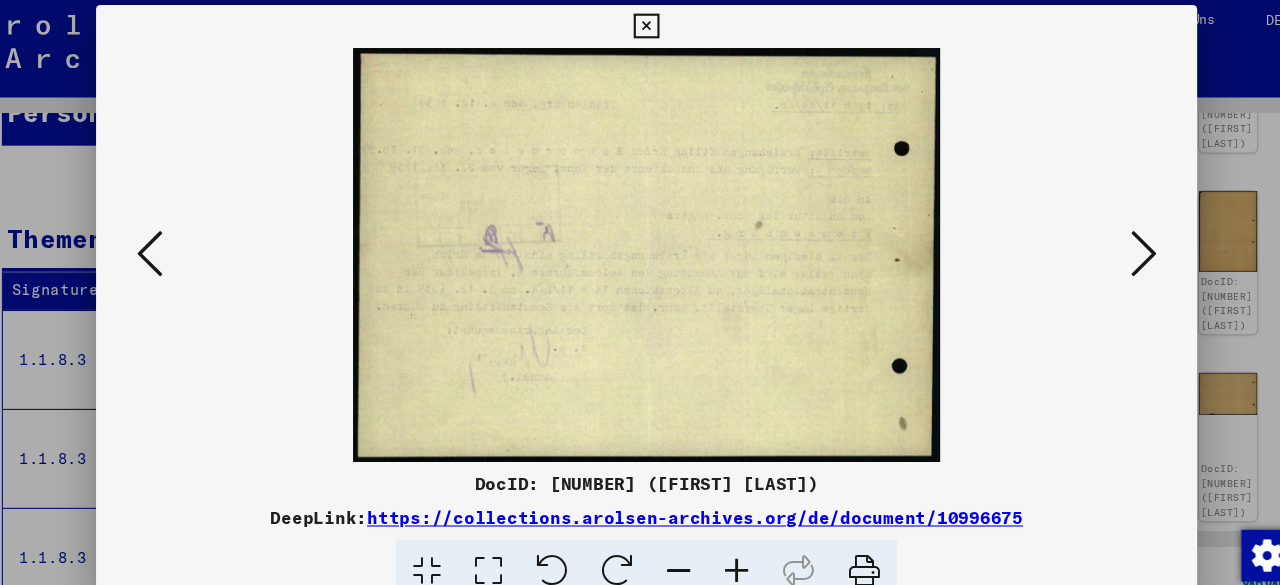 click at bounding box center (1102, 241) 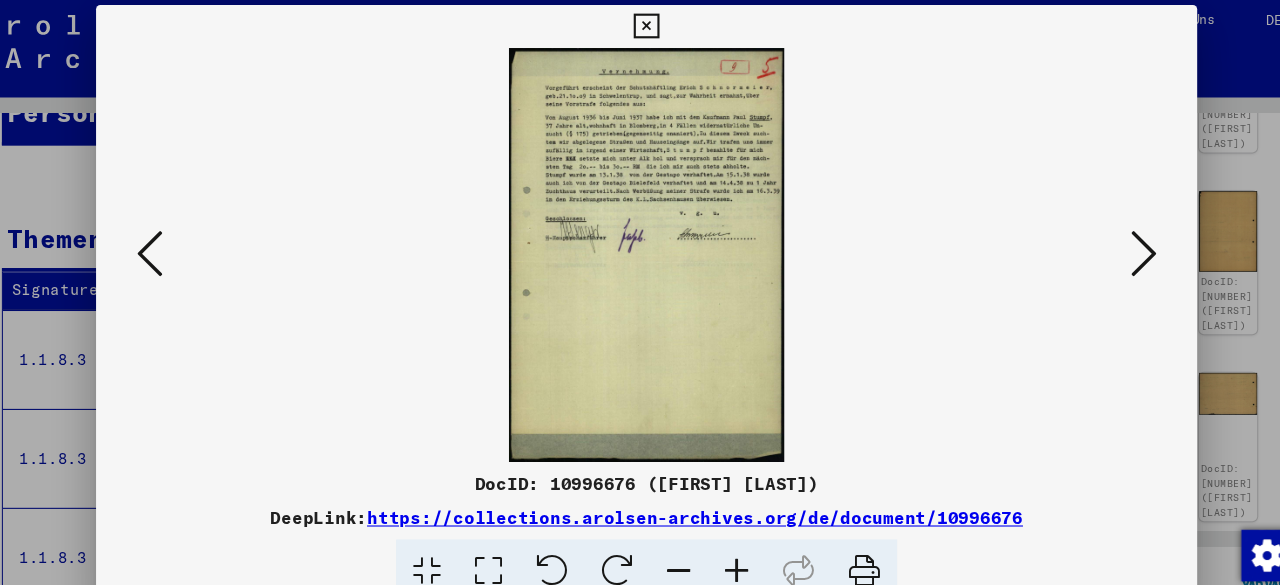 click at bounding box center [1102, 241] 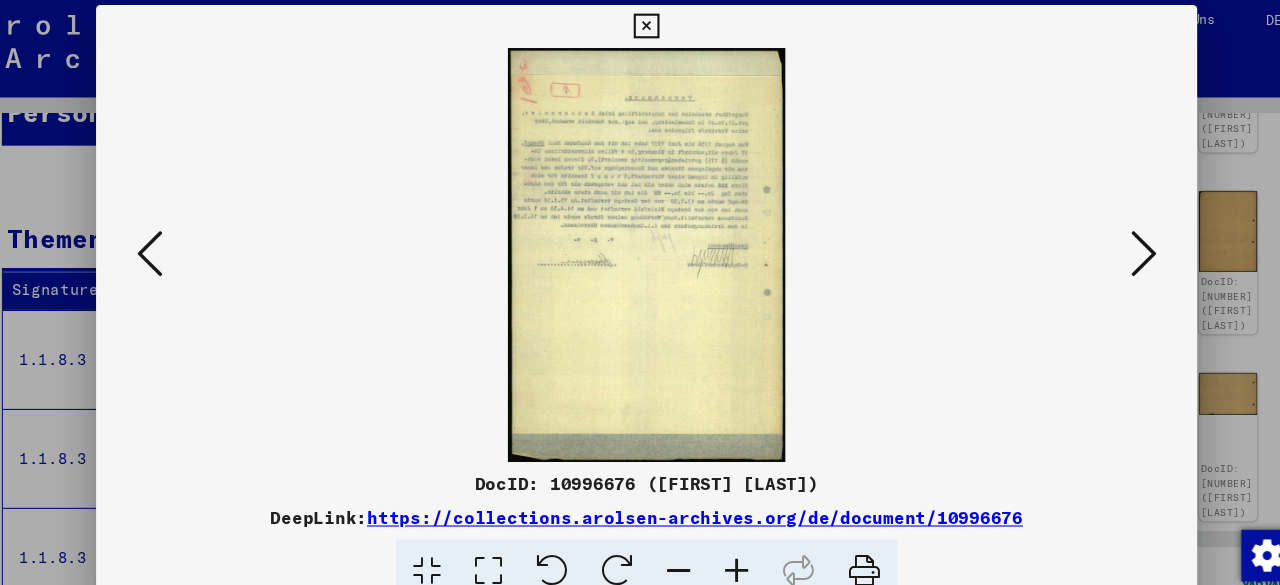 click at bounding box center (1102, 241) 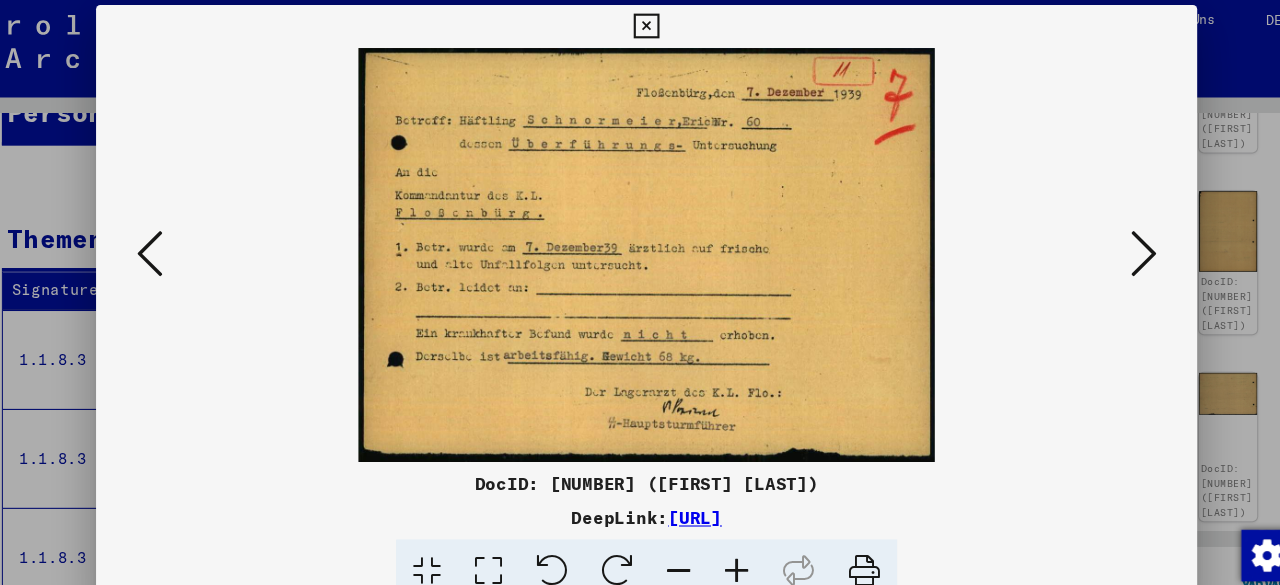 click at bounding box center [1102, 241] 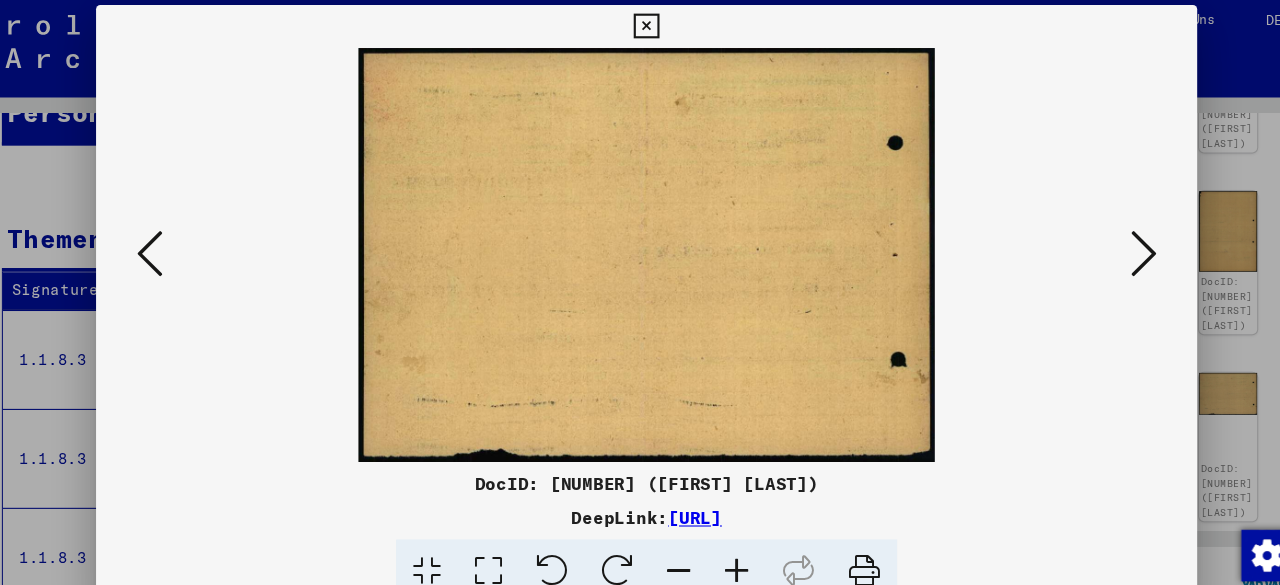 click at bounding box center (1102, 241) 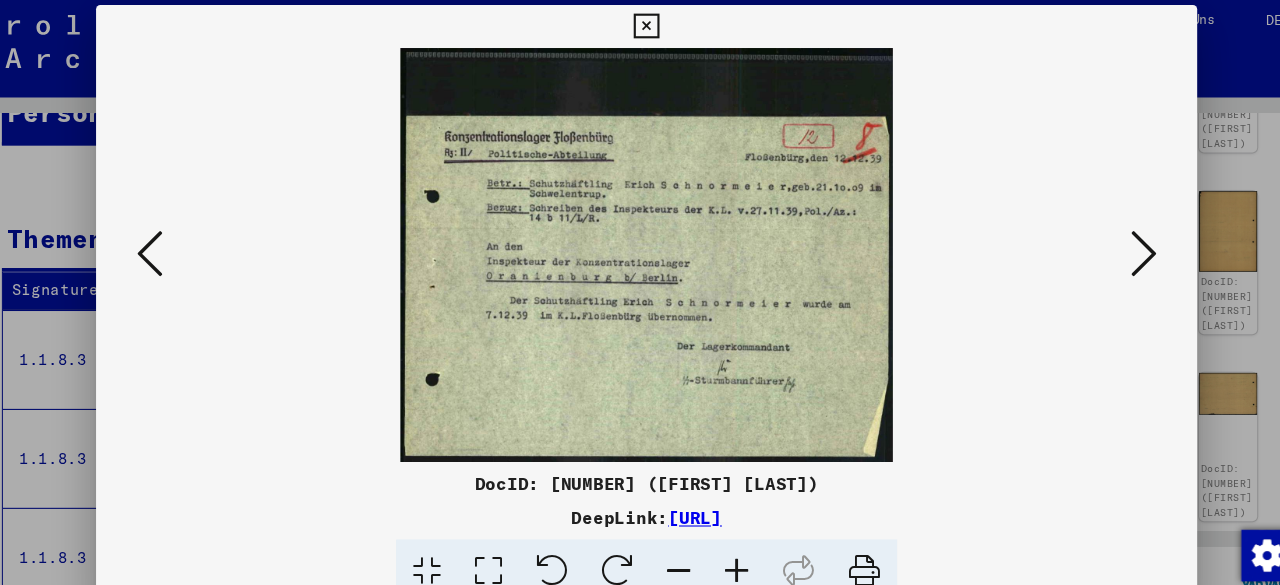 click at bounding box center [1102, 241] 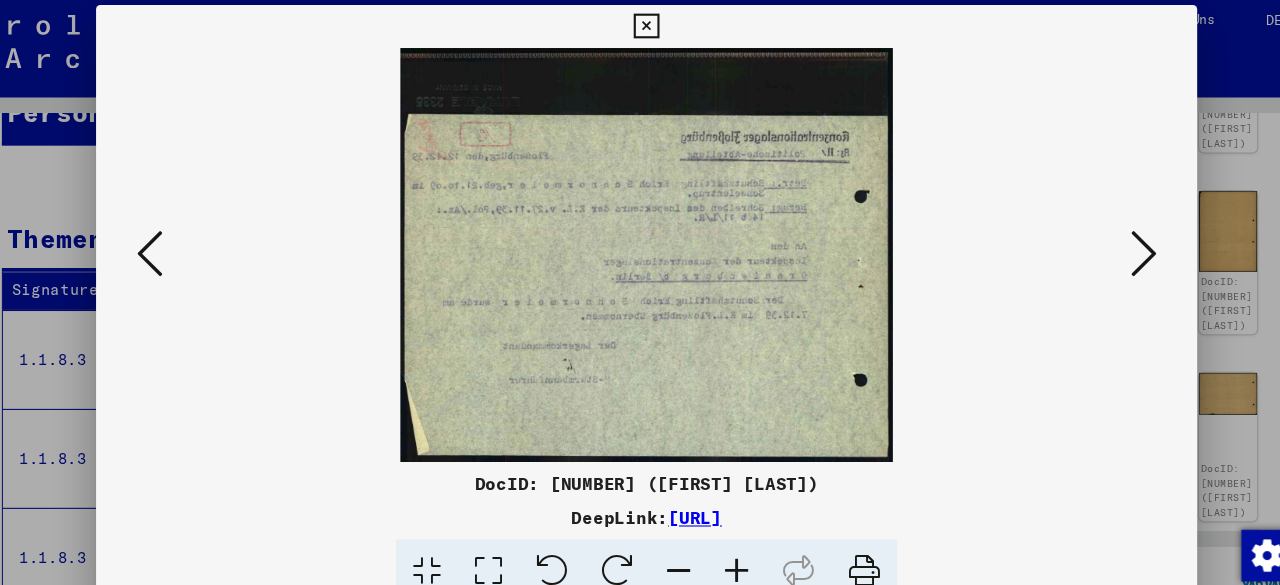 click at bounding box center [1102, 241] 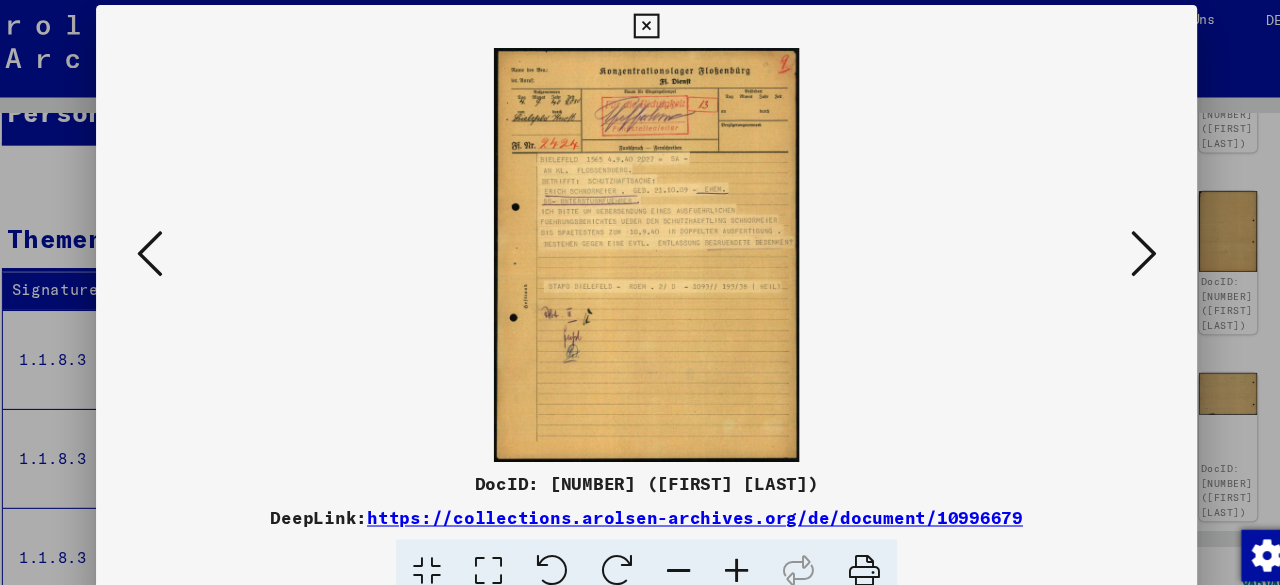 click at bounding box center [1102, 241] 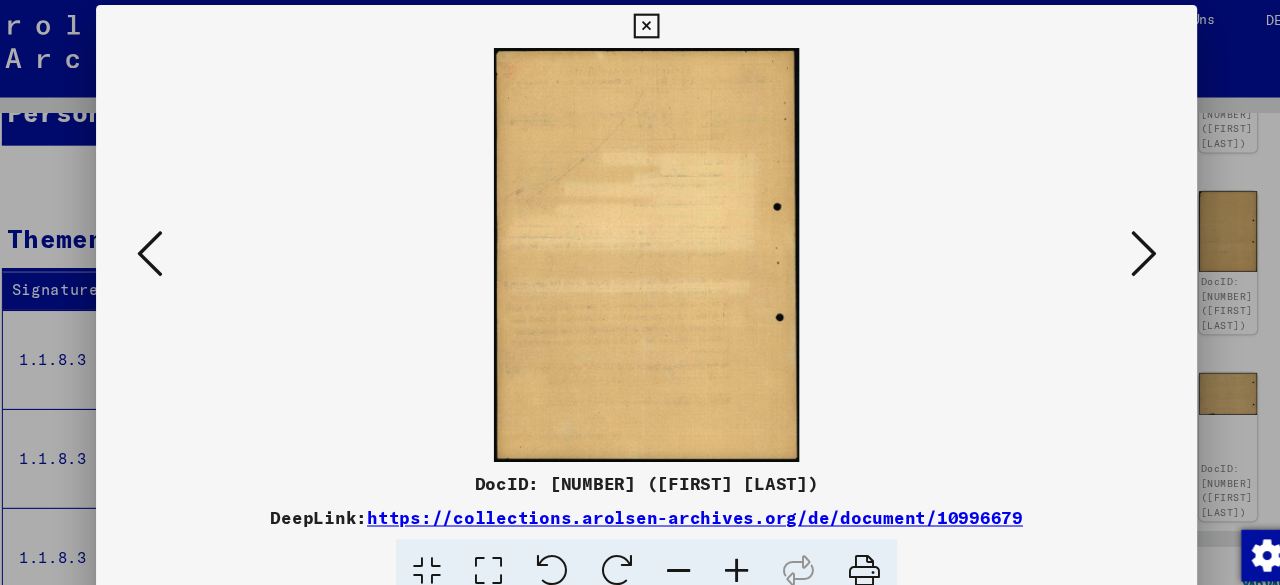 click at bounding box center (1102, 241) 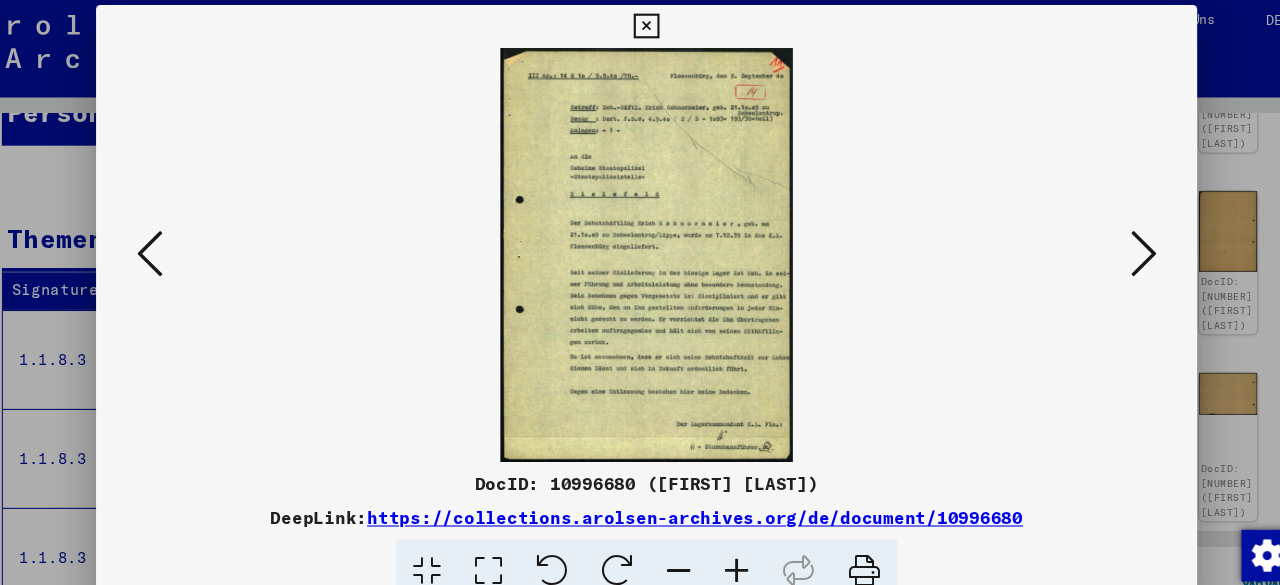 click at bounding box center [1102, 241] 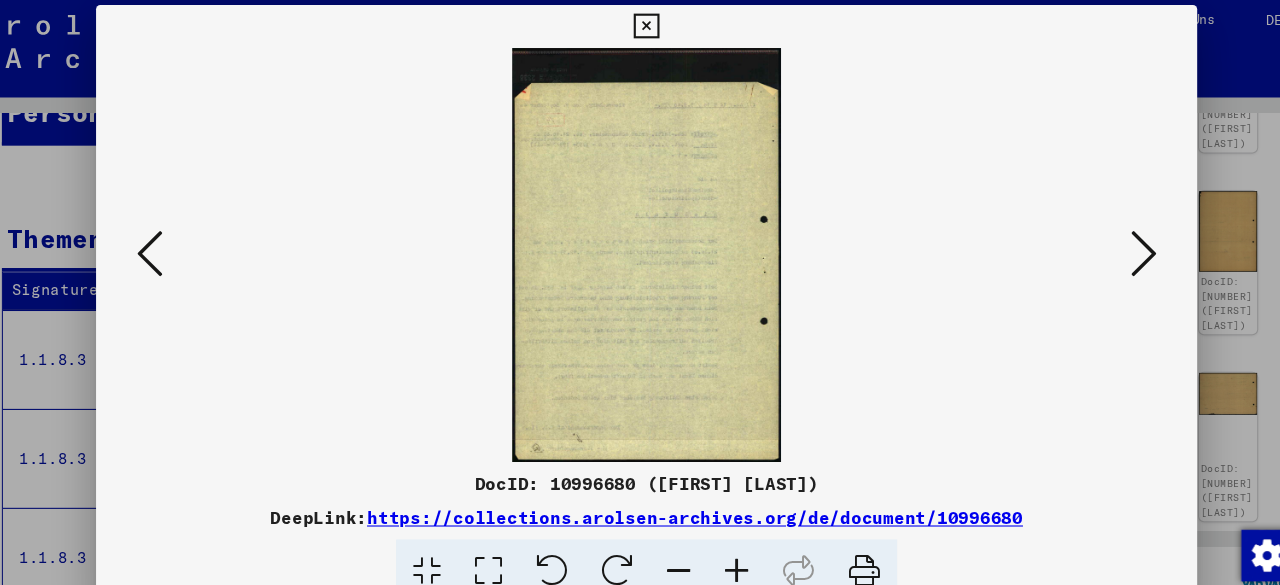 click at bounding box center (1102, 241) 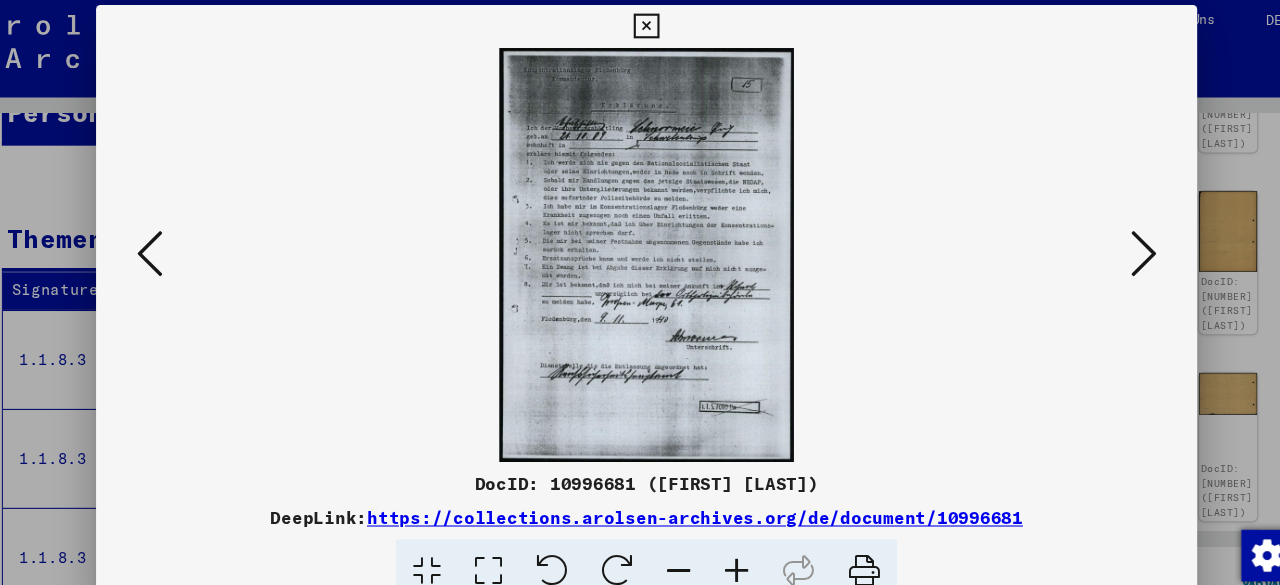 click at bounding box center [1102, 241] 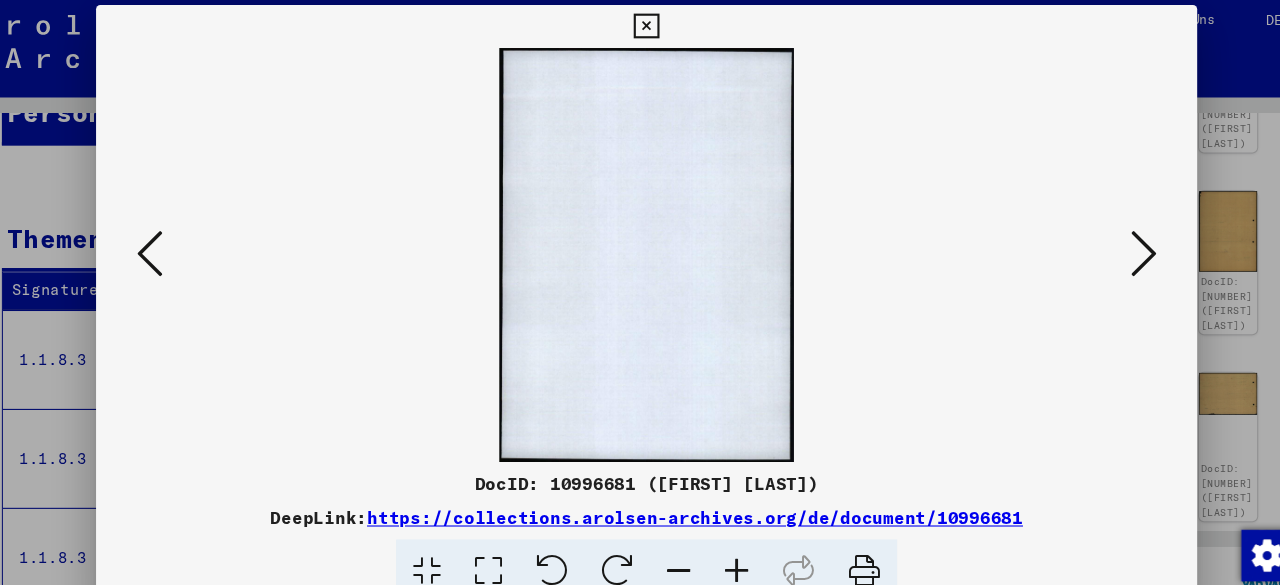 click at bounding box center [1102, 241] 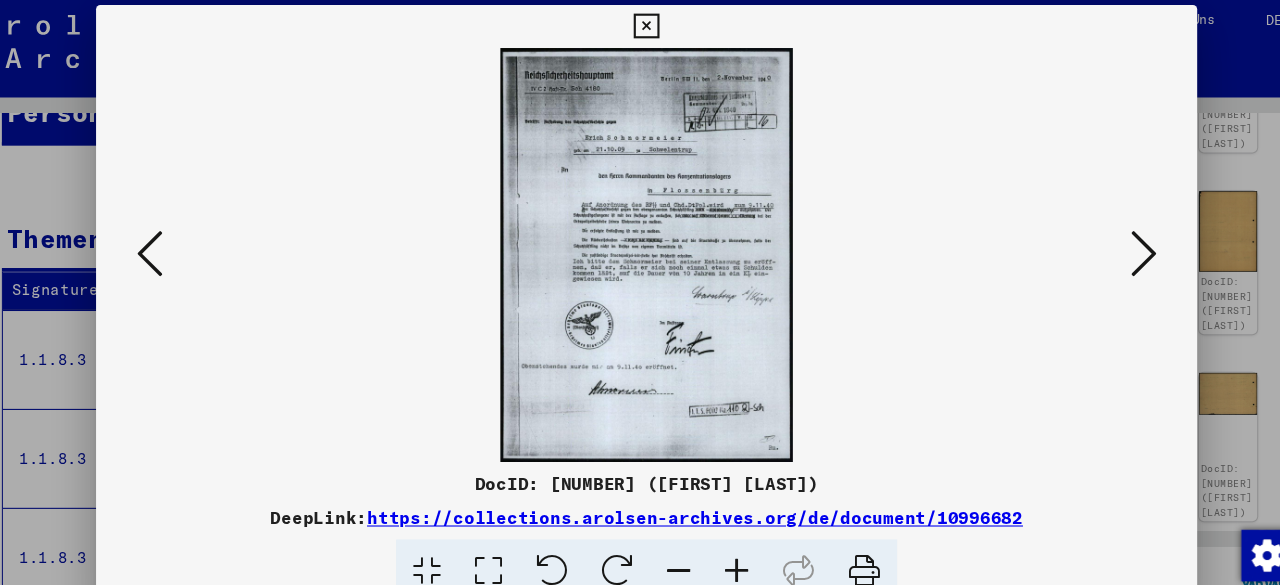 click at bounding box center (1102, 241) 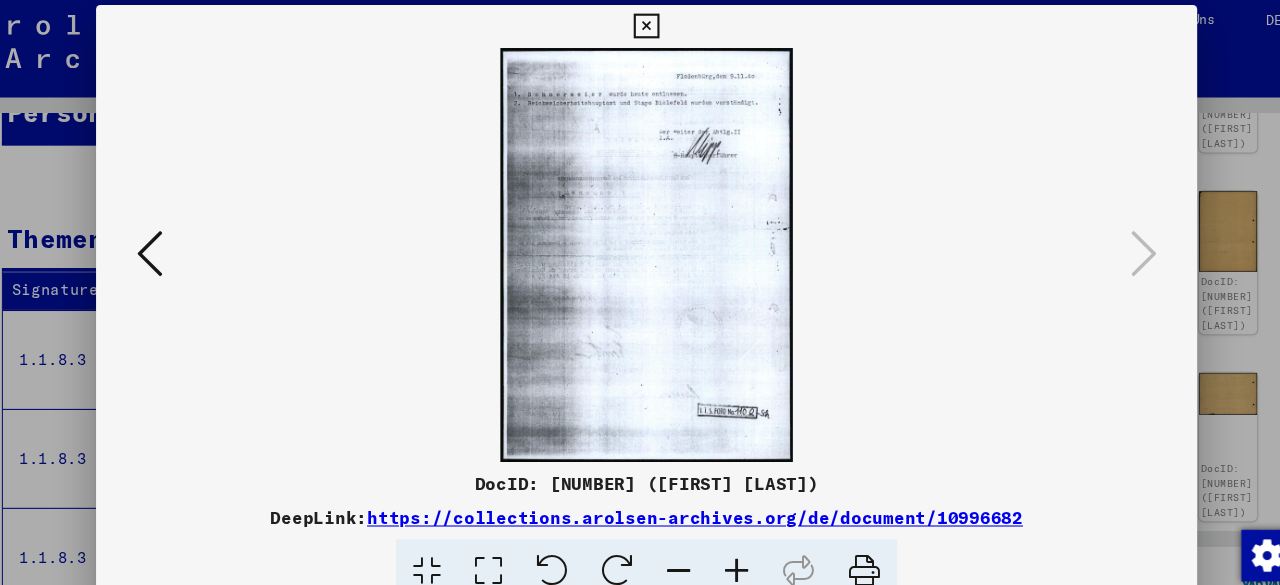 click at bounding box center [639, 30] 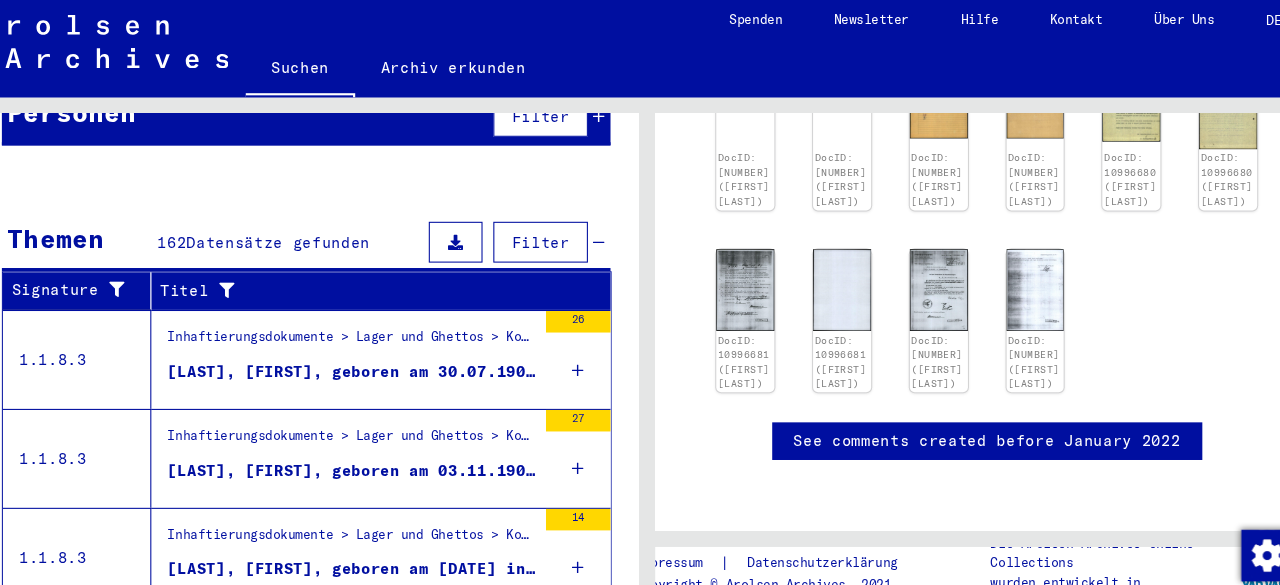 scroll, scrollTop: 1258, scrollLeft: 0, axis: vertical 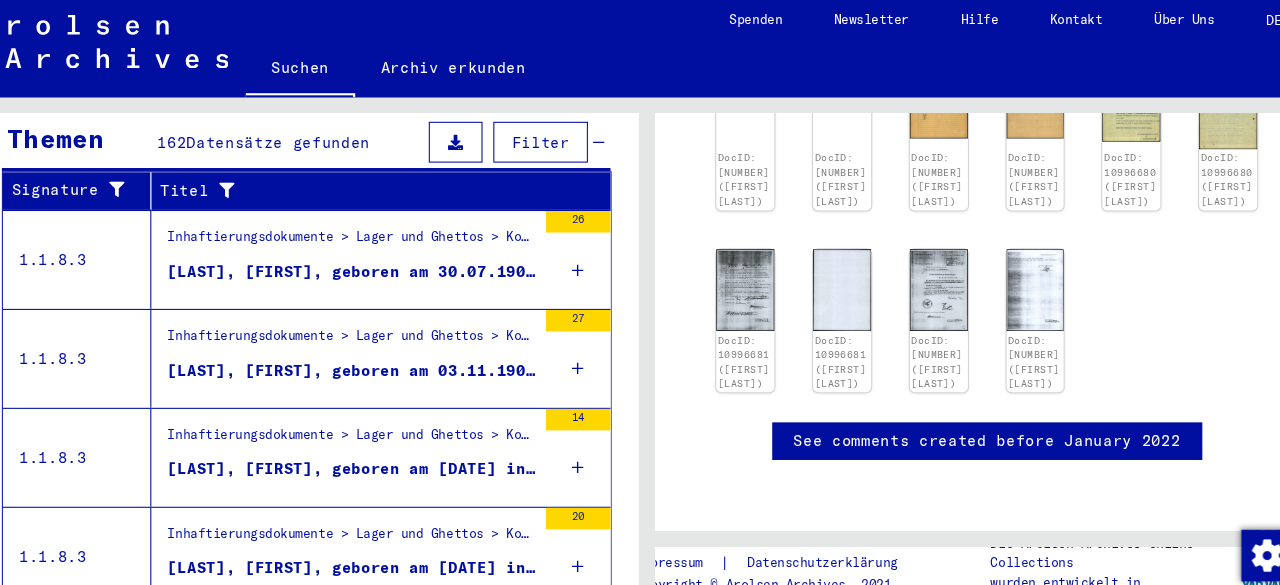 click on "Inhaftierungsdokumente > Lager und Ghettos > Konzentrationslager Flossenbürg > Individuelle Unterlagen Männer Flossenbürg > Flossenbürg Gestapo Personalakten, Männer > Flossenbürg Gestapo Personalakten, Männer Nachnamen A-L" at bounding box center (365, 323) 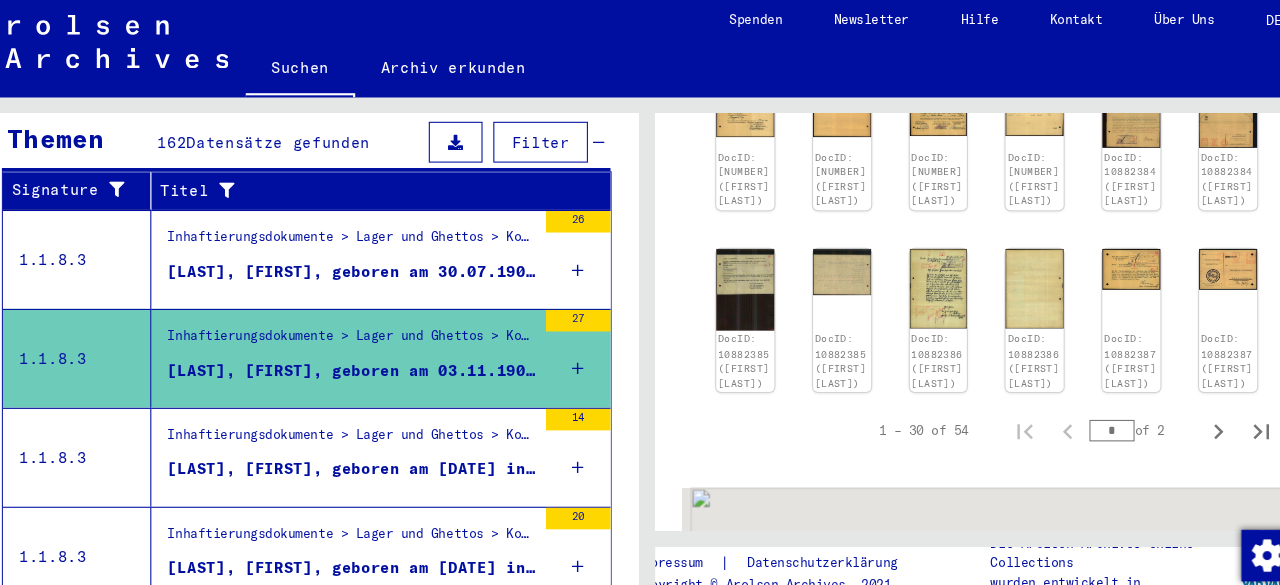scroll, scrollTop: 1302, scrollLeft: 0, axis: vertical 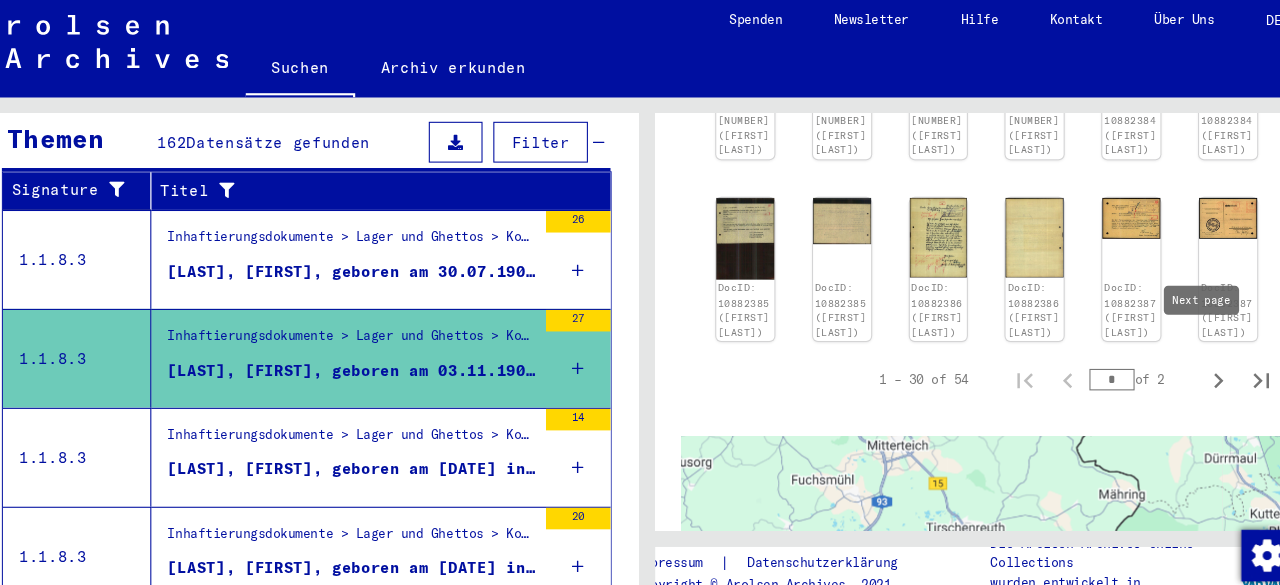 click 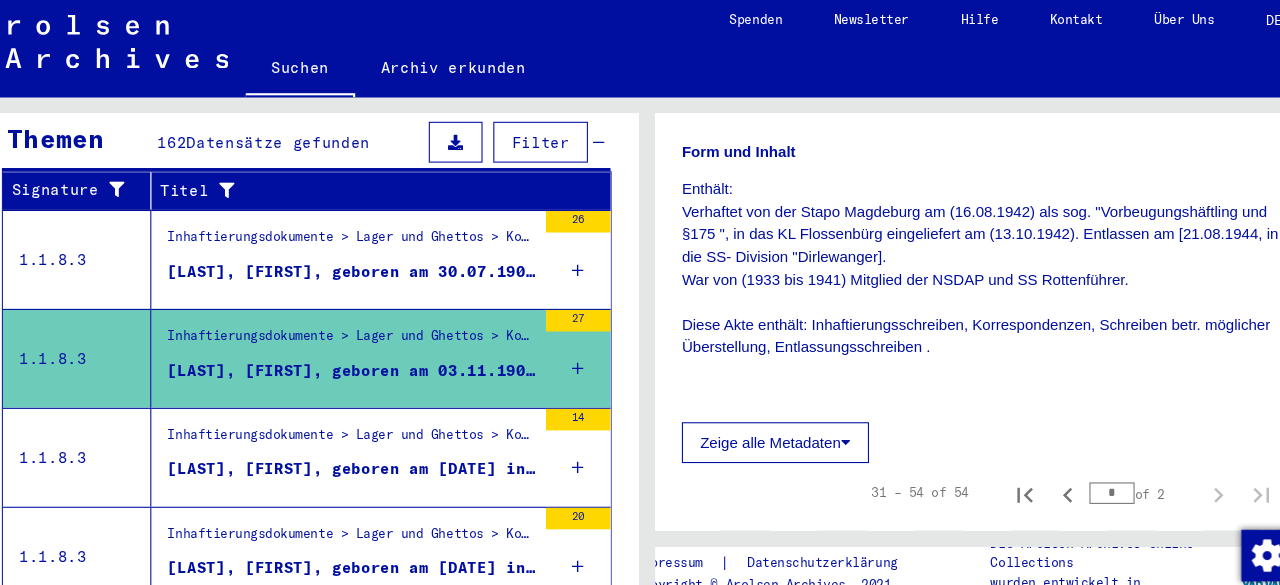 scroll, scrollTop: 534, scrollLeft: 0, axis: vertical 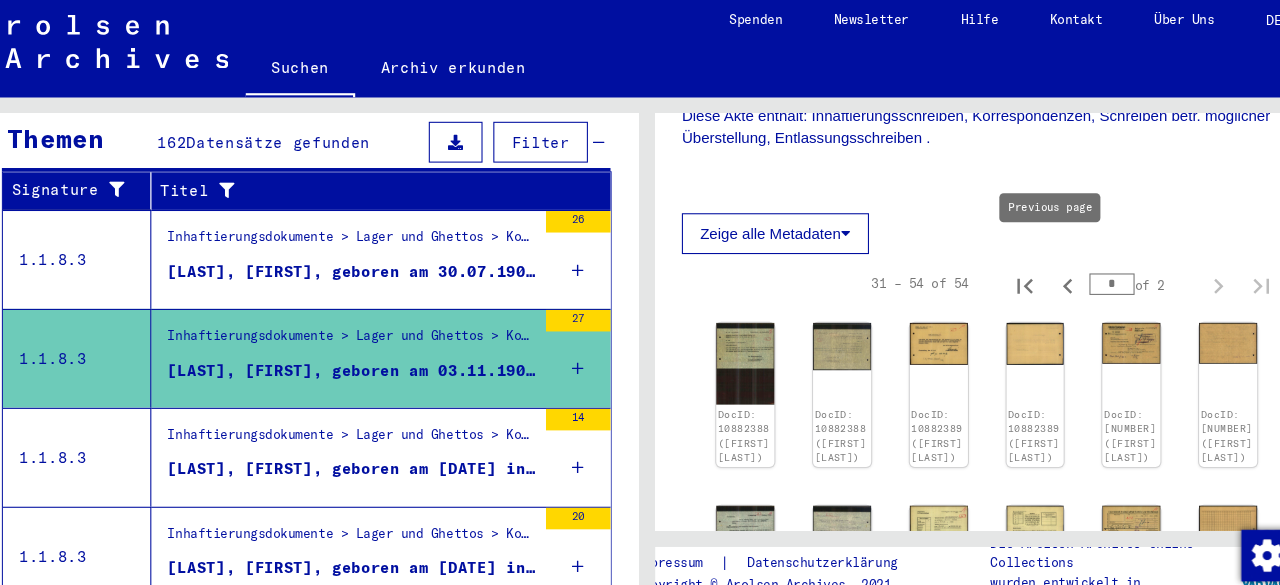 click 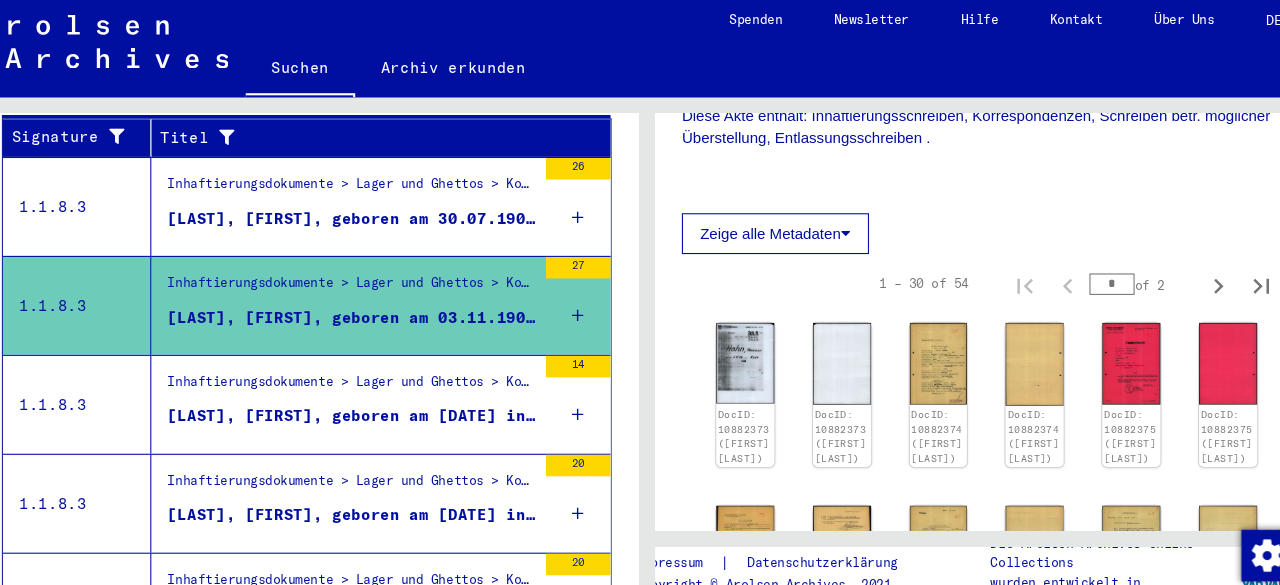 scroll, scrollTop: 414, scrollLeft: 0, axis: vertical 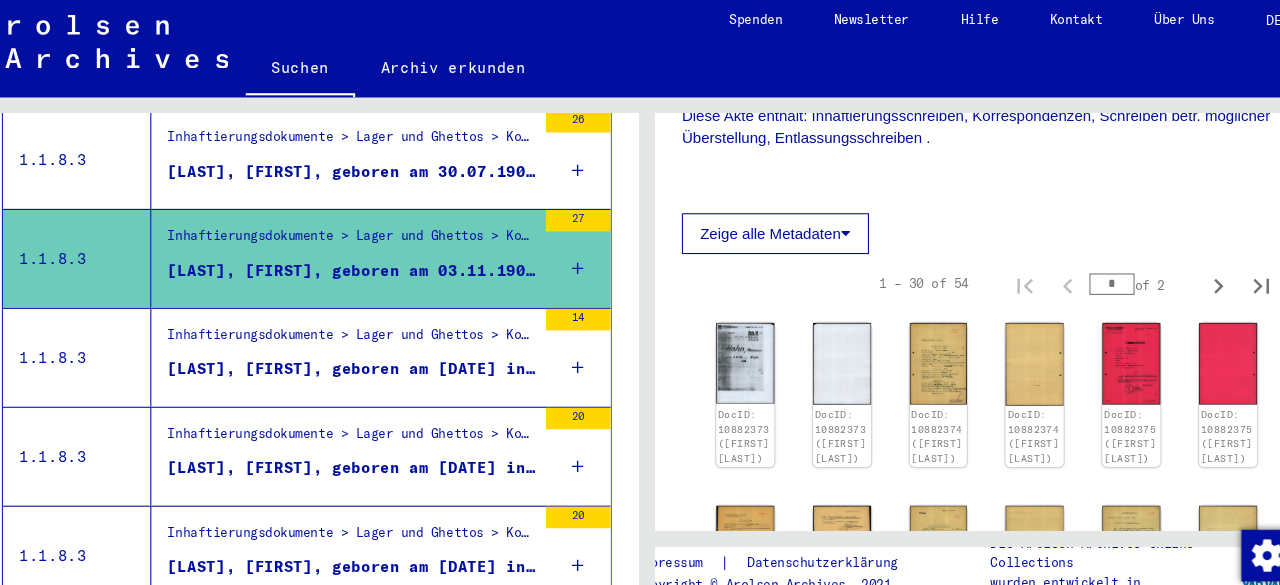 click on "Inhaftierungsdokumente > Lager und Ghettos > Konzentrationslager Flossenbürg > Individuelle Unterlagen Männer Flossenbürg > Flossenbürg Gestapo Personalakten, Männer > Flossenbürg Gestapo Personalakten, Männer Nachnamen A-L" at bounding box center (365, 323) 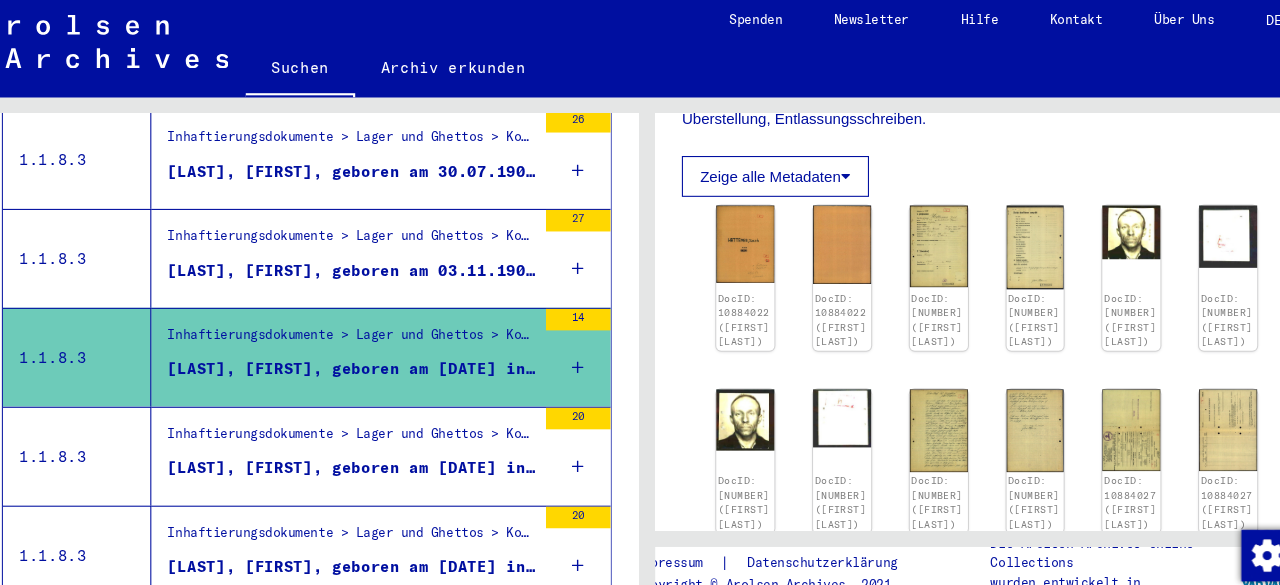 scroll, scrollTop: 558, scrollLeft: 0, axis: vertical 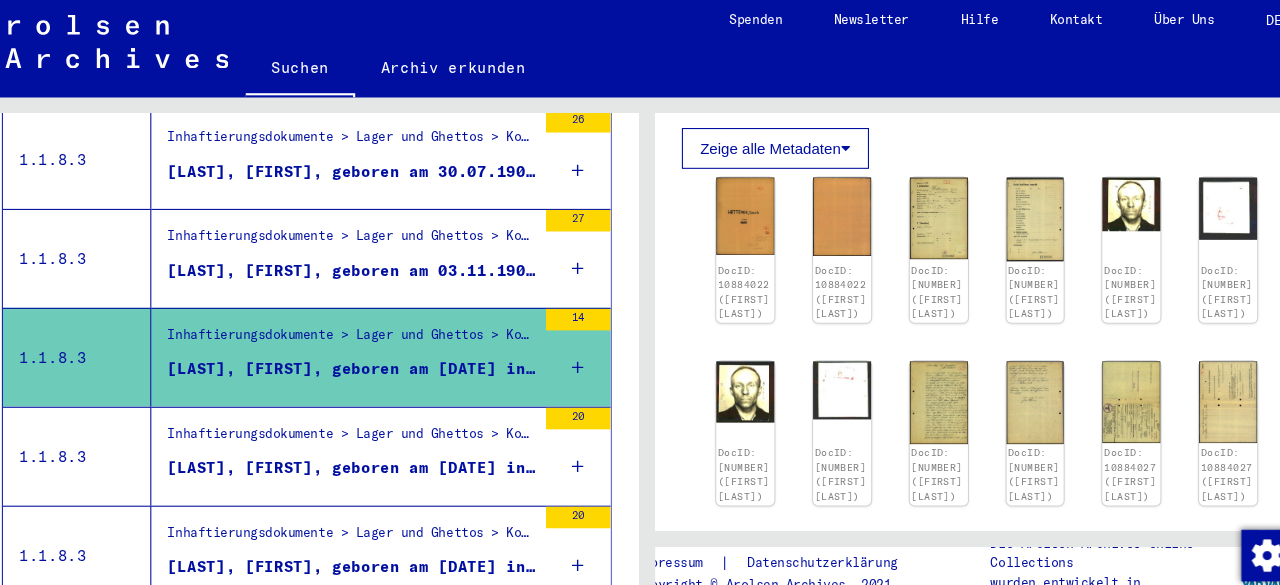 click on "Inhaftierungsdokumente > Lager und Ghettos > Konzentrationslager Flossenbürg > Individuelle Unterlagen Männer Flossenbürg > Flossenbürg Gestapo Personalakten, Männer > Flossenbürg Gestapo Personalakten, Männer Nachnamen A-L" at bounding box center (365, 414) 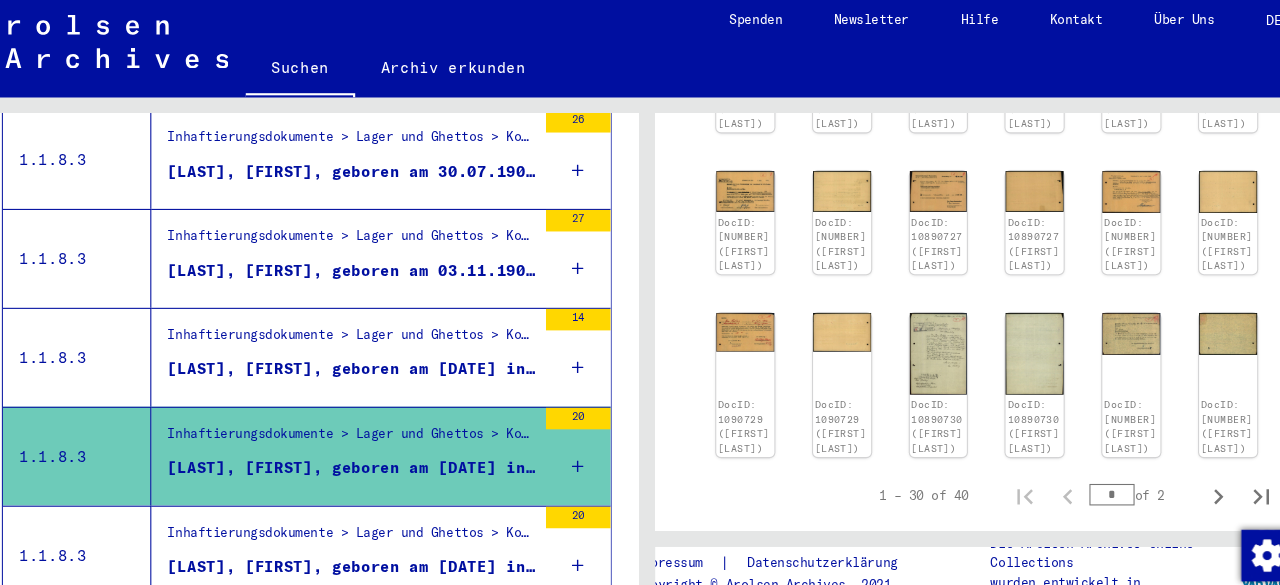 scroll, scrollTop: 1208, scrollLeft: 0, axis: vertical 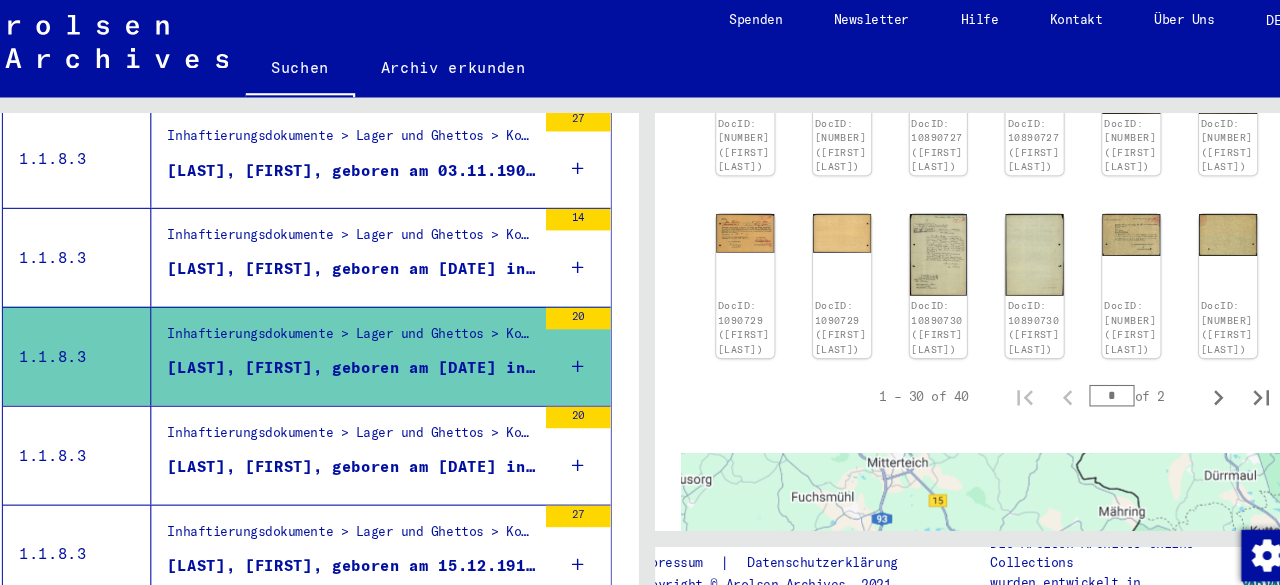 click on "[LAST], [FIRST], geboren am [DATE] in [CITY]" at bounding box center [365, 440] 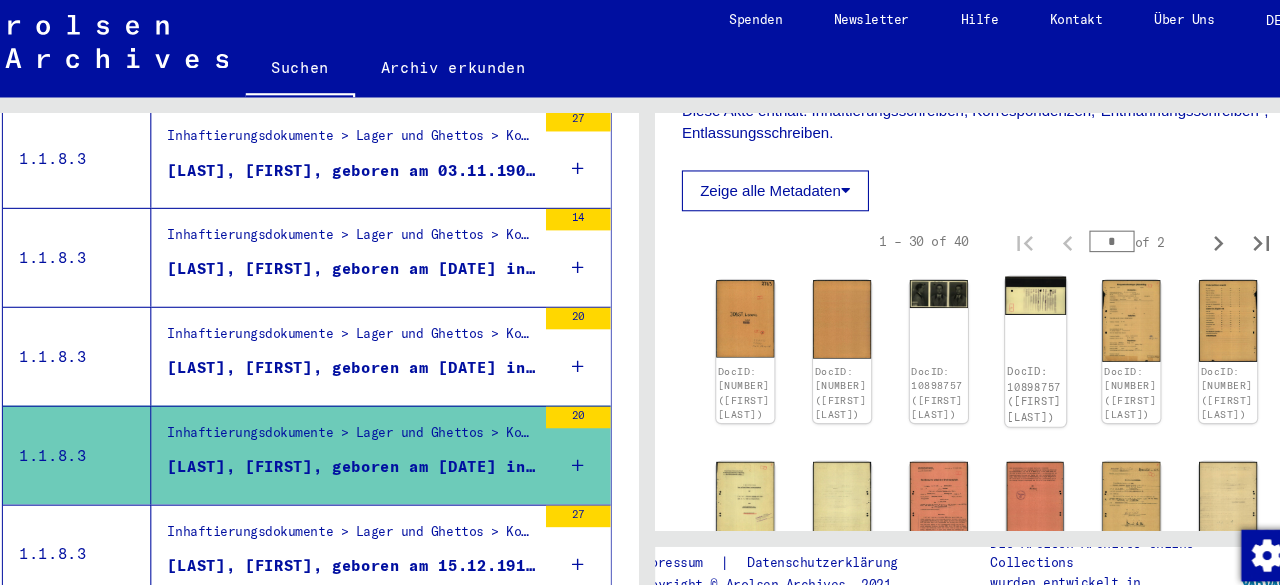 scroll, scrollTop: 558, scrollLeft: 0, axis: vertical 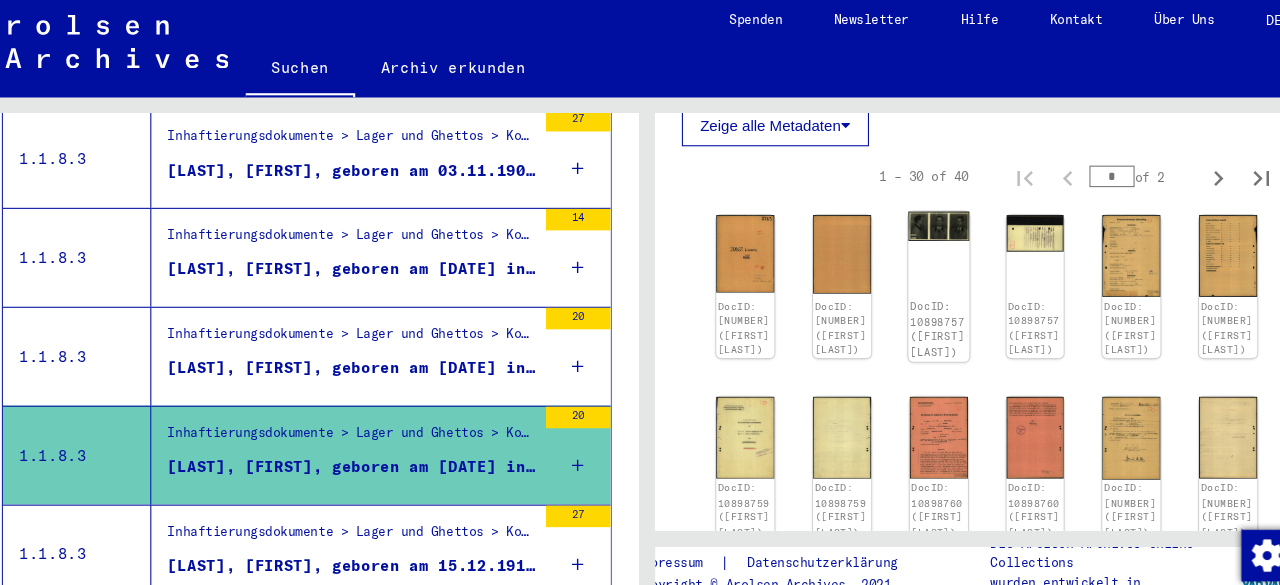 click 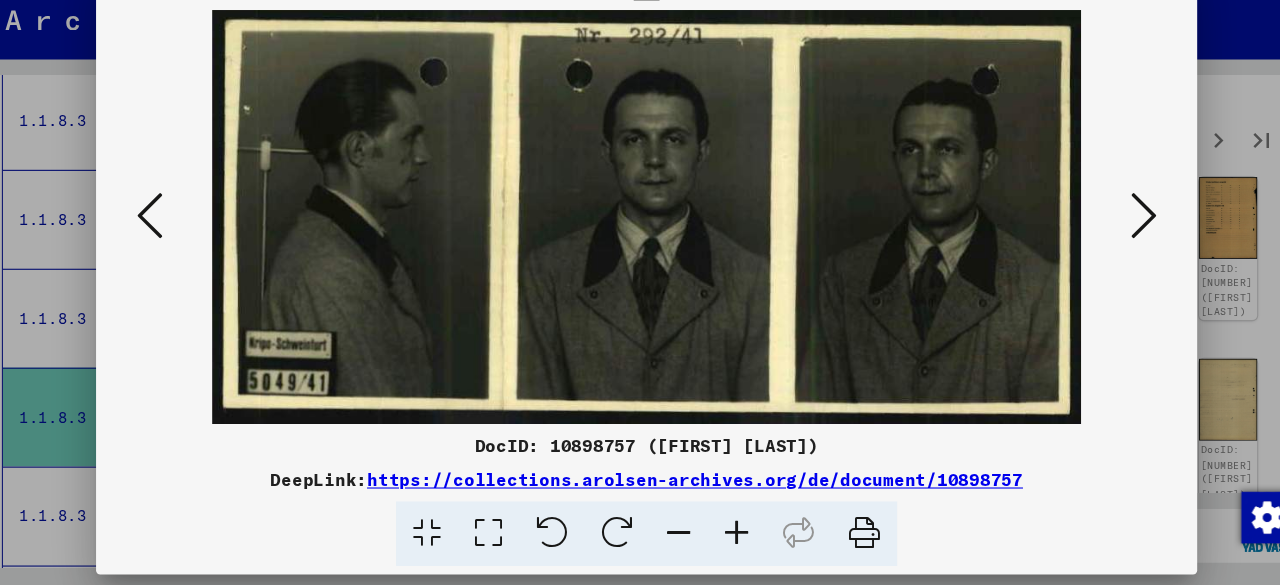 click at bounding box center (640, 242) 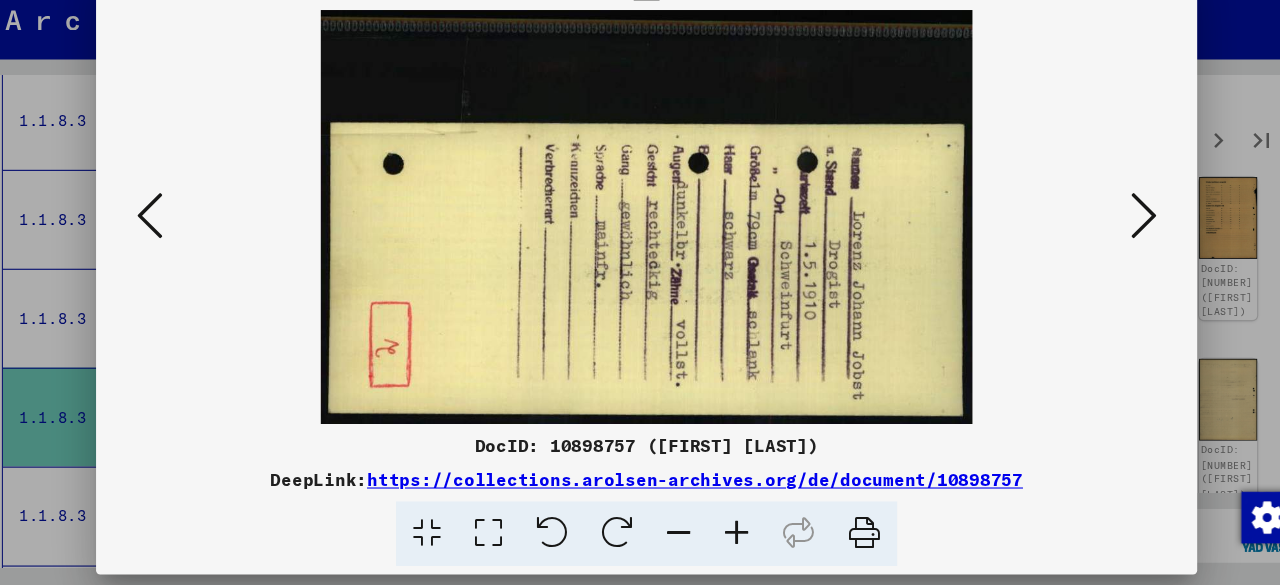 click at bounding box center [1102, 241] 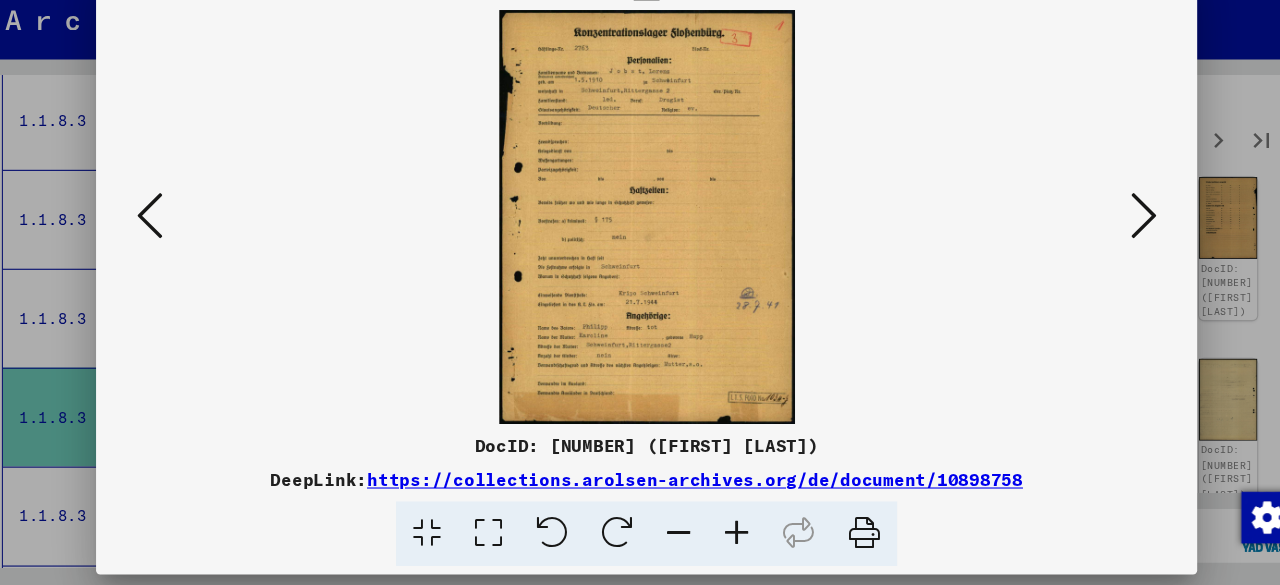 click at bounding box center (1102, 241) 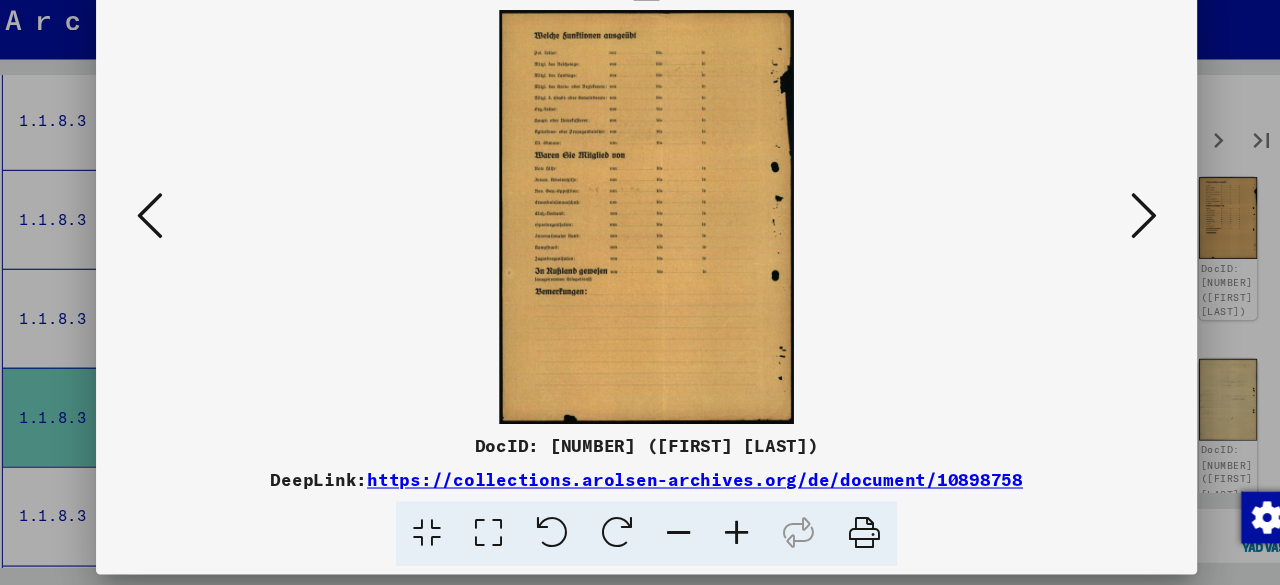 click at bounding box center (1102, 241) 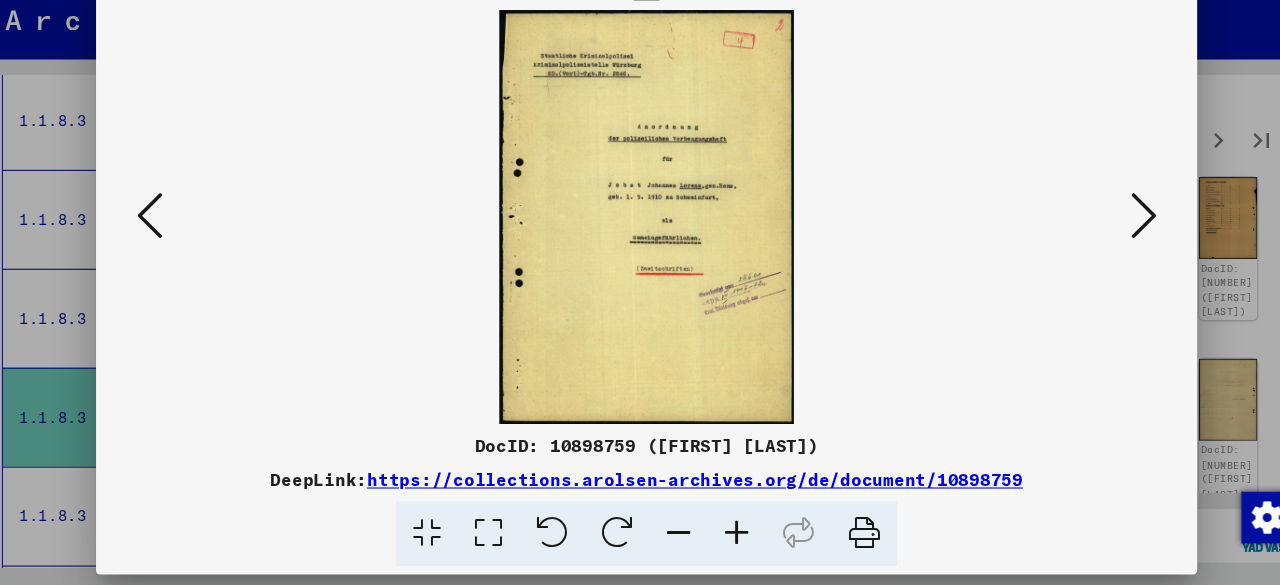 click at bounding box center [1102, 241] 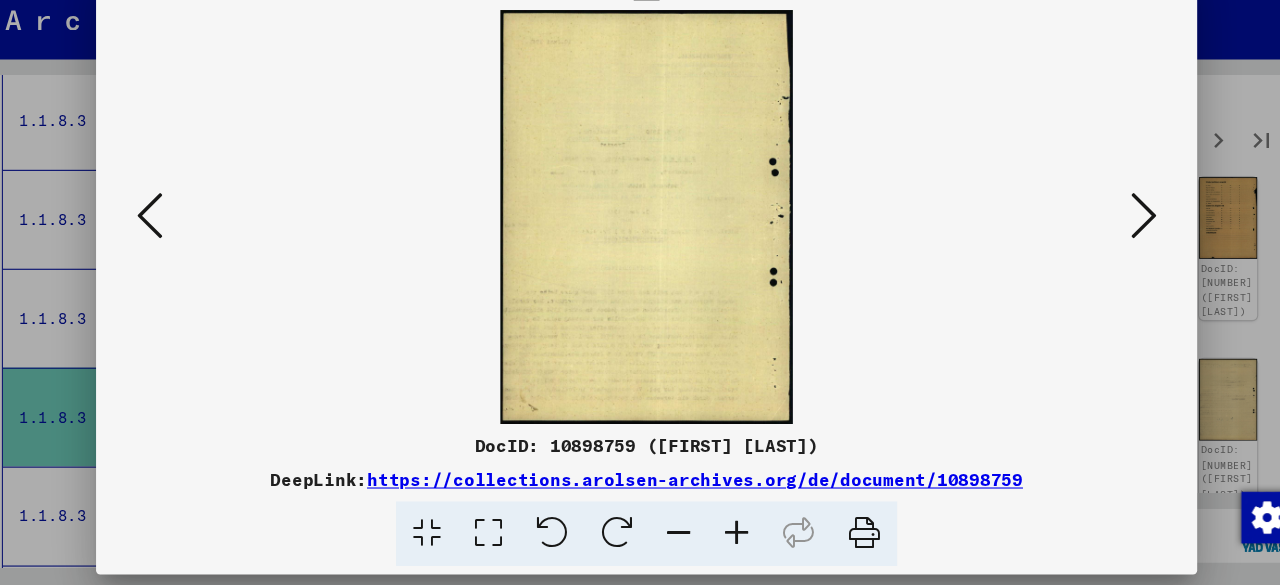 click at bounding box center (1102, 241) 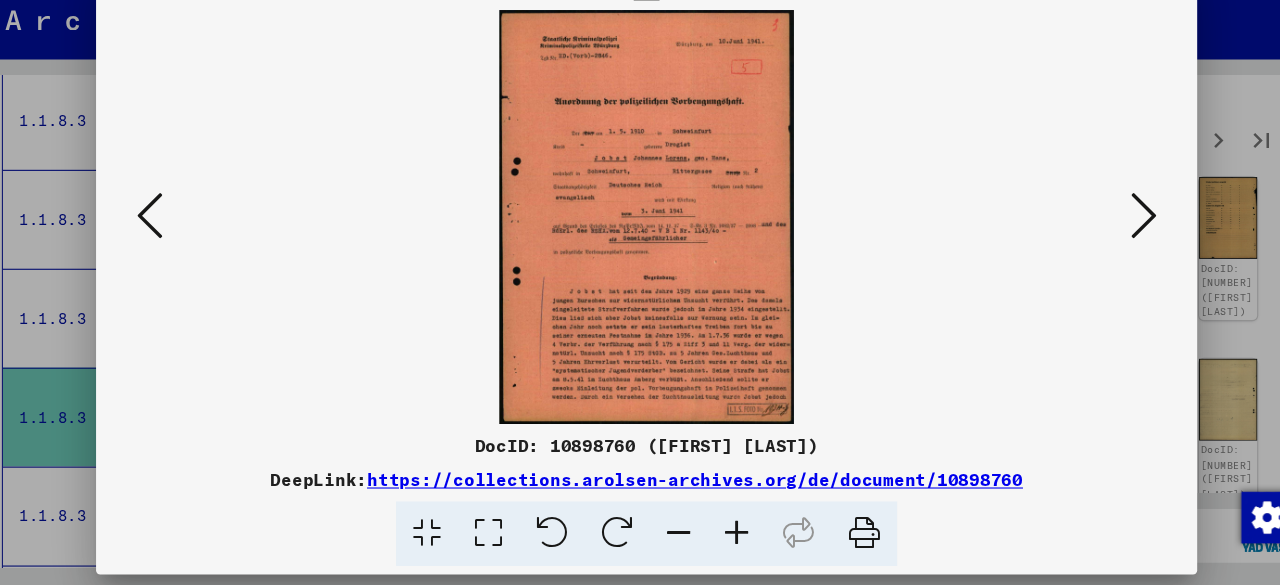 click at bounding box center (1102, 241) 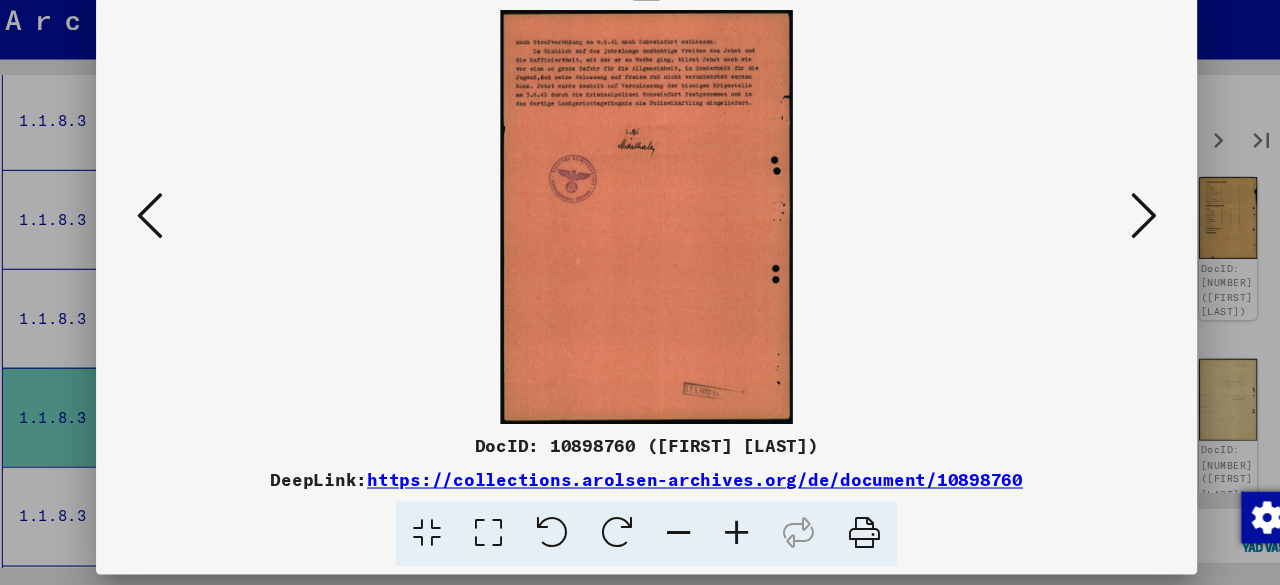 click at bounding box center (1102, 241) 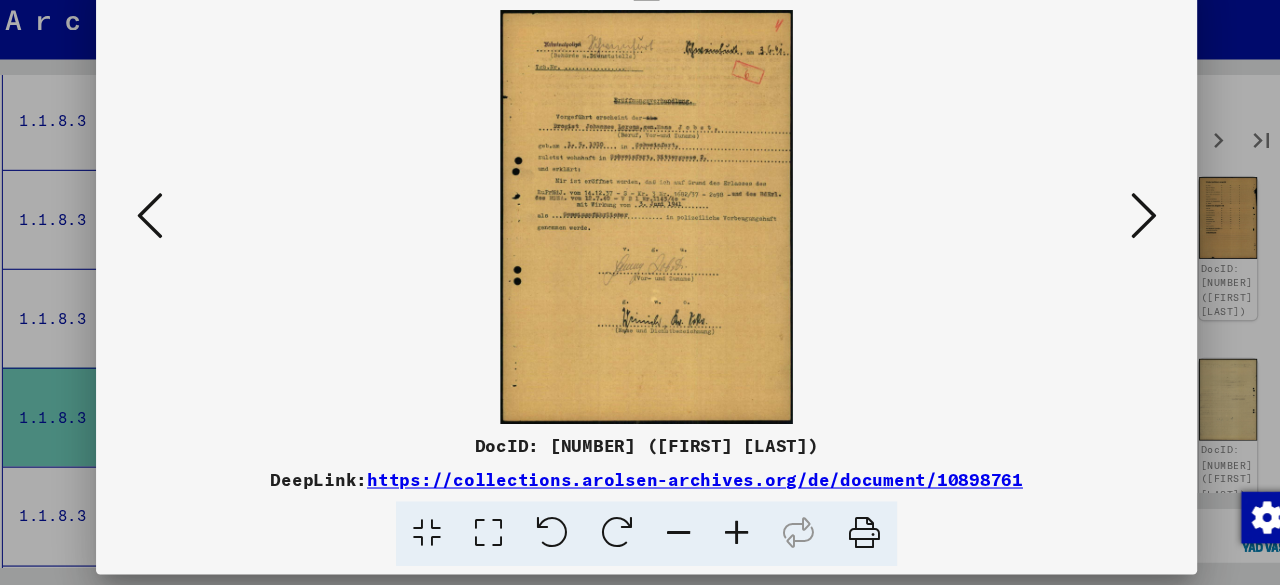 click at bounding box center [1102, 241] 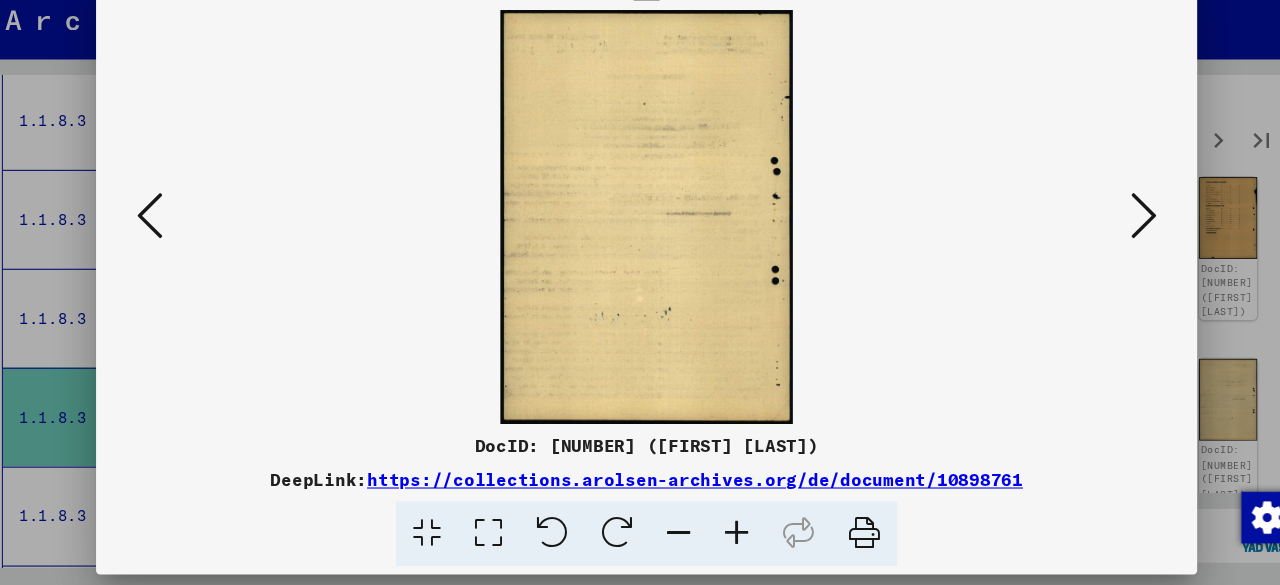 click at bounding box center [1102, 241] 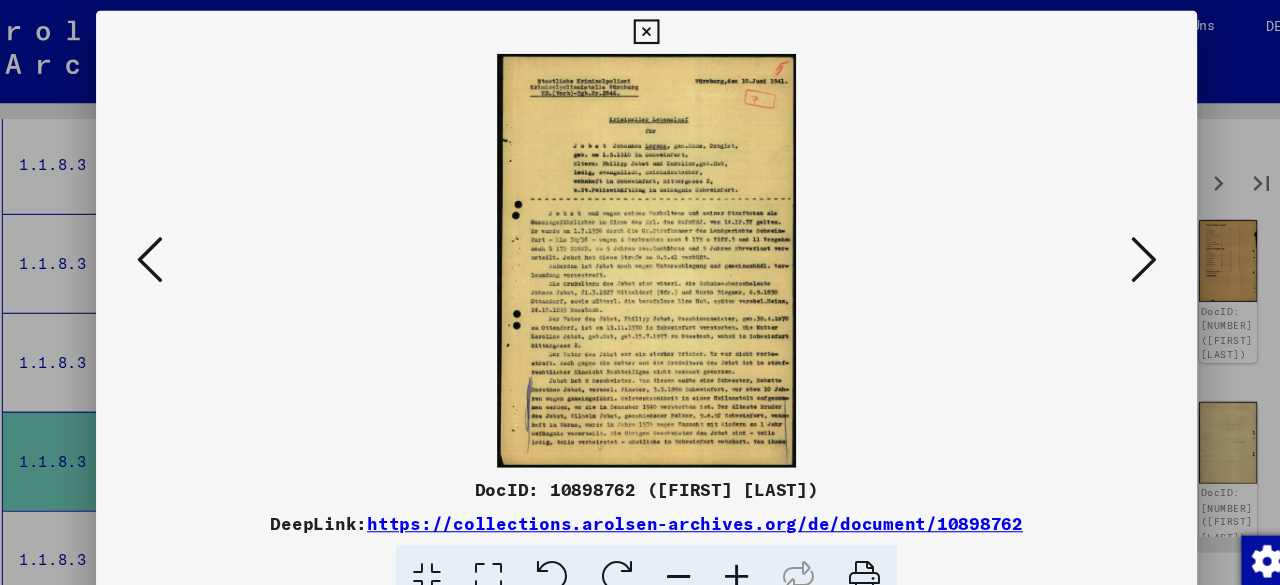 click at bounding box center (639, 30) 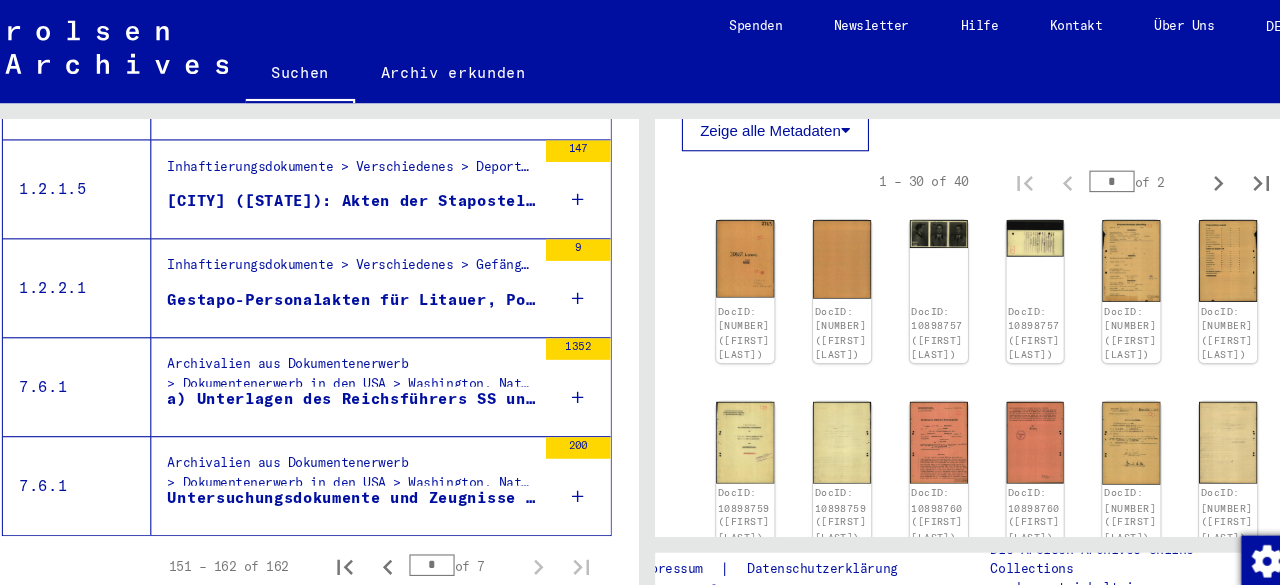 scroll, scrollTop: 1036, scrollLeft: 0, axis: vertical 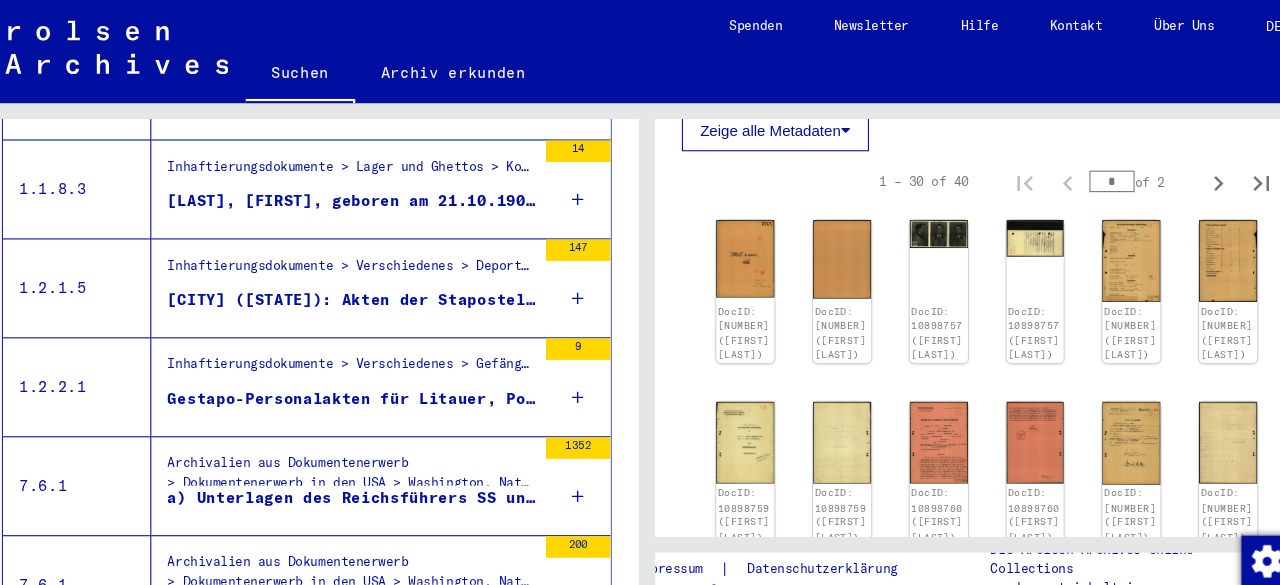click on "Gestapo-Personalakten für Litauer, Polen, Spanier, Staatenlose, Slowenen,      Tschechoslowaken, unbekannte Nationalitäten: Vor- und Zwischenblätter -      Inventur" at bounding box center [365, 371] 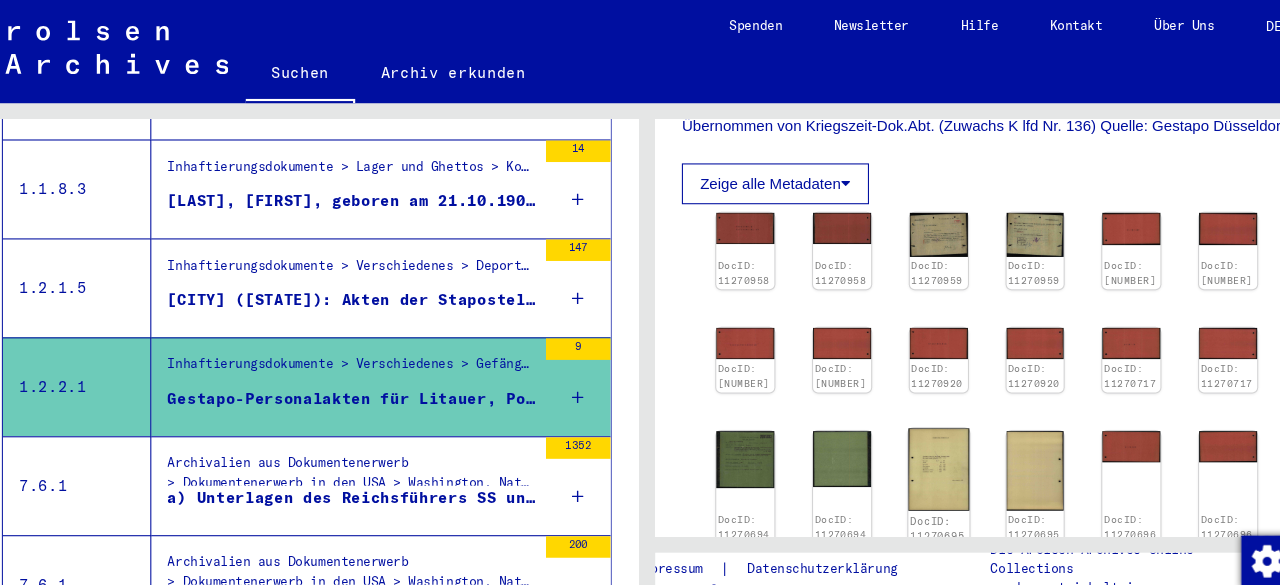 scroll, scrollTop: 464, scrollLeft: 0, axis: vertical 